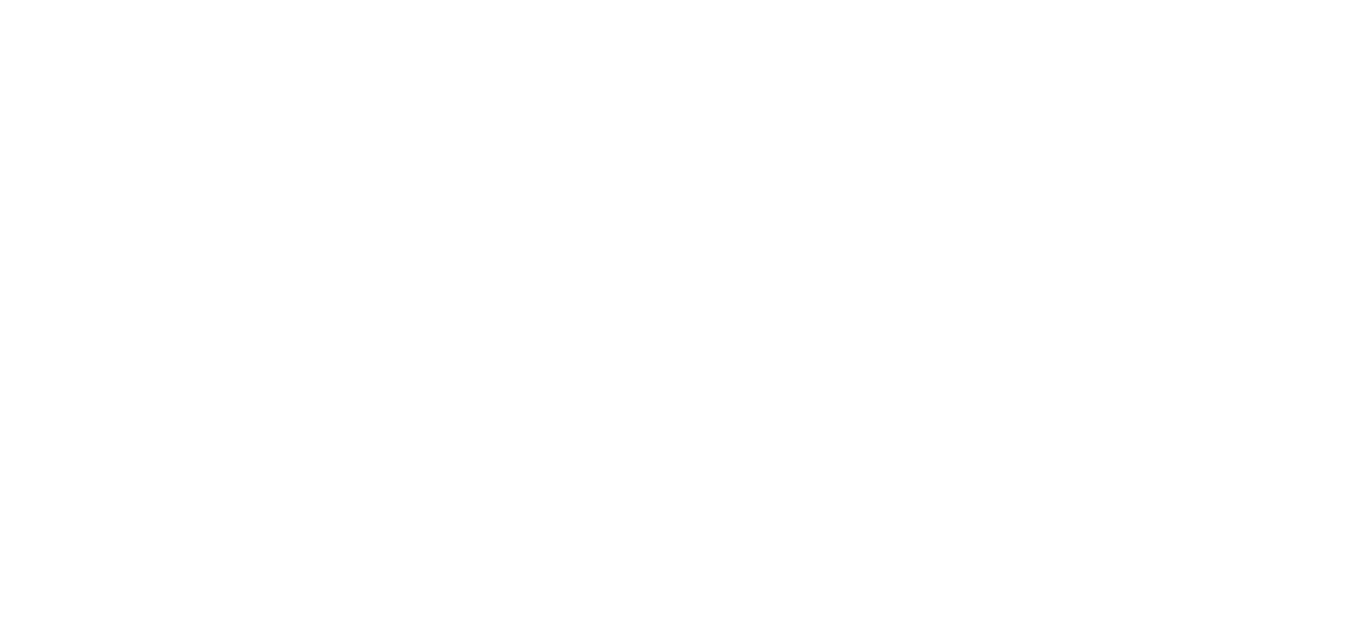 scroll, scrollTop: 0, scrollLeft: 0, axis: both 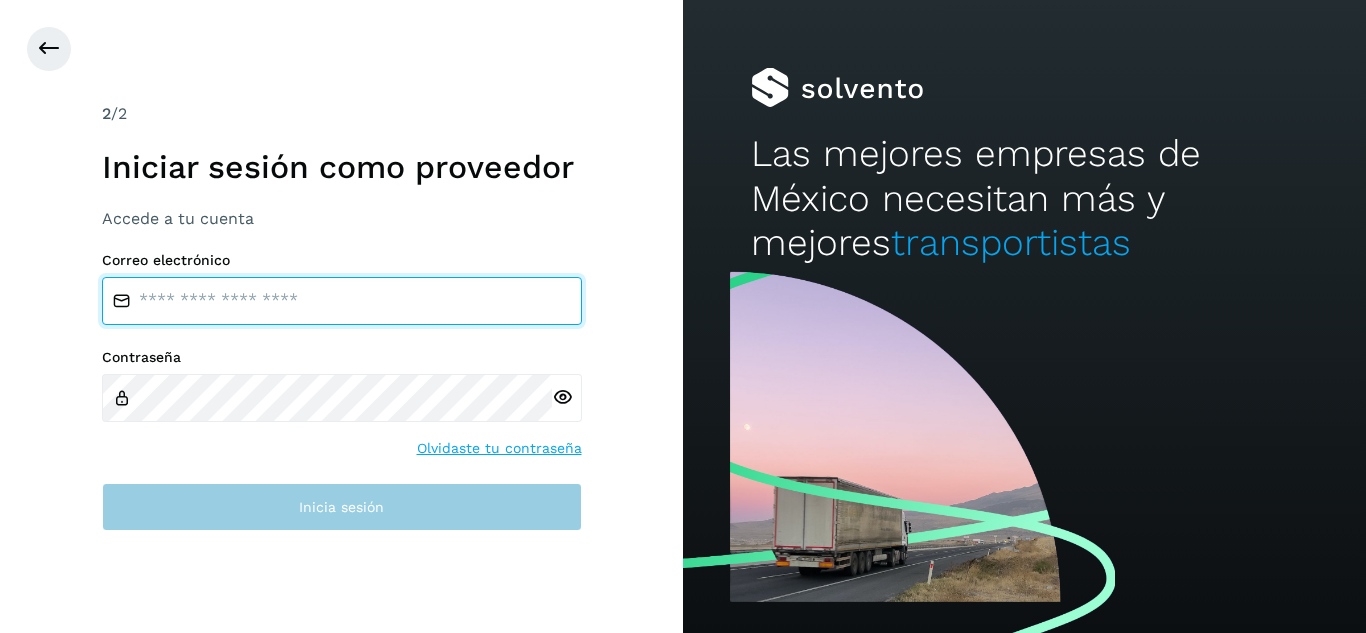 type on "**********" 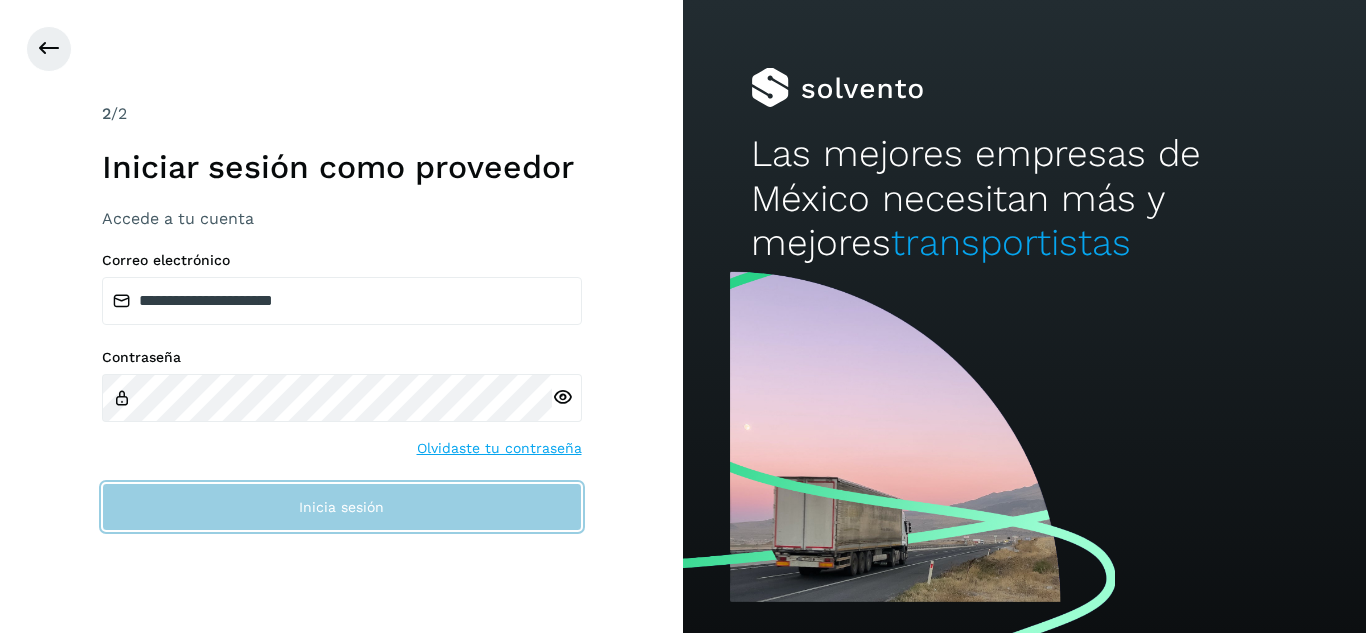 click on "Inicia sesión" at bounding box center (342, 507) 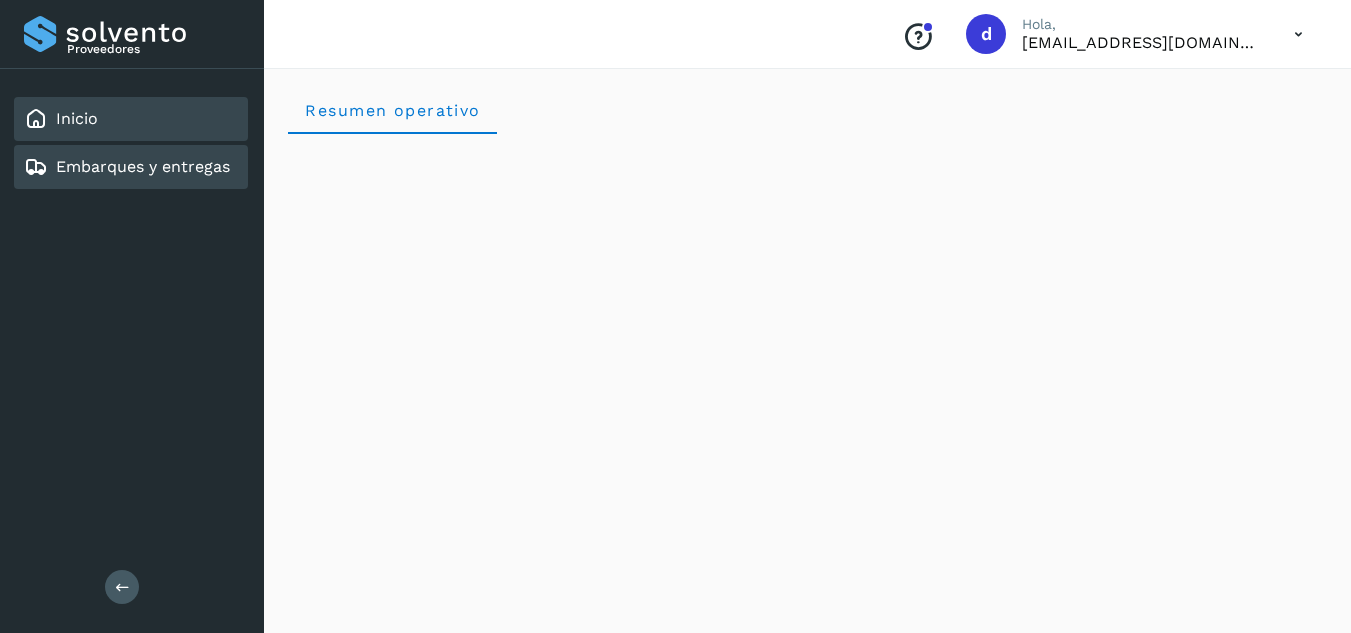 click on "Embarques y entregas" at bounding box center (143, 166) 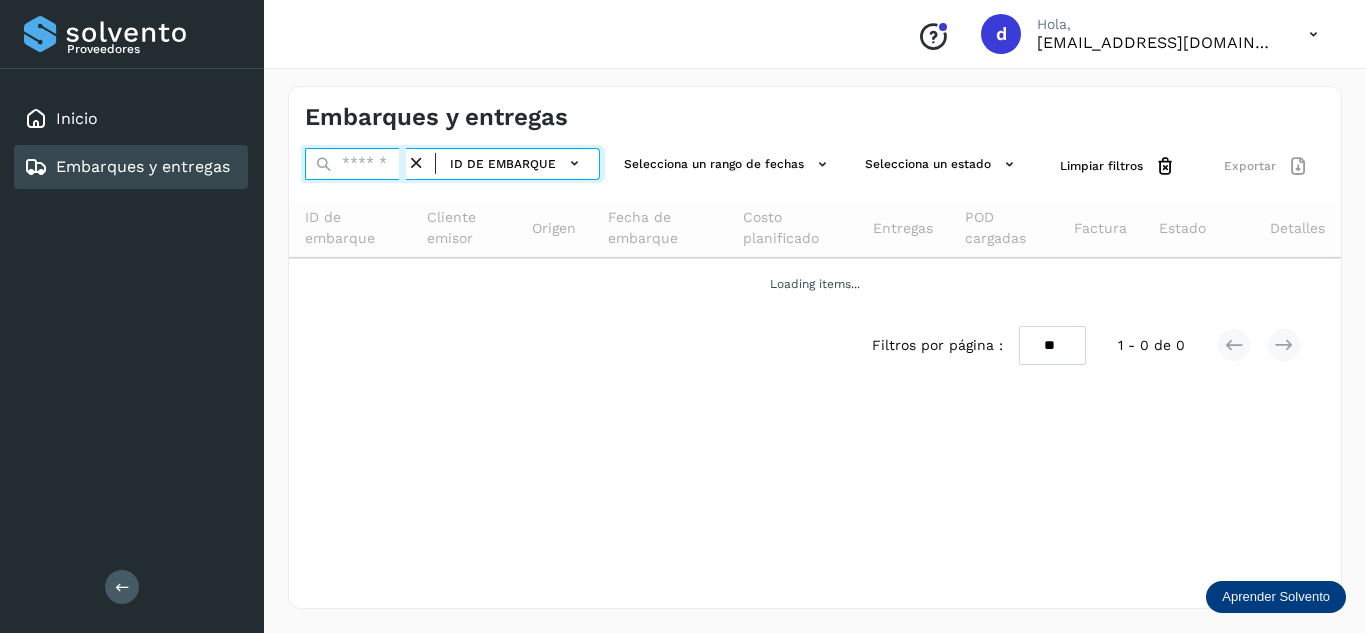 click at bounding box center (355, 164) 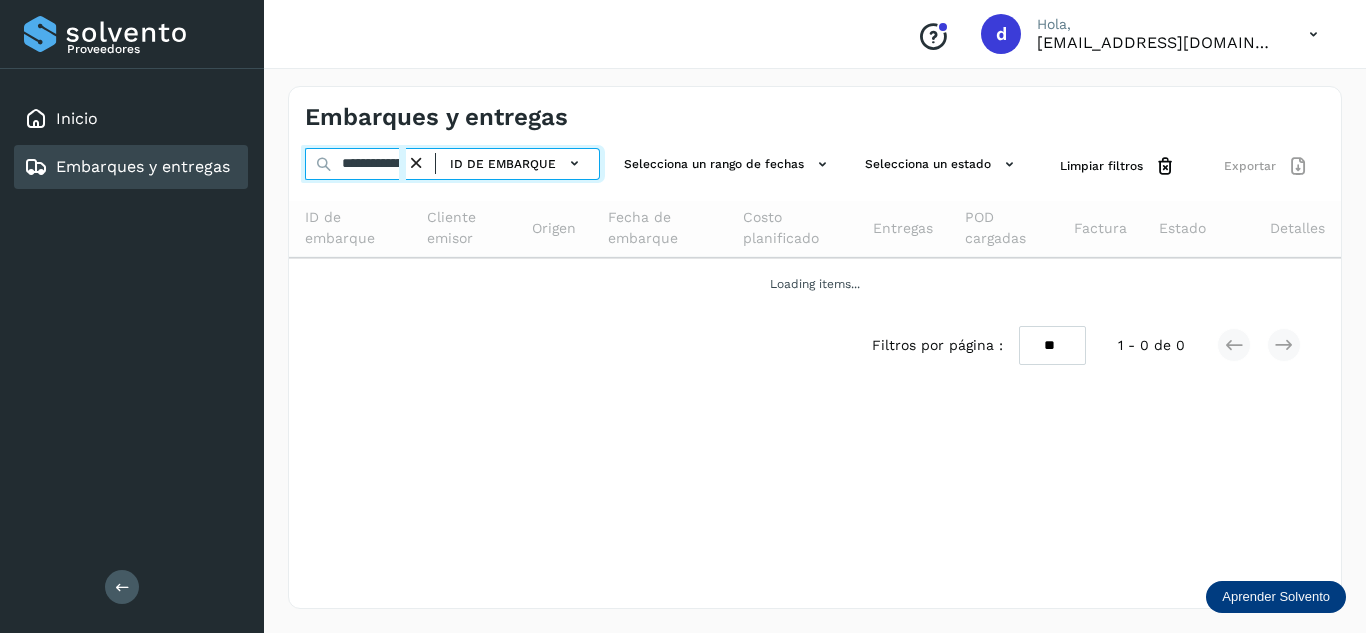 scroll, scrollTop: 0, scrollLeft: 76, axis: horizontal 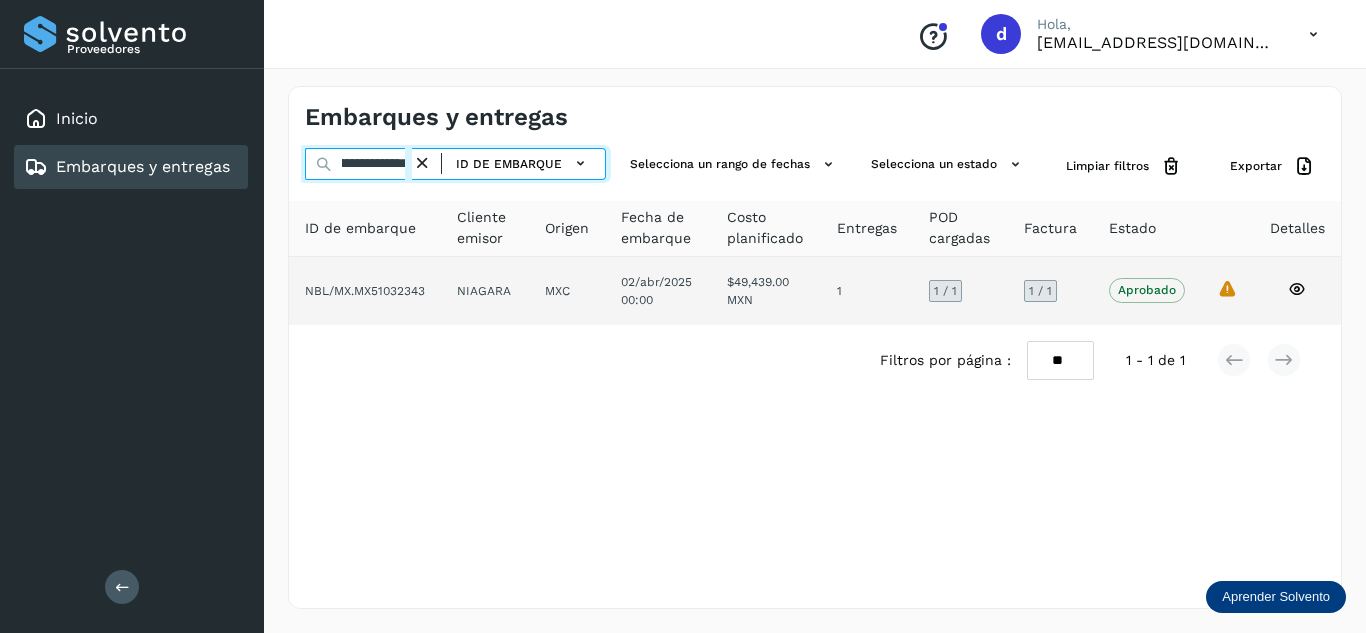 type on "**********" 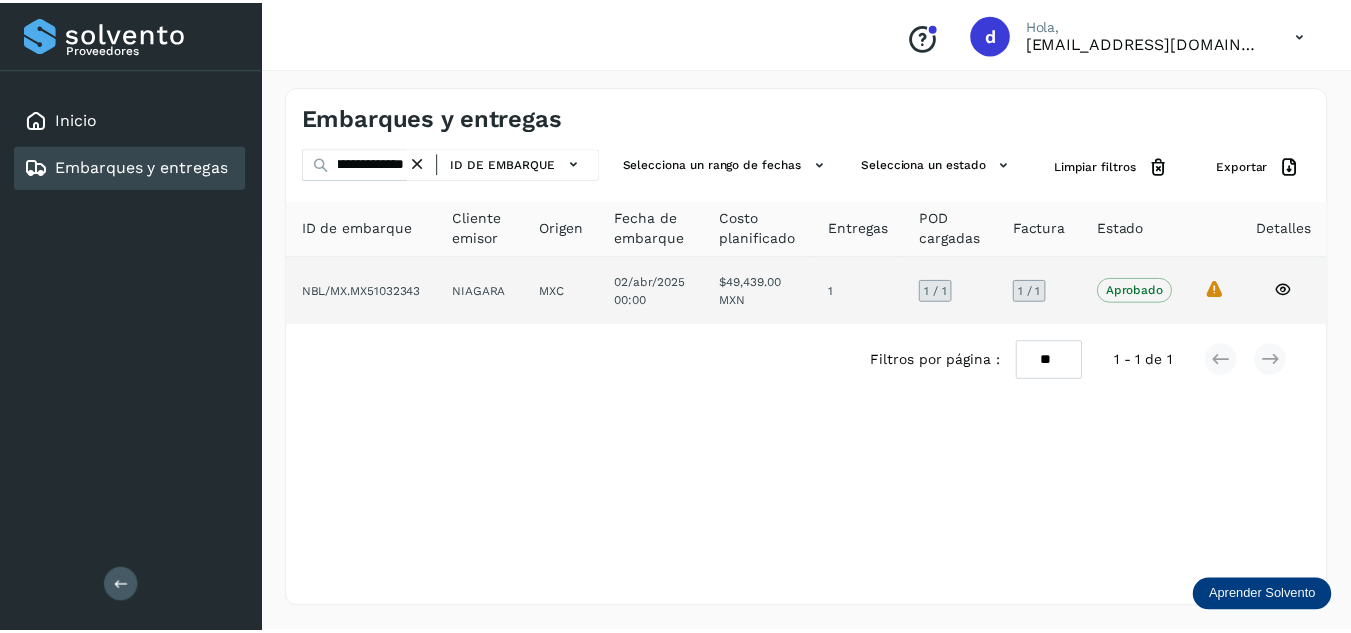 scroll, scrollTop: 0, scrollLeft: 0, axis: both 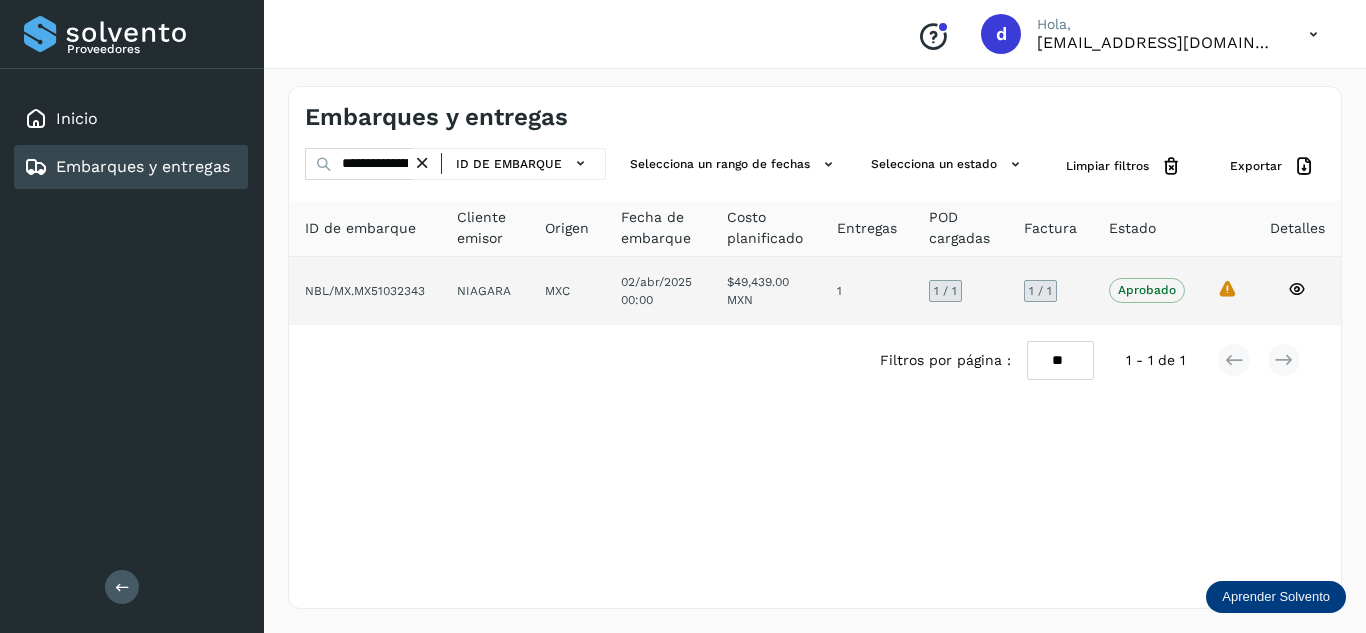 click 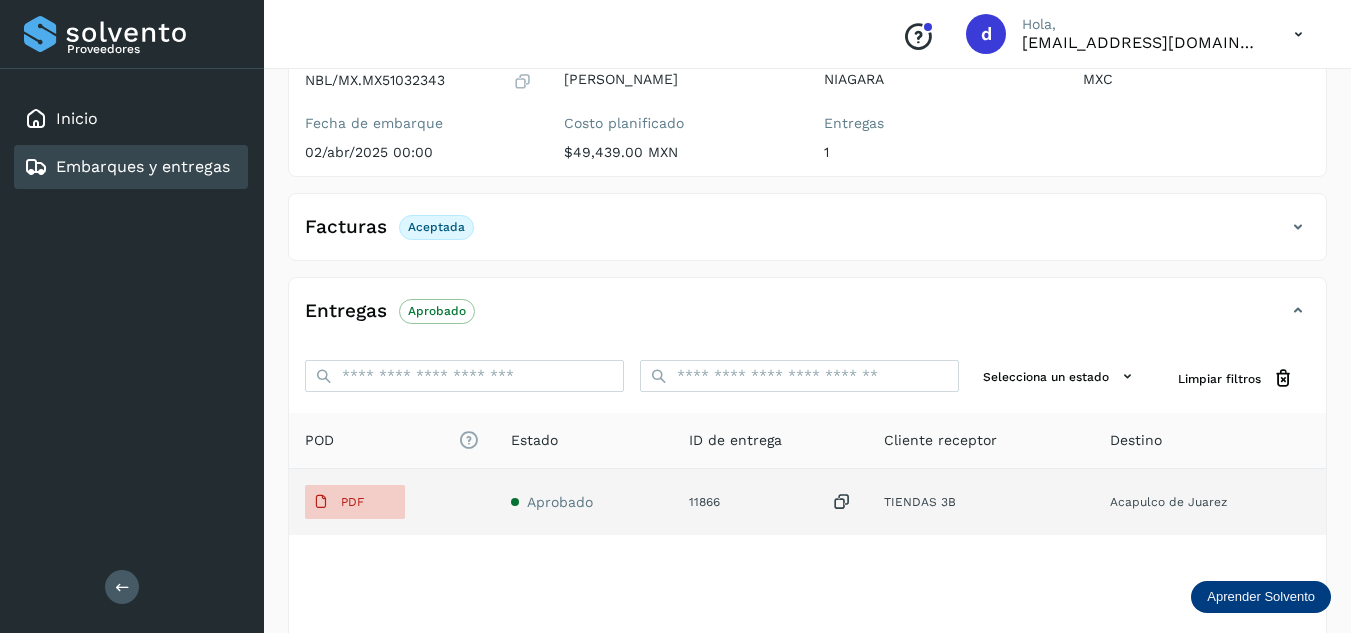scroll, scrollTop: 385, scrollLeft: 0, axis: vertical 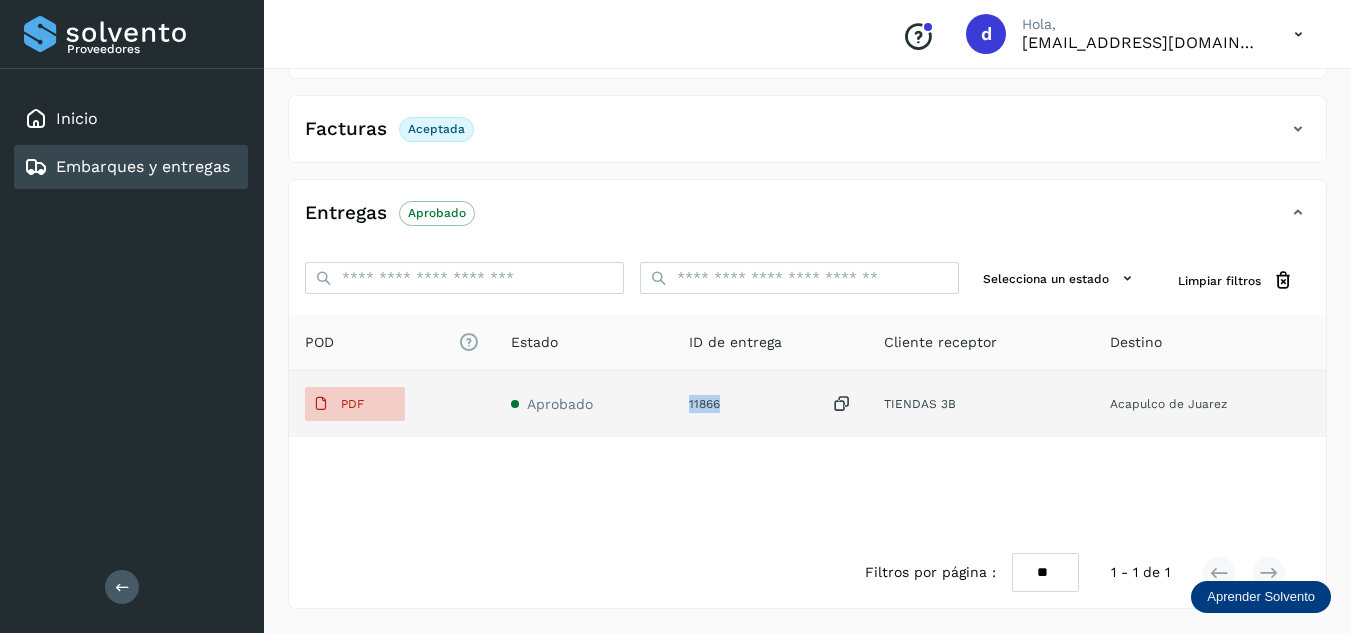 drag, startPoint x: 725, startPoint y: 408, endPoint x: 686, endPoint y: 411, distance: 39.115215 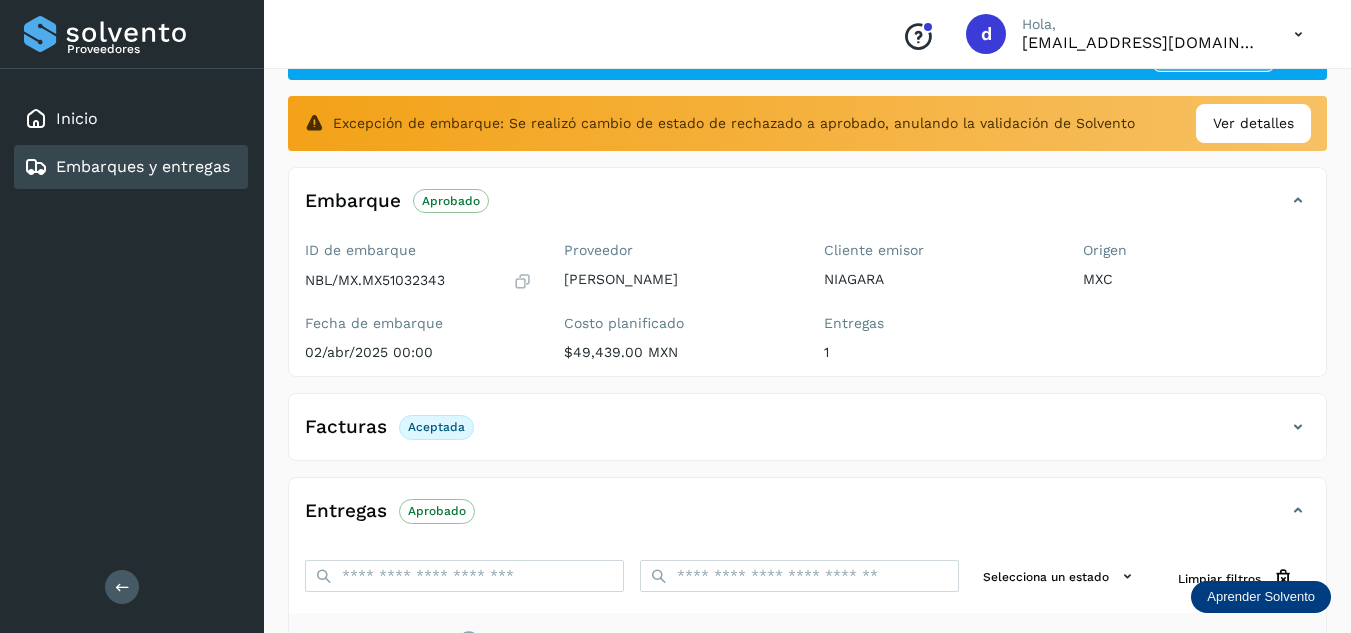 scroll, scrollTop: 0, scrollLeft: 0, axis: both 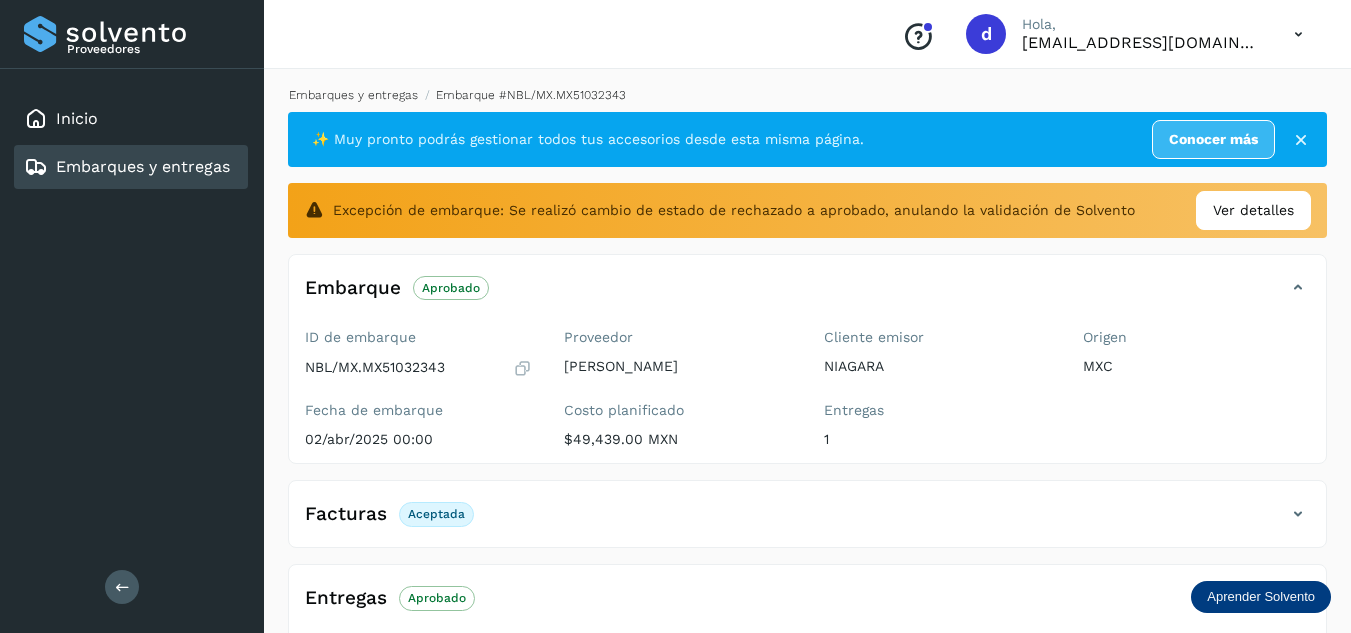 click on "Embarques y entregas" at bounding box center [353, 95] 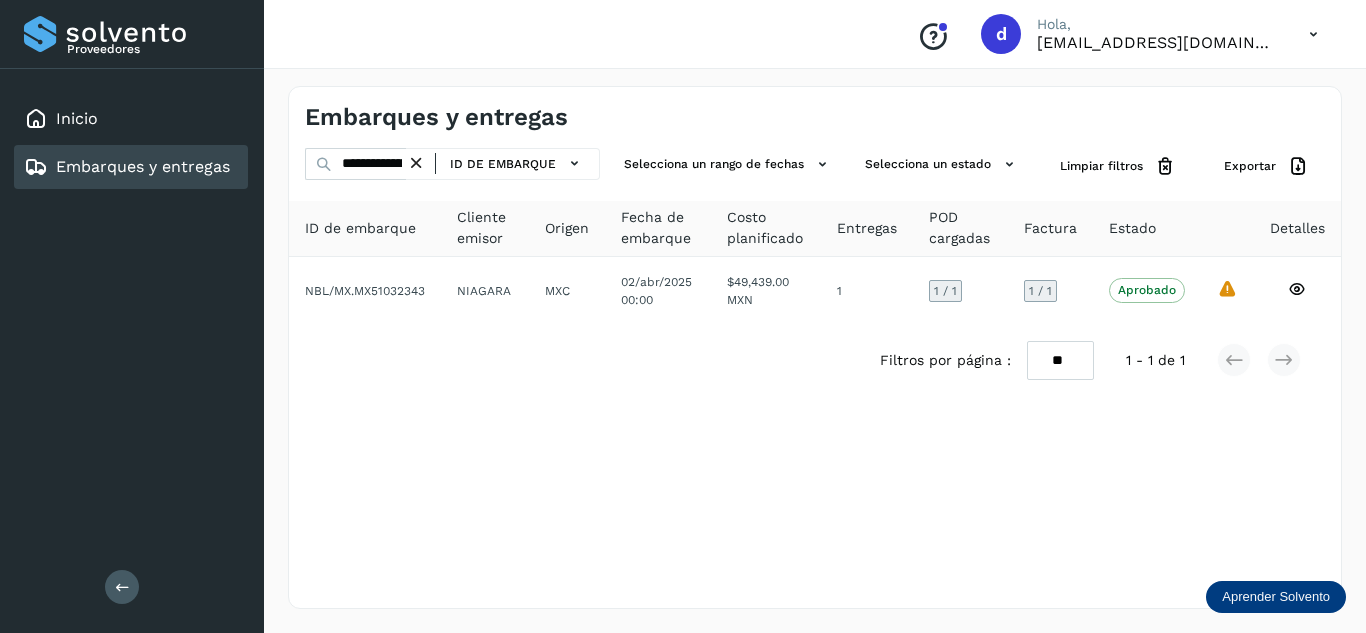 click at bounding box center (416, 163) 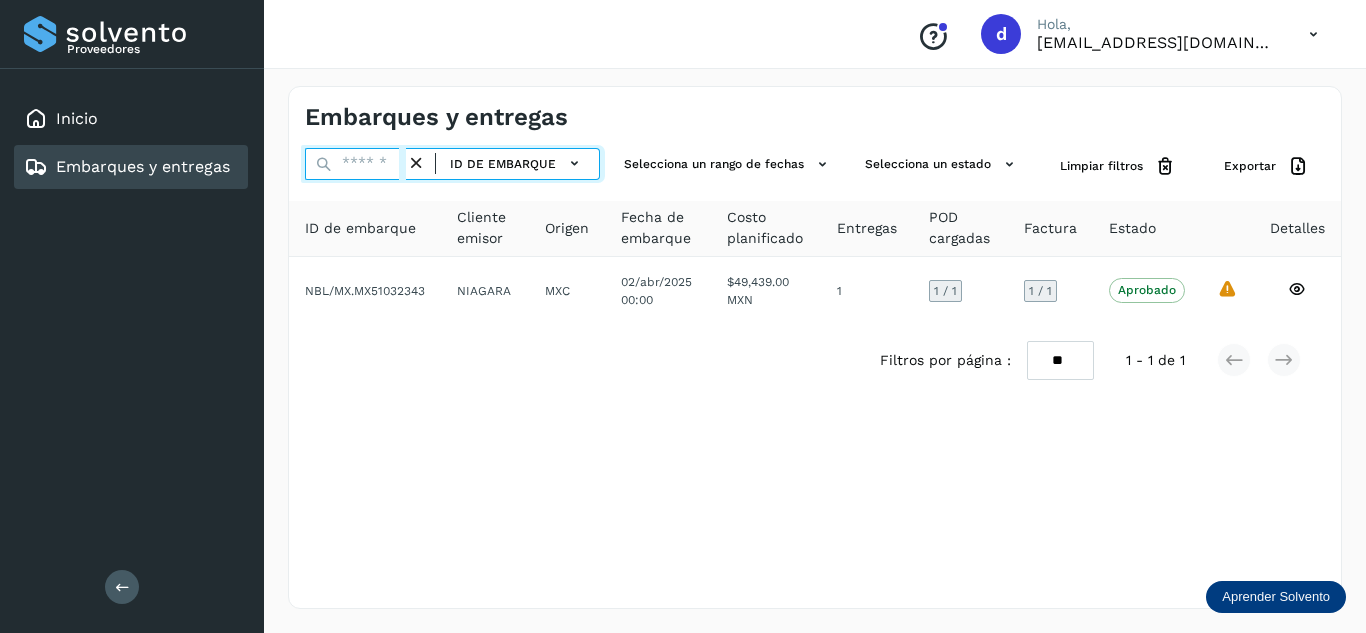 click at bounding box center (355, 164) 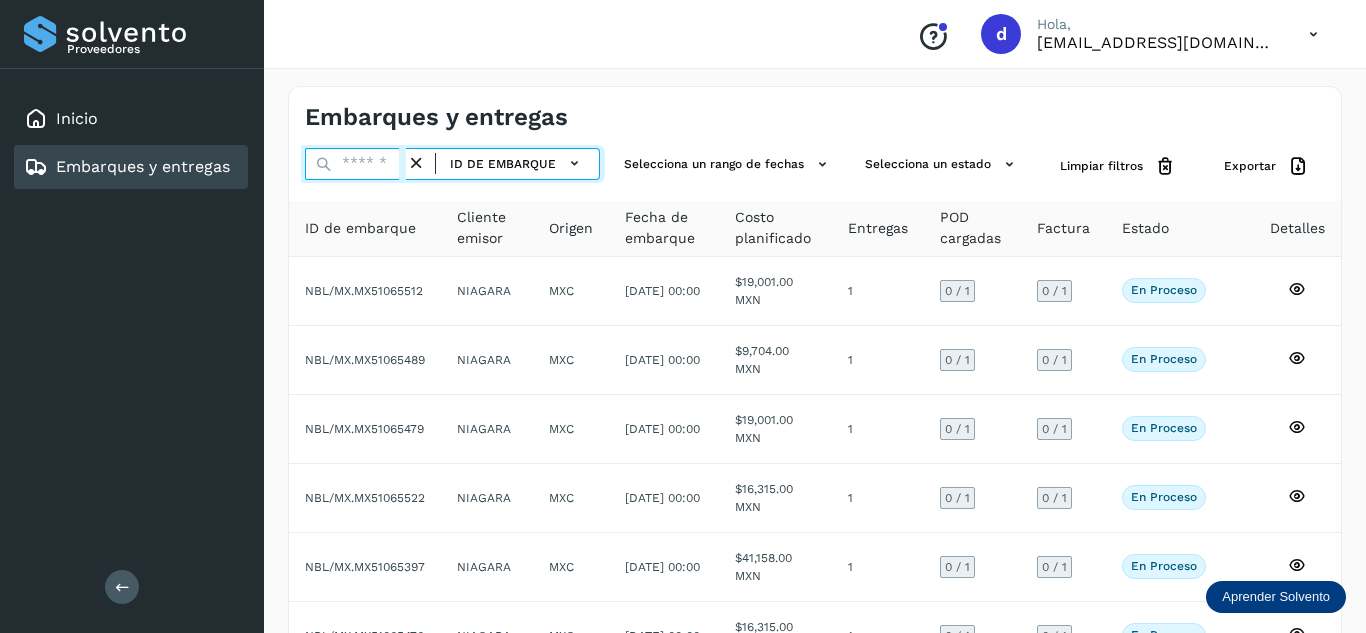 paste on "**********" 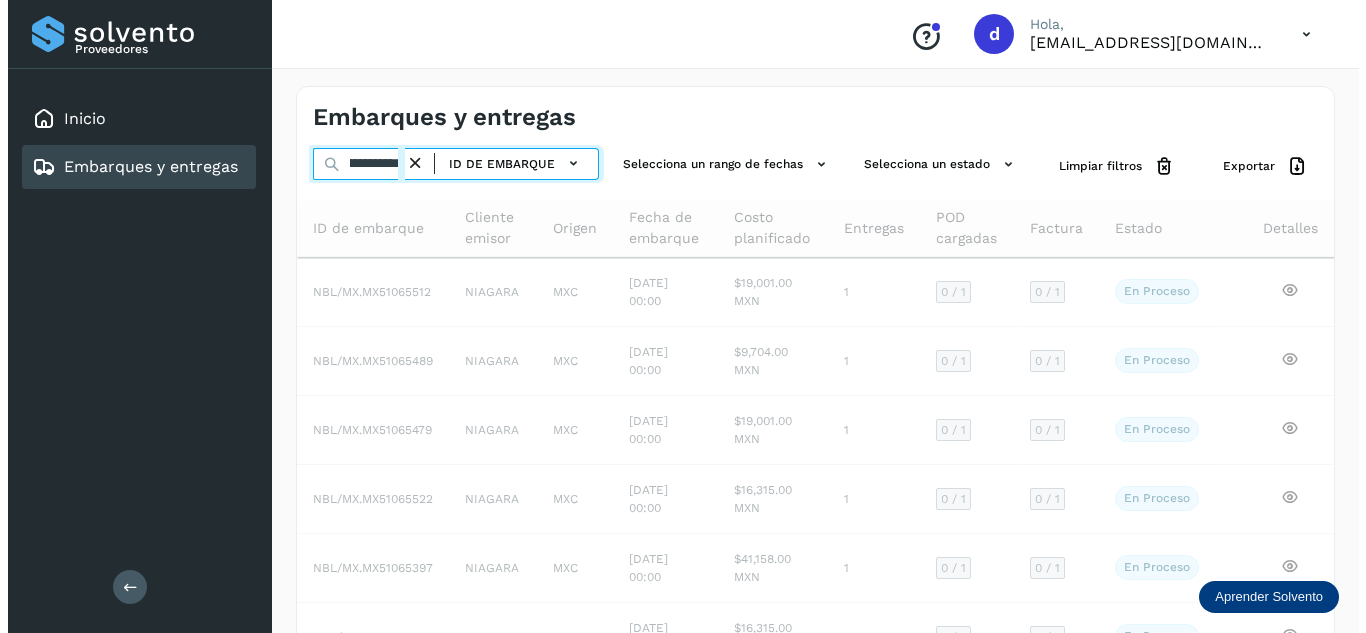 scroll, scrollTop: 0, scrollLeft: 76, axis: horizontal 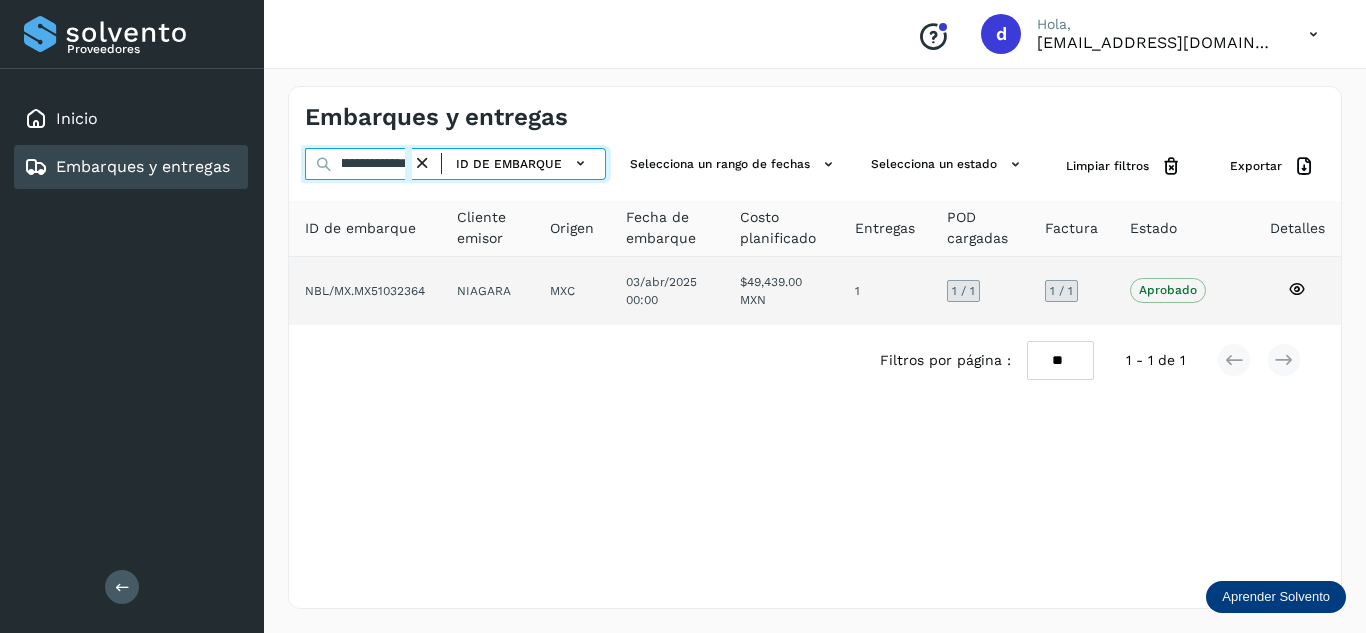 type on "**********" 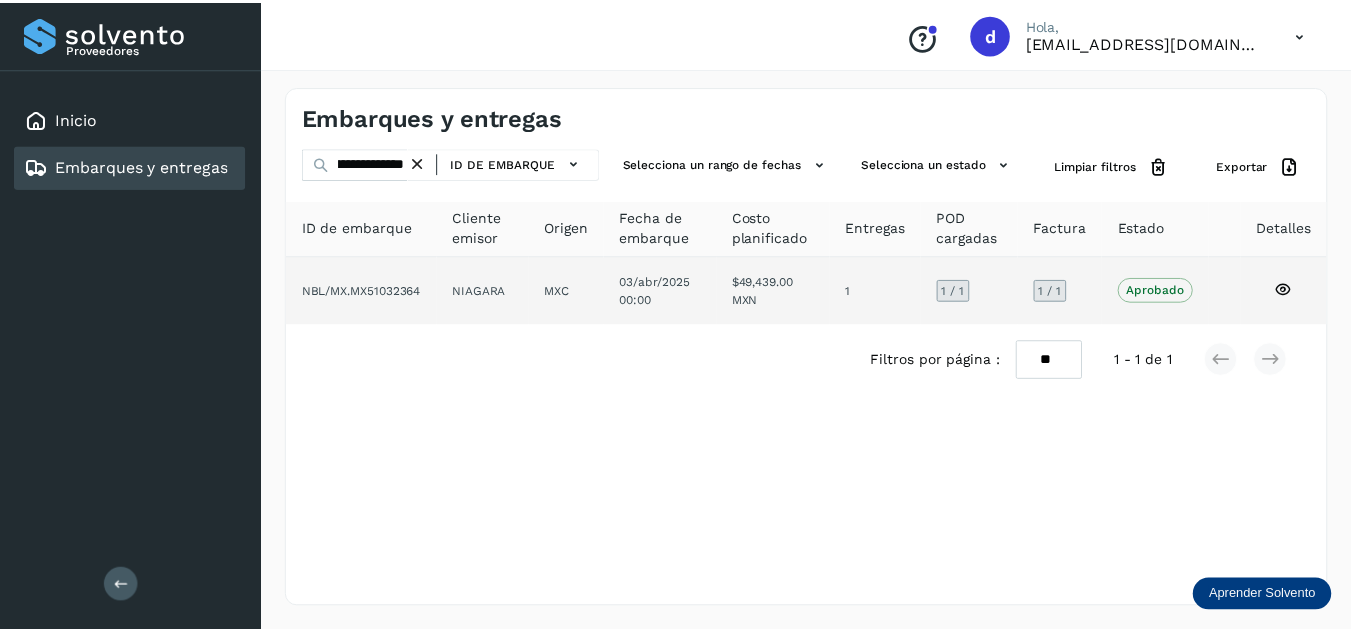scroll, scrollTop: 0, scrollLeft: 0, axis: both 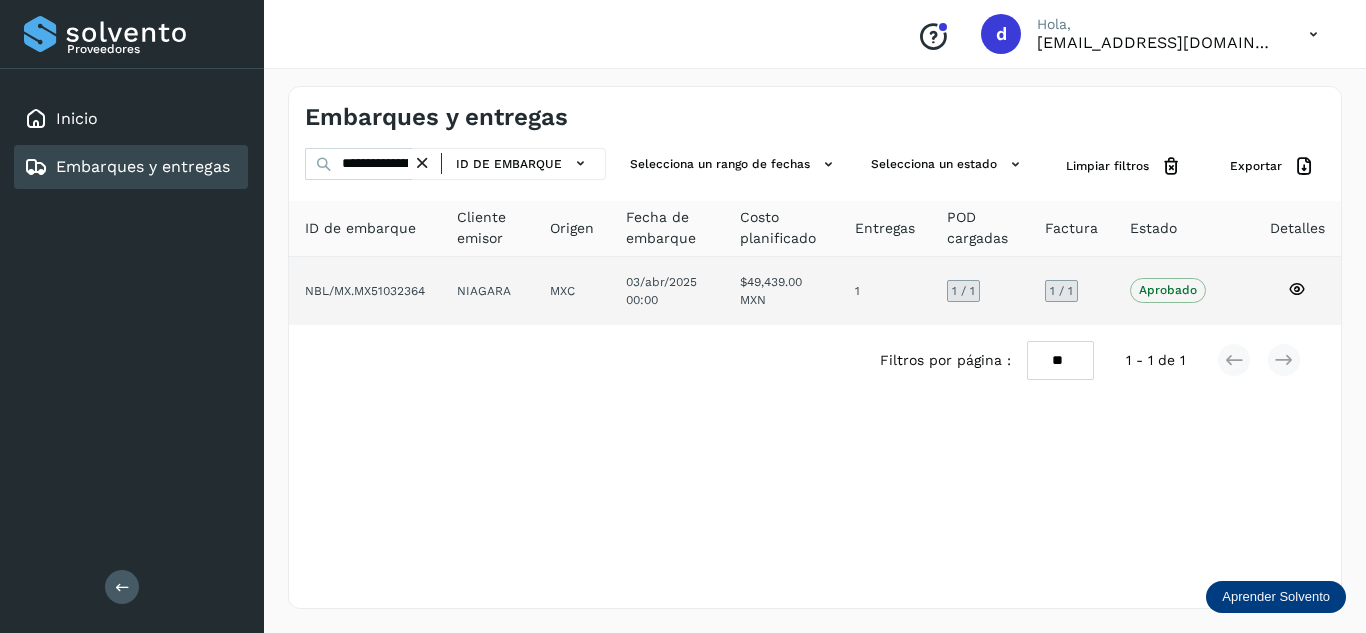 click 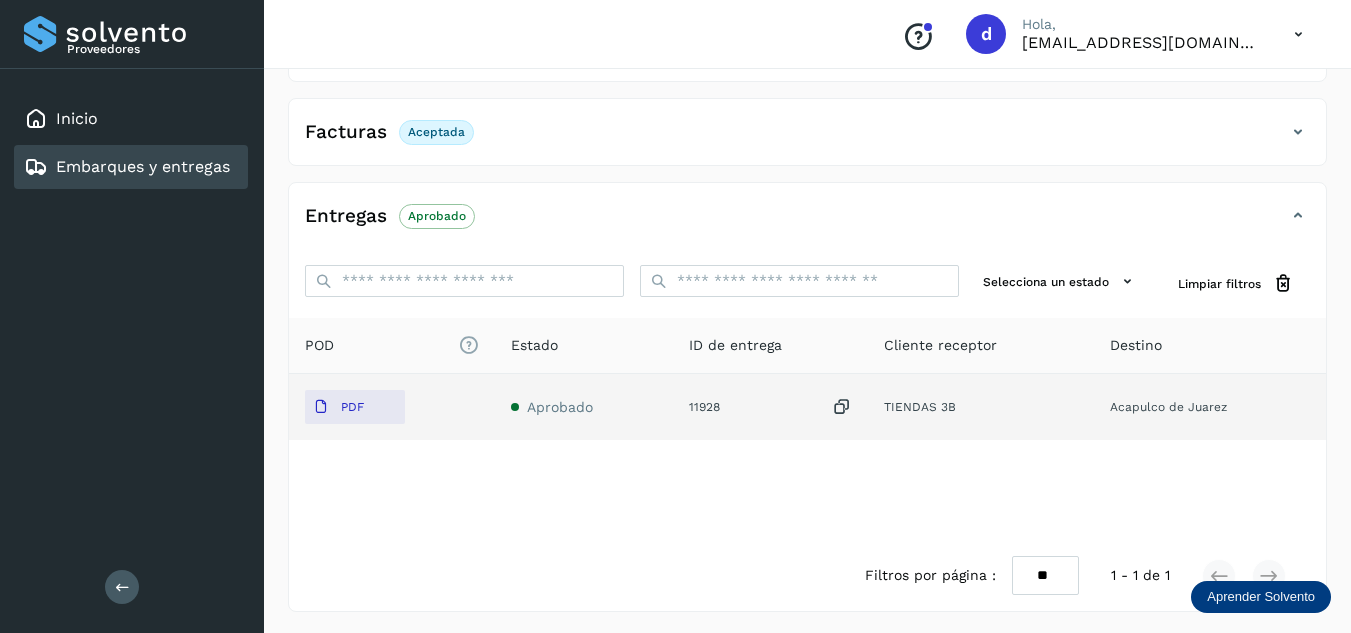 scroll, scrollTop: 314, scrollLeft: 0, axis: vertical 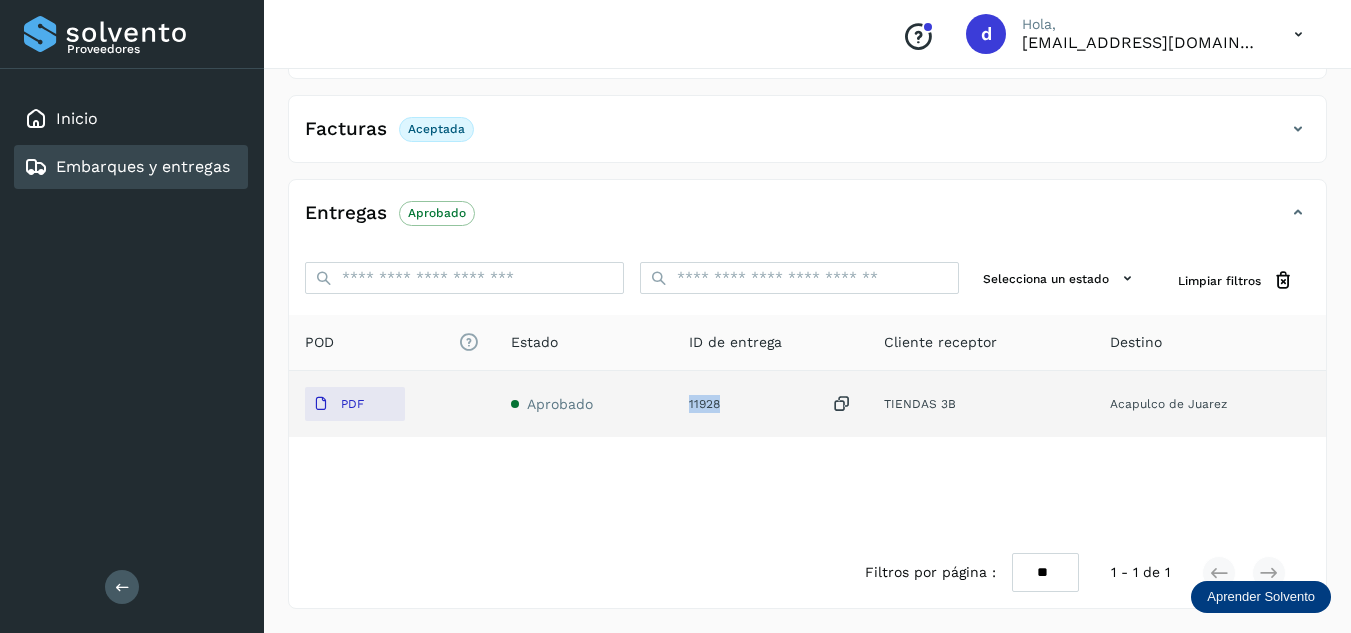 drag, startPoint x: 736, startPoint y: 405, endPoint x: 693, endPoint y: 409, distance: 43.185646 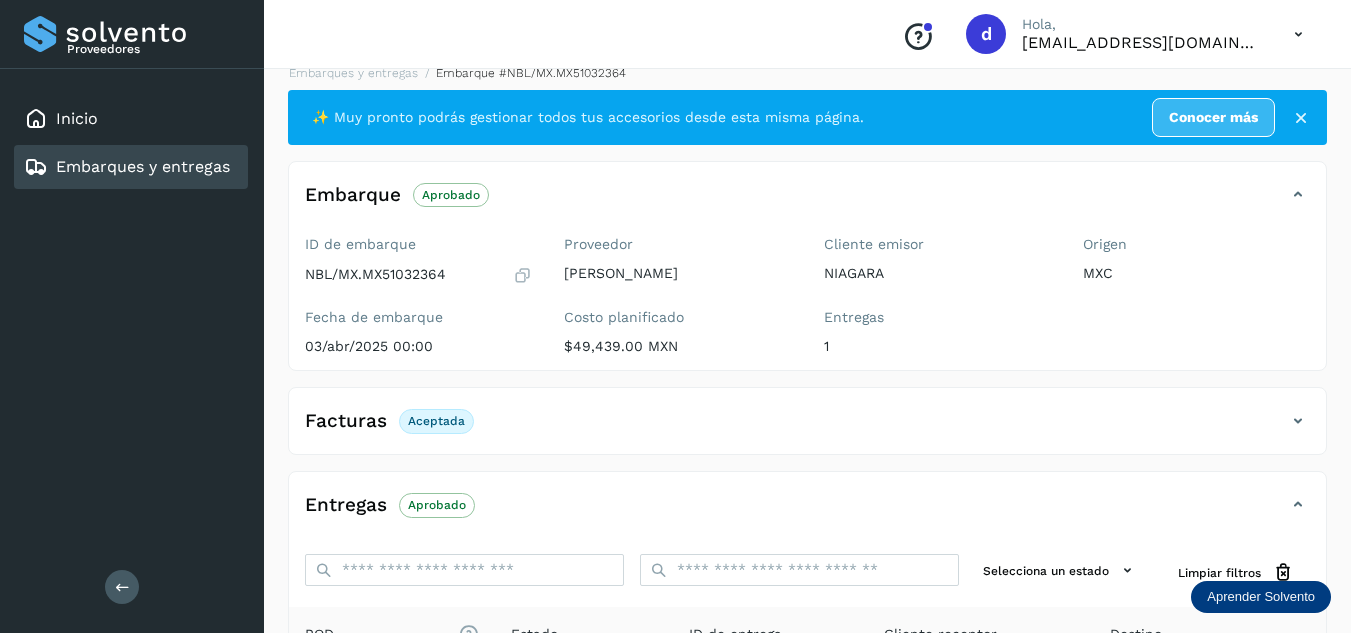 scroll, scrollTop: 0, scrollLeft: 0, axis: both 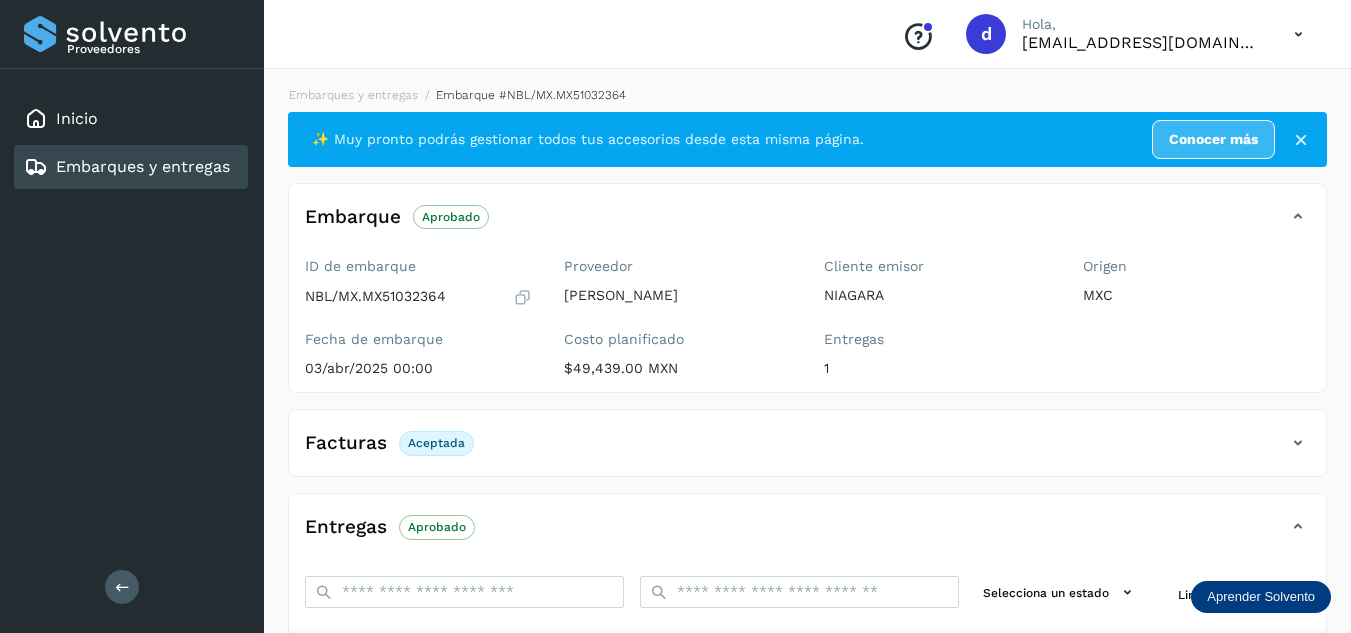 click on "Embarques y entregas Embarque #NBL/MX.MX51032364  ✨ Muy pronto podrás gestionar todos tus accesorios desde esta misma página. Conocer más Embarque Aprobado
Verifica el estado de la factura o entregas asociadas a este embarque
ID de embarque NBL/MX.MX51032364 Fecha de embarque 03/abr/2025 00:00 Proveedor [PERSON_NAME] planificado  $49,439.00 MXN  Cliente emisor NIAGARA Entregas 1 Origen MXC Facturas Aceptada Facturas Estado XML Aceptada Entregas Aprobado Selecciona un estado Limpiar filtros POD
El tamaño máximo de archivo es de 20 Mb.
Estado ID de entrega Cliente receptor Destino PDF Aprobado 11928  TIENDAS 3B [GEOGRAPHIC_DATA] [PERSON_NAME] TIENDAS 3B 11928 PDF Destino: Acapulco [PERSON_NAME] Aprobado Filtros por página : ** ** ** 1 - 1 de 1" at bounding box center [807, 504] 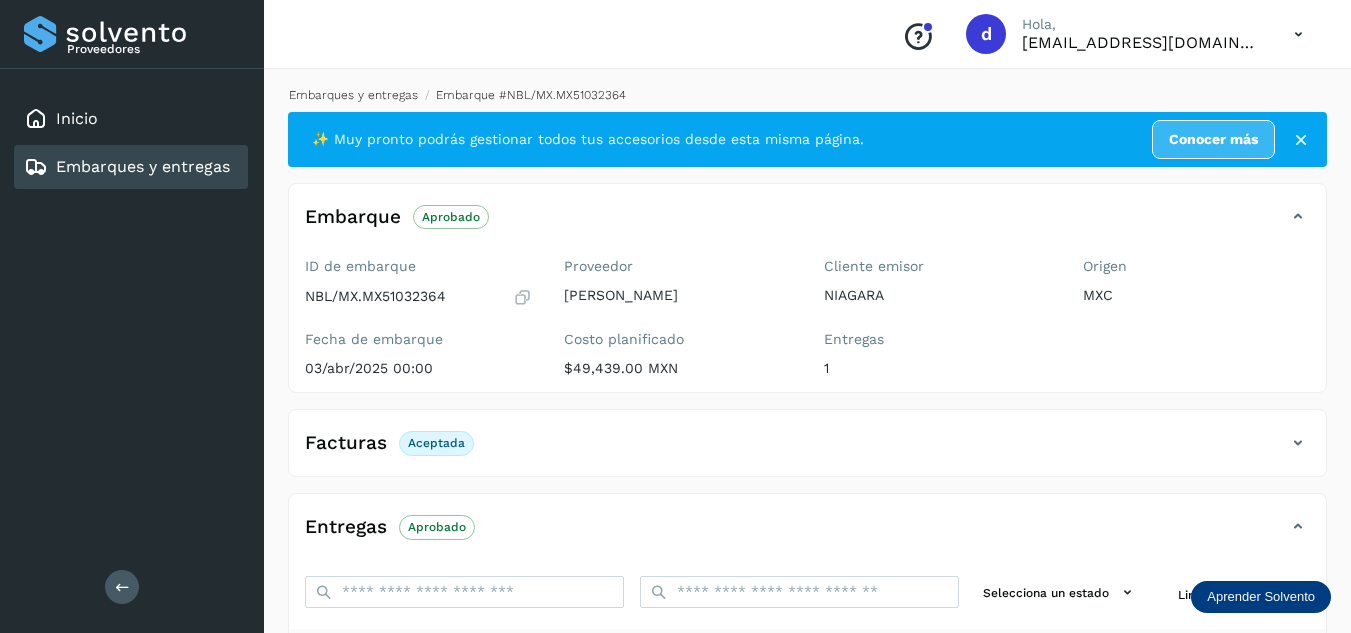 click on "Embarques y entregas" at bounding box center [353, 95] 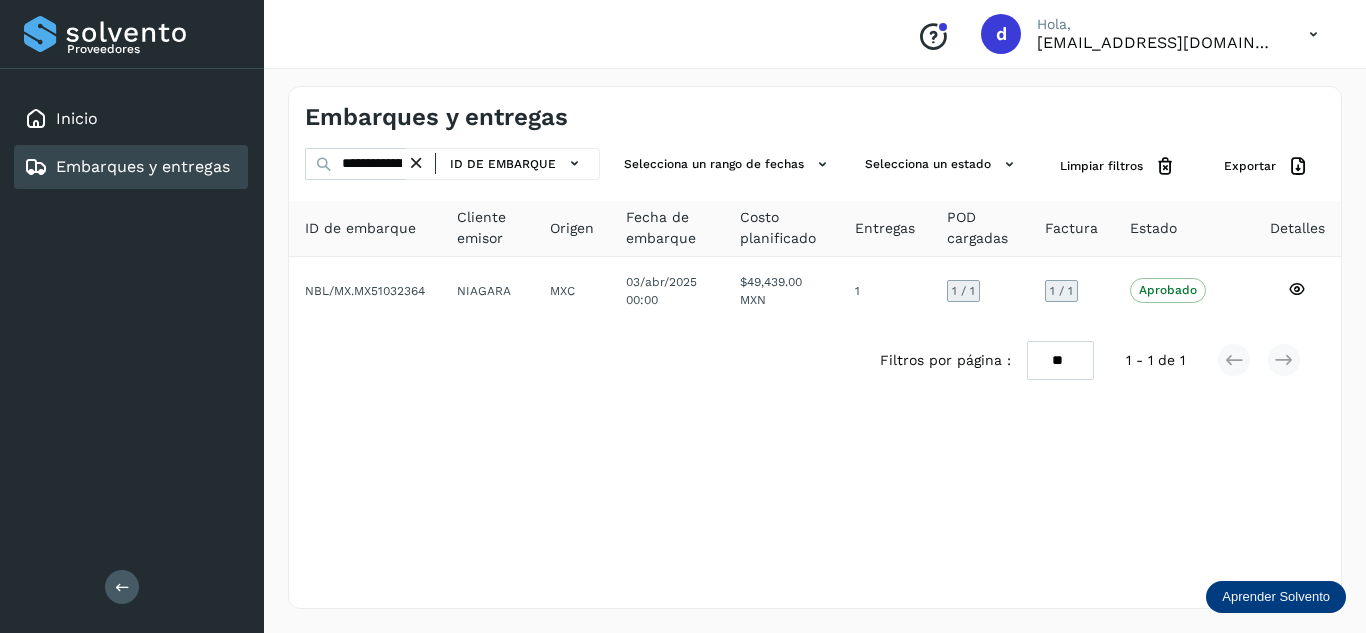 click at bounding box center (416, 163) 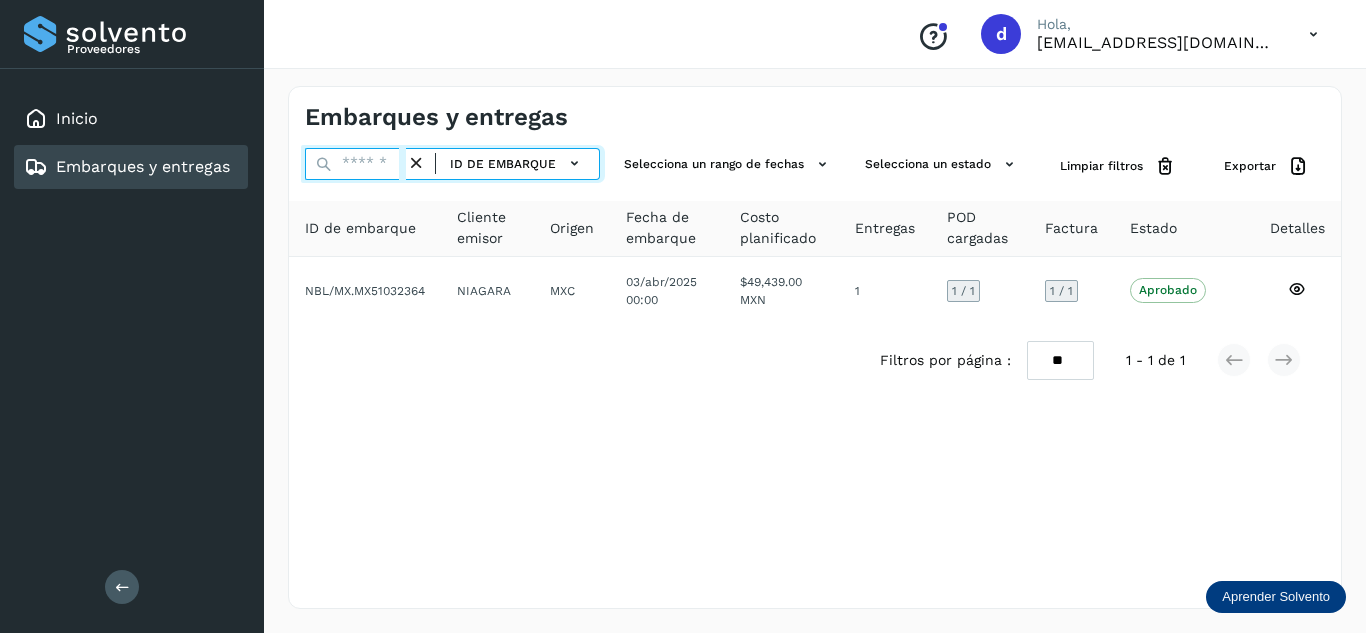 click at bounding box center [355, 164] 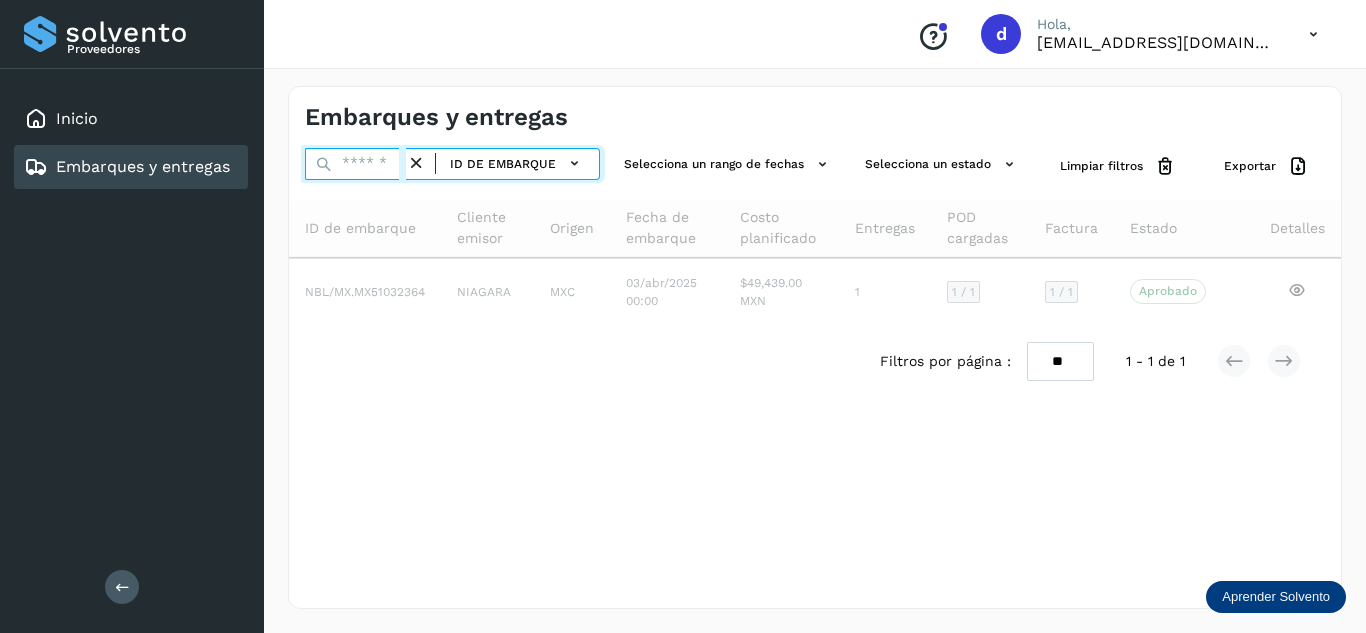 paste on "**********" 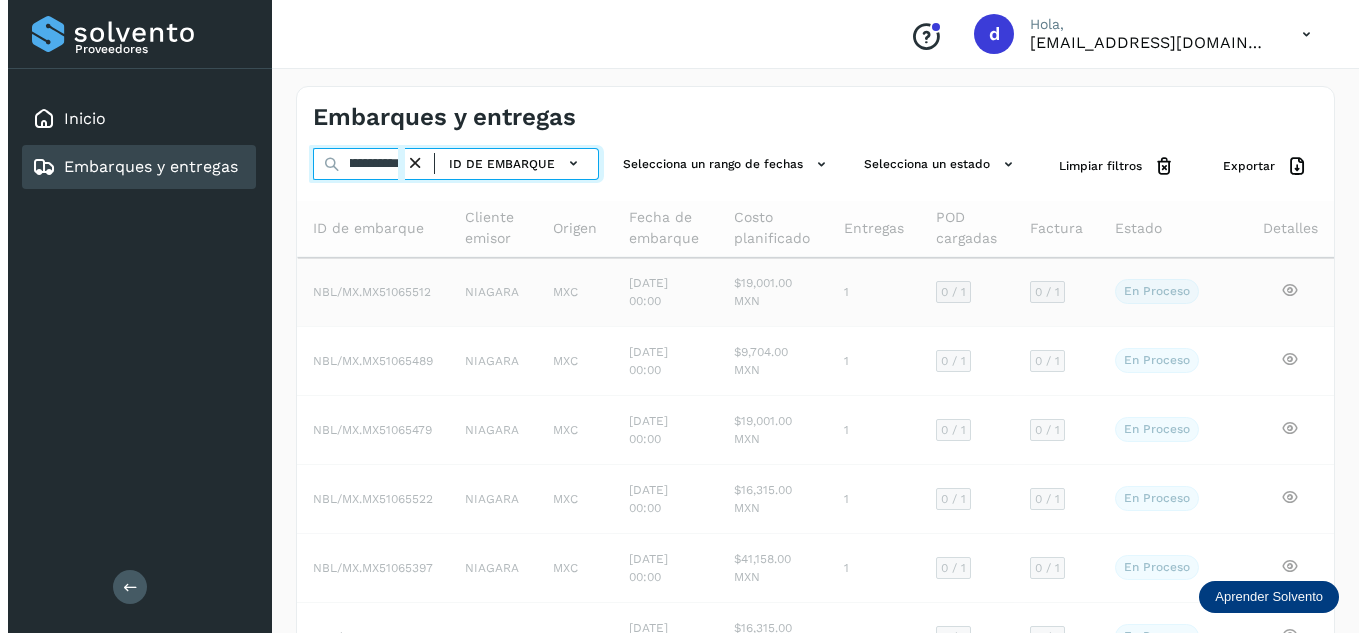 scroll, scrollTop: 0, scrollLeft: 75, axis: horizontal 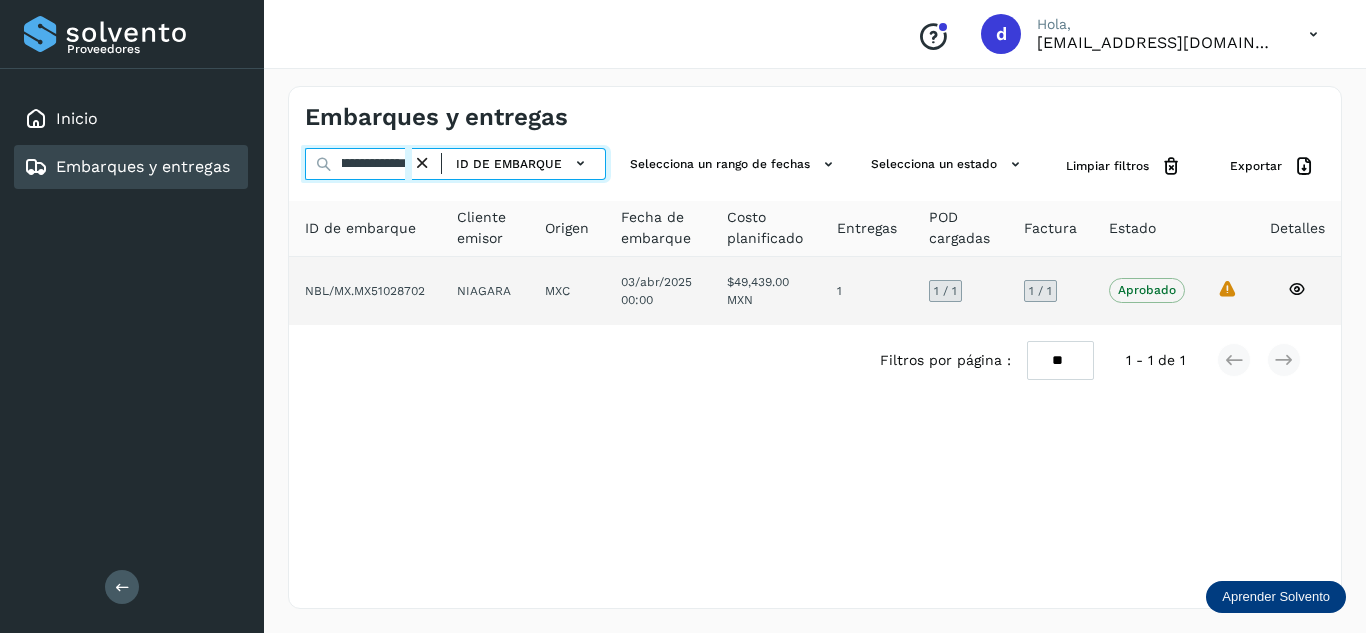 type on "**********" 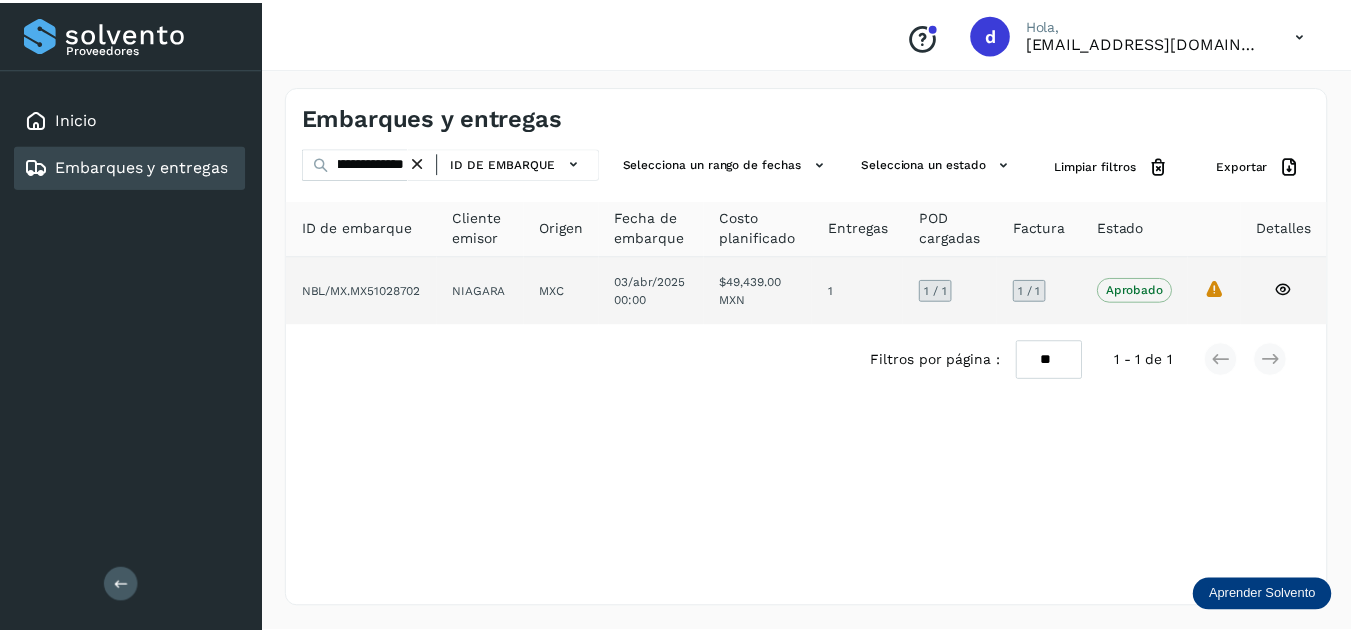 scroll, scrollTop: 0, scrollLeft: 0, axis: both 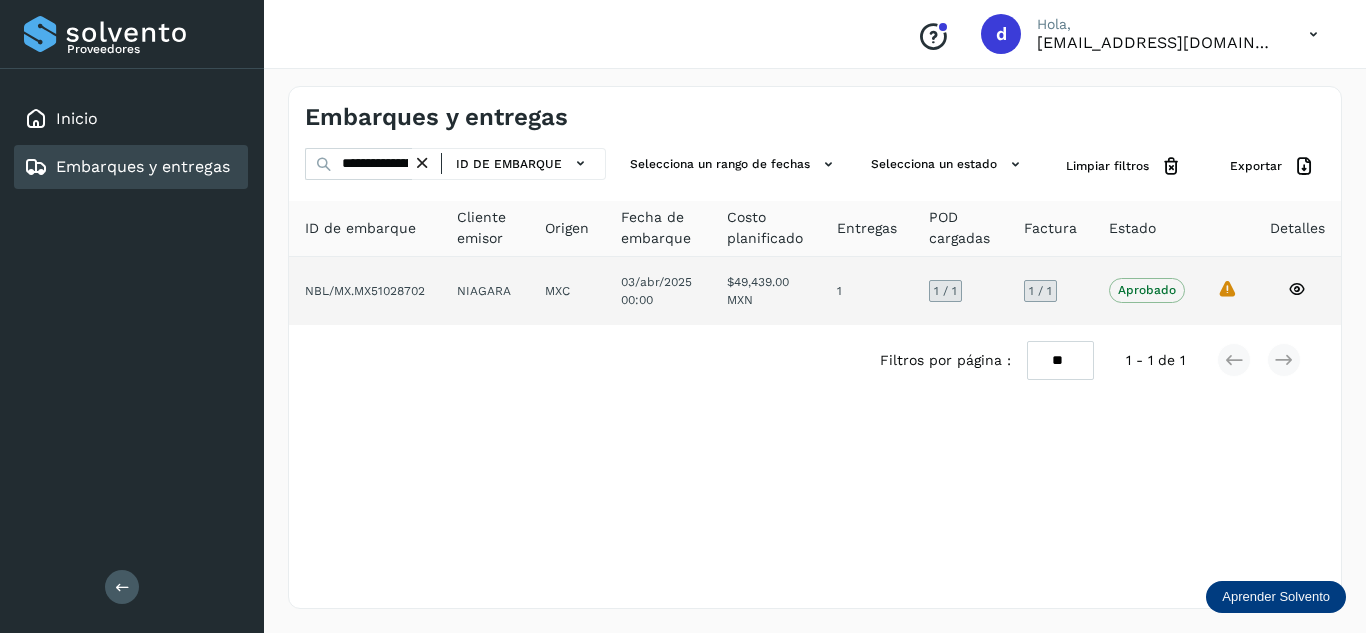 click 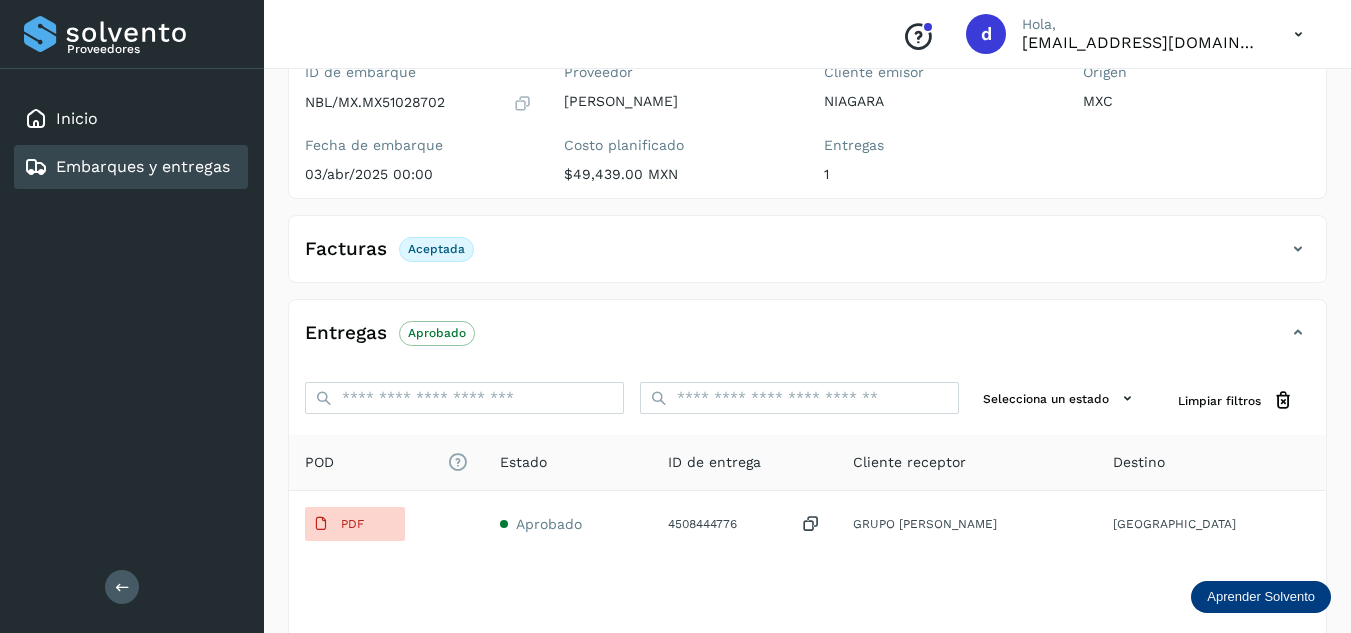 scroll, scrollTop: 300, scrollLeft: 0, axis: vertical 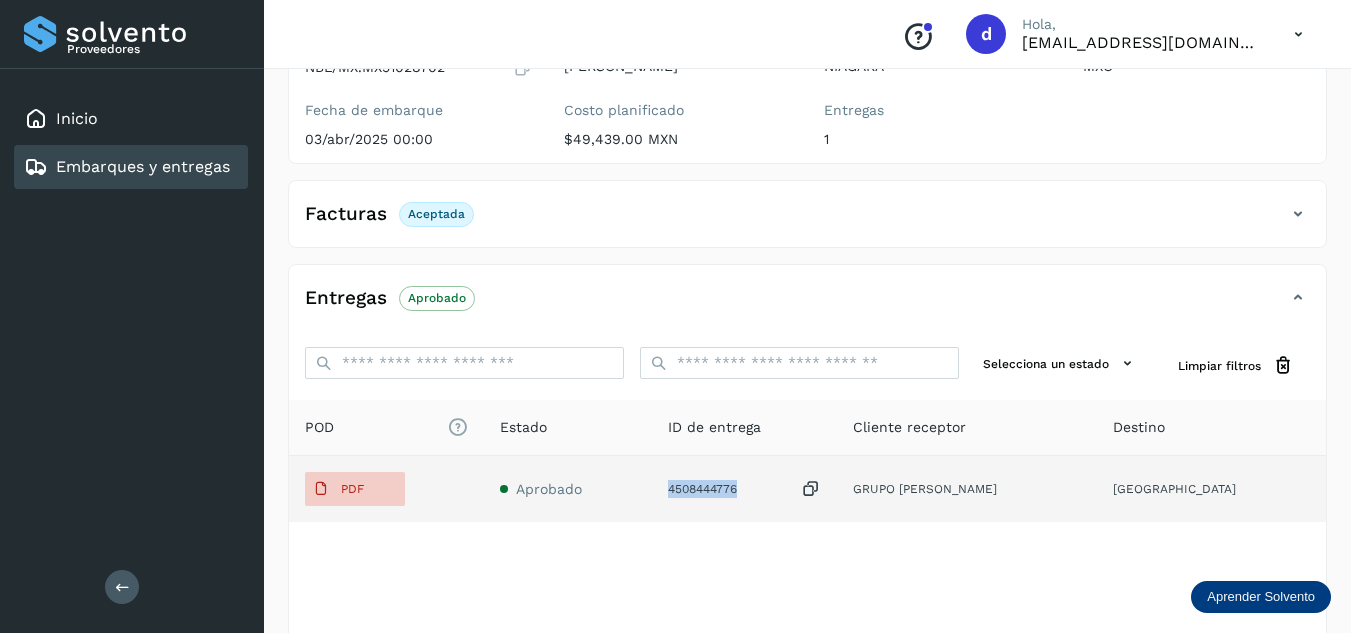 drag, startPoint x: 797, startPoint y: 492, endPoint x: 719, endPoint y: 498, distance: 78.23043 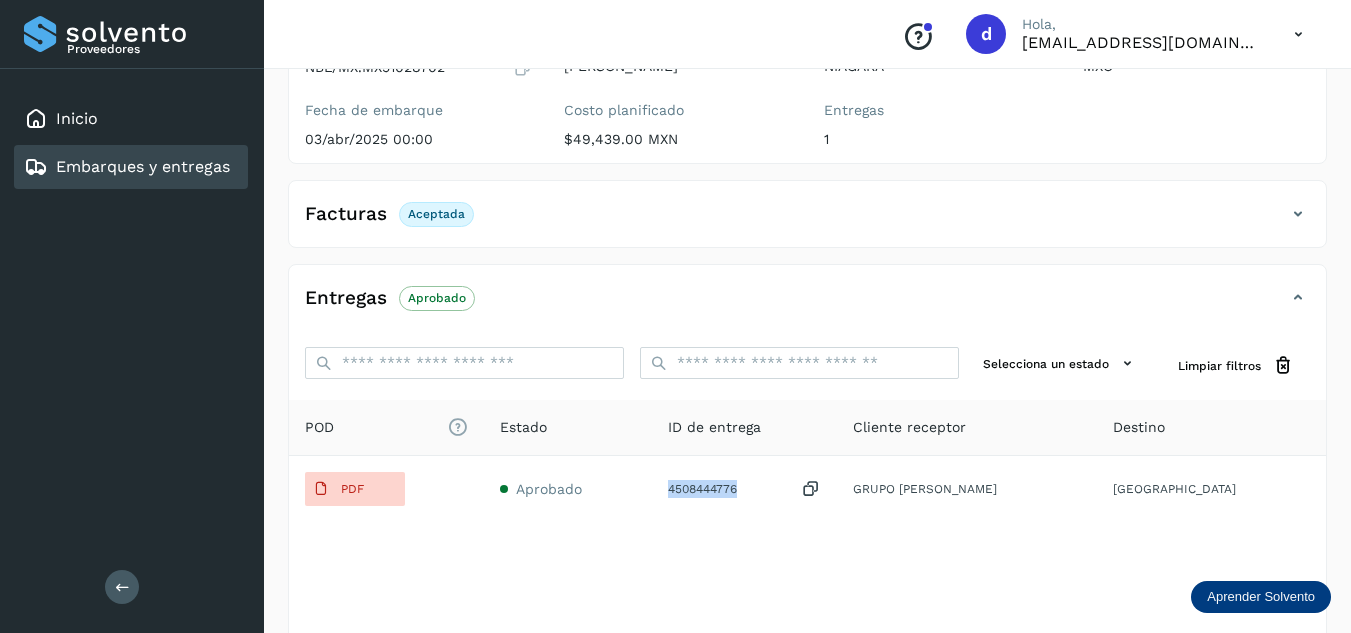 scroll, scrollTop: 0, scrollLeft: 0, axis: both 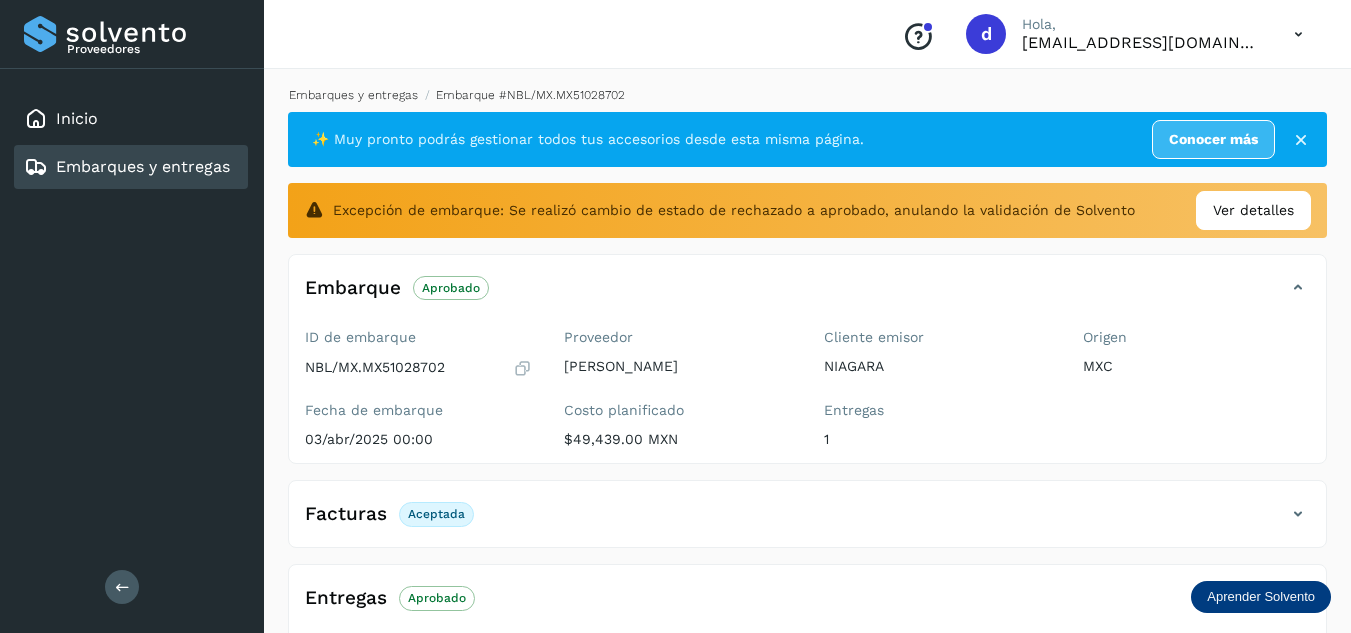 click on "Embarques y entregas" at bounding box center [353, 95] 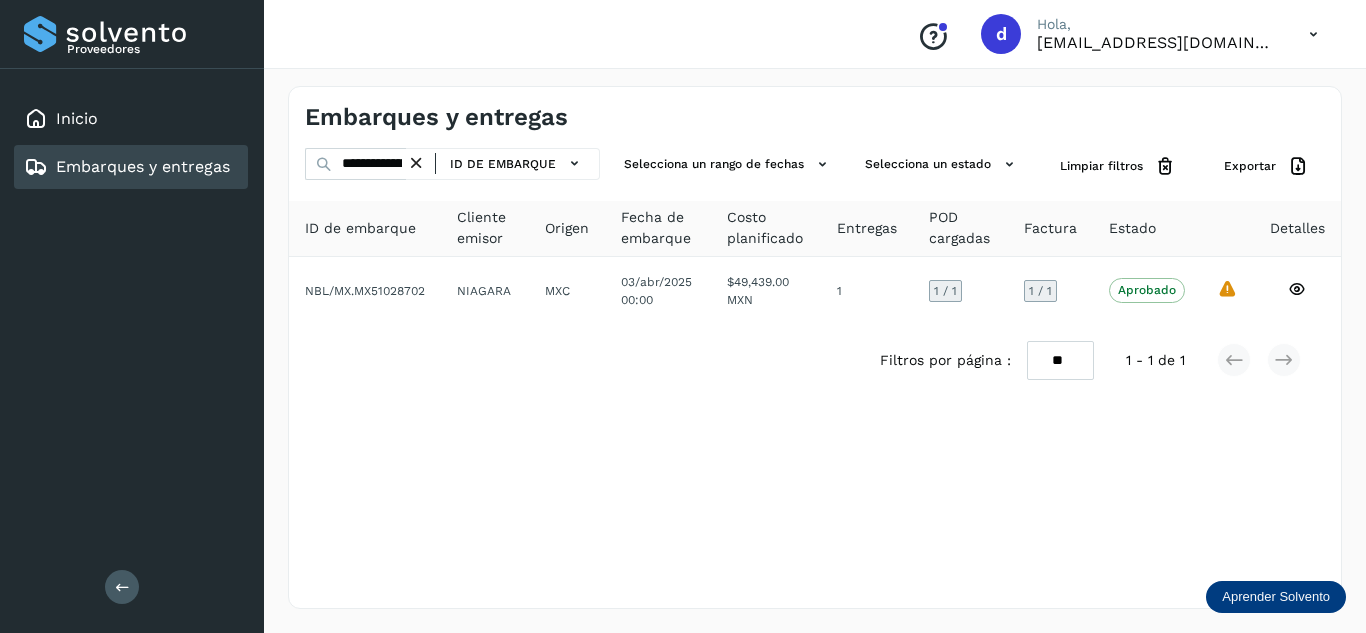 click at bounding box center [416, 163] 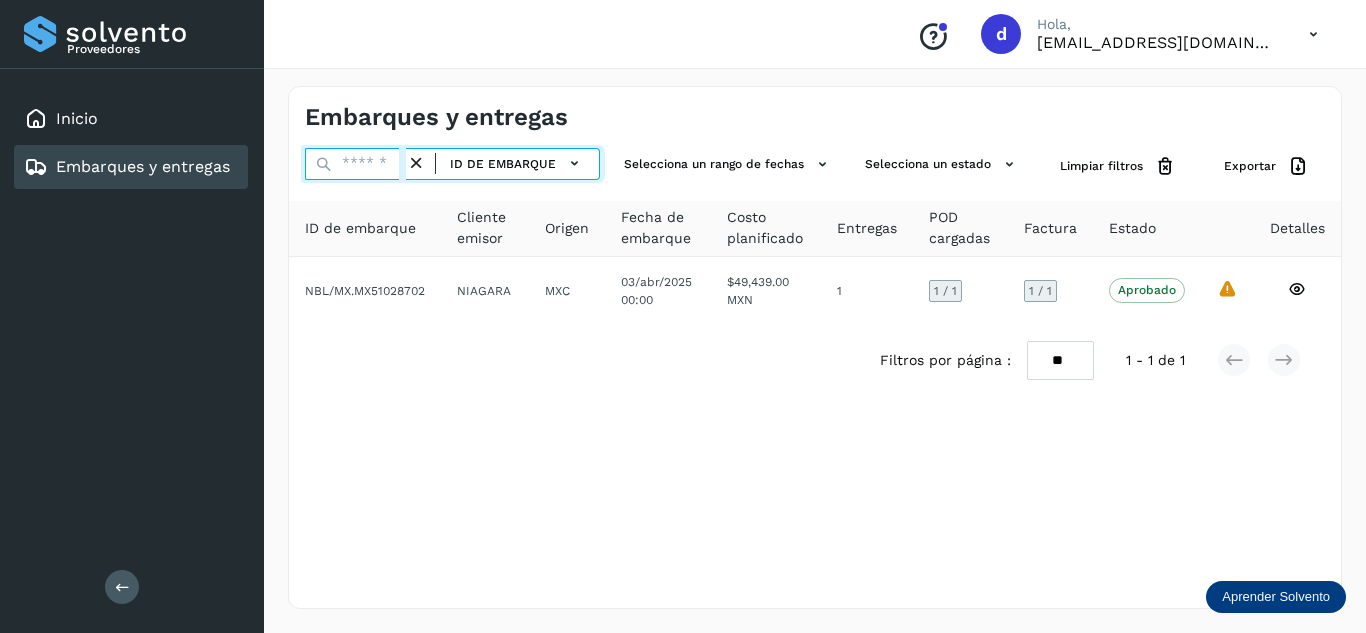 click at bounding box center (355, 164) 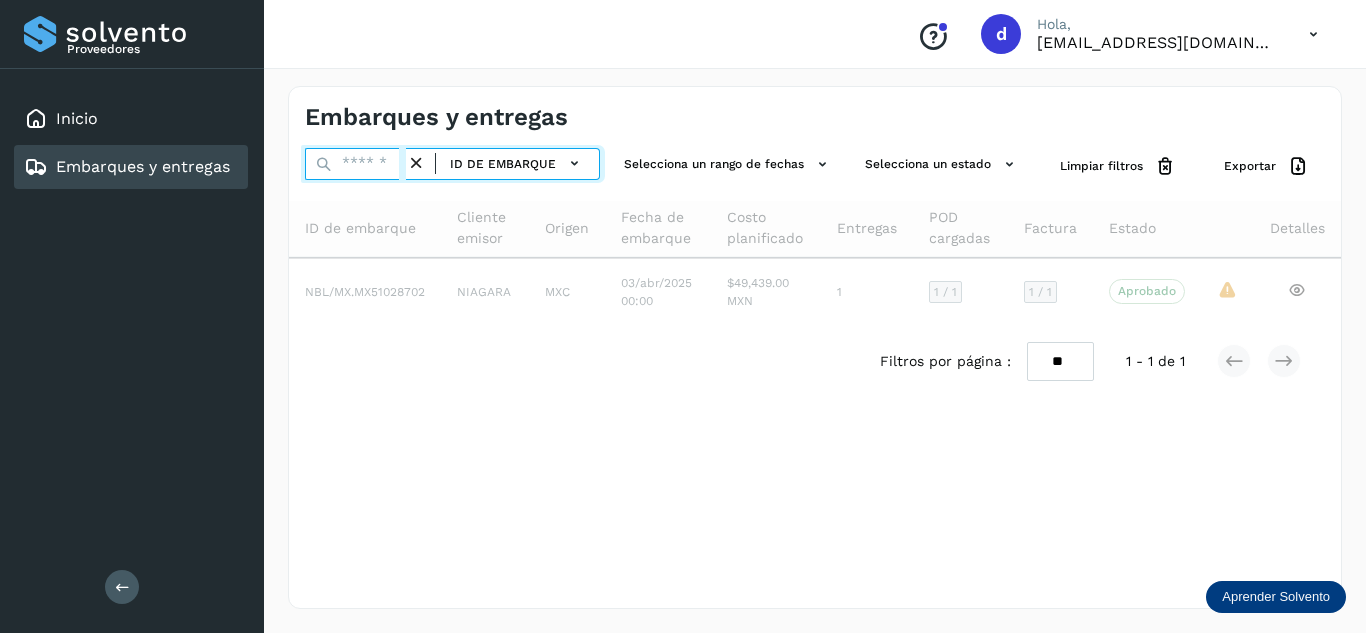 paste on "**********" 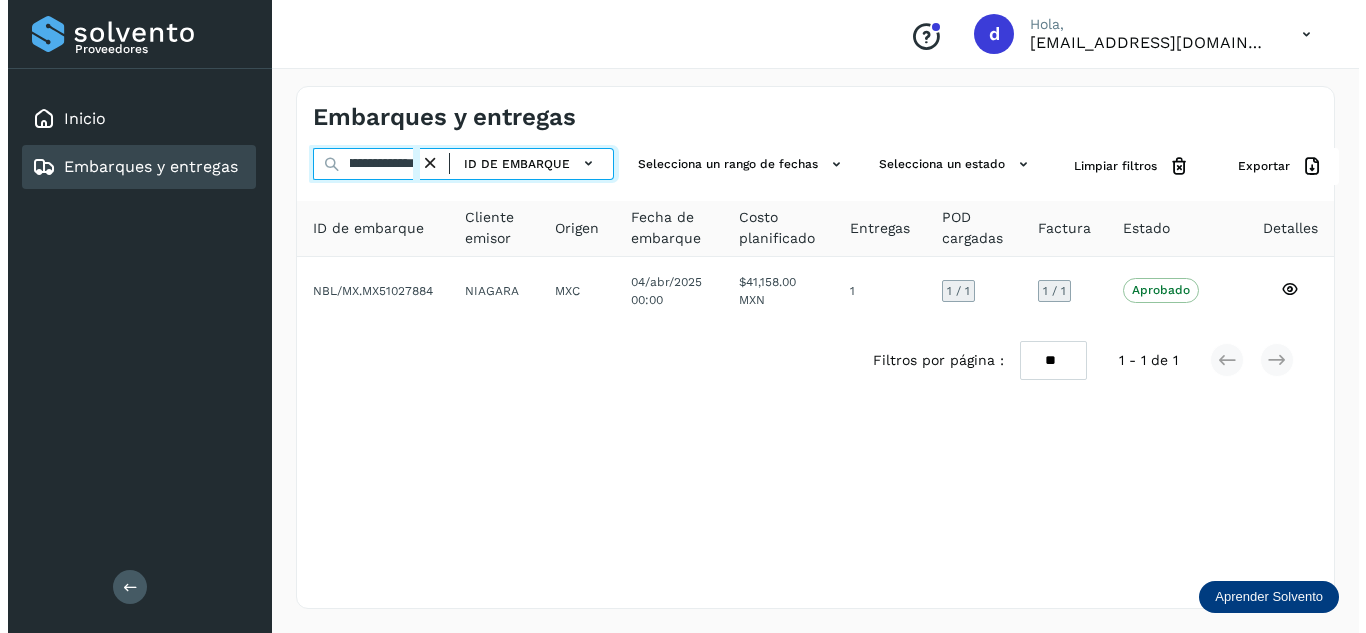scroll, scrollTop: 0, scrollLeft: 76, axis: horizontal 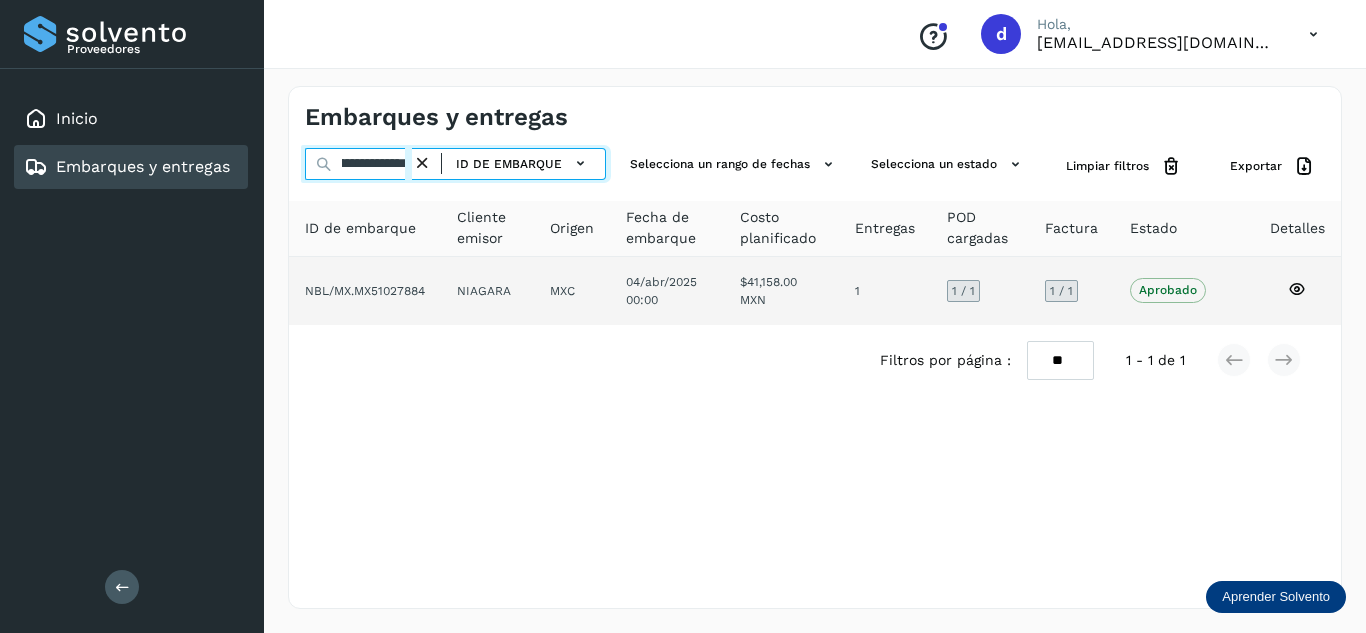 type on "**********" 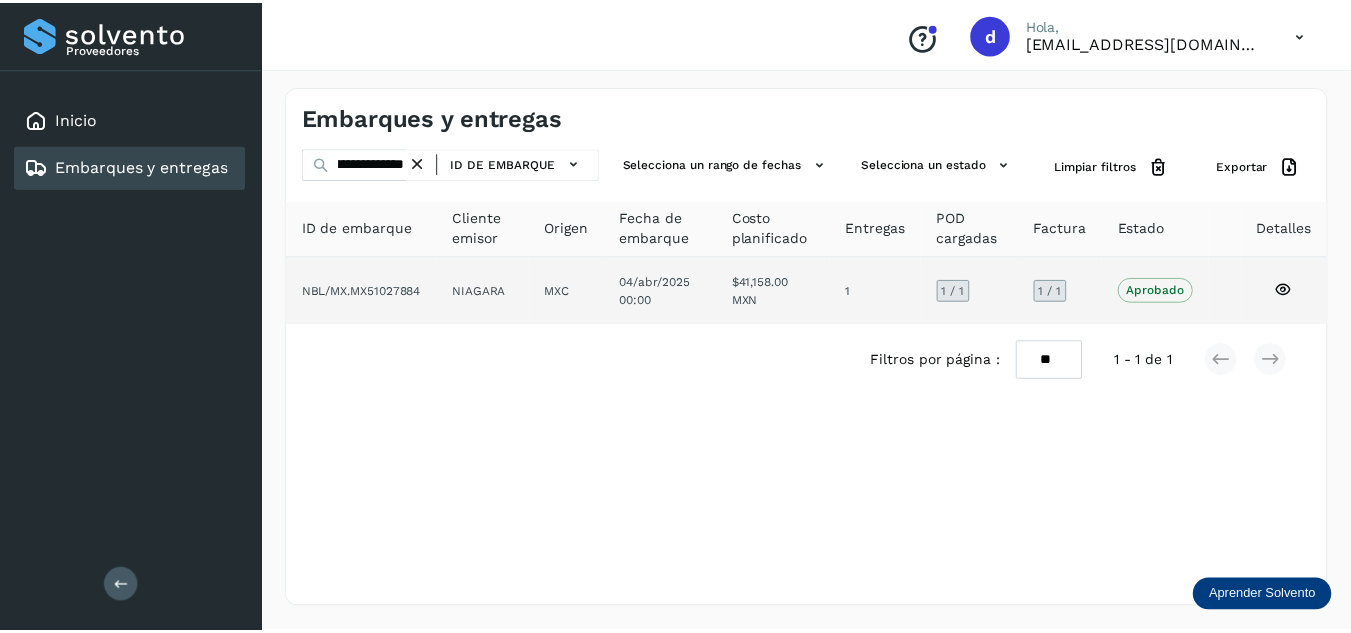 scroll, scrollTop: 0, scrollLeft: 0, axis: both 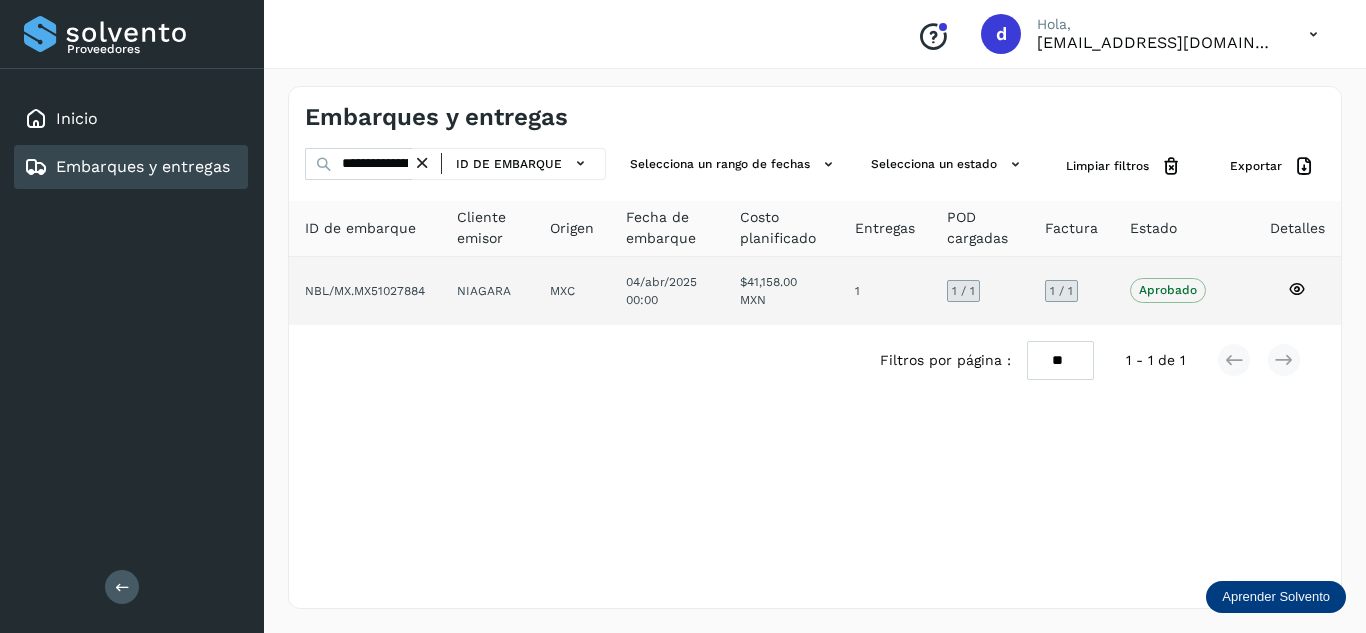 click 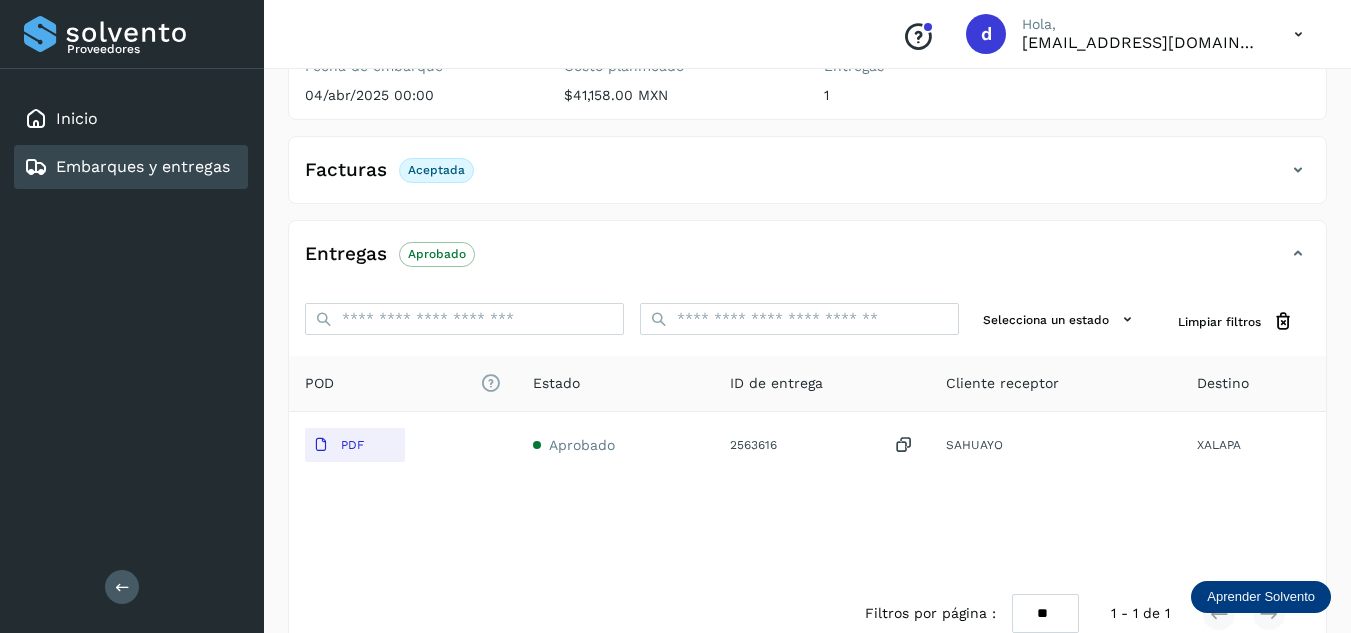 scroll, scrollTop: 314, scrollLeft: 0, axis: vertical 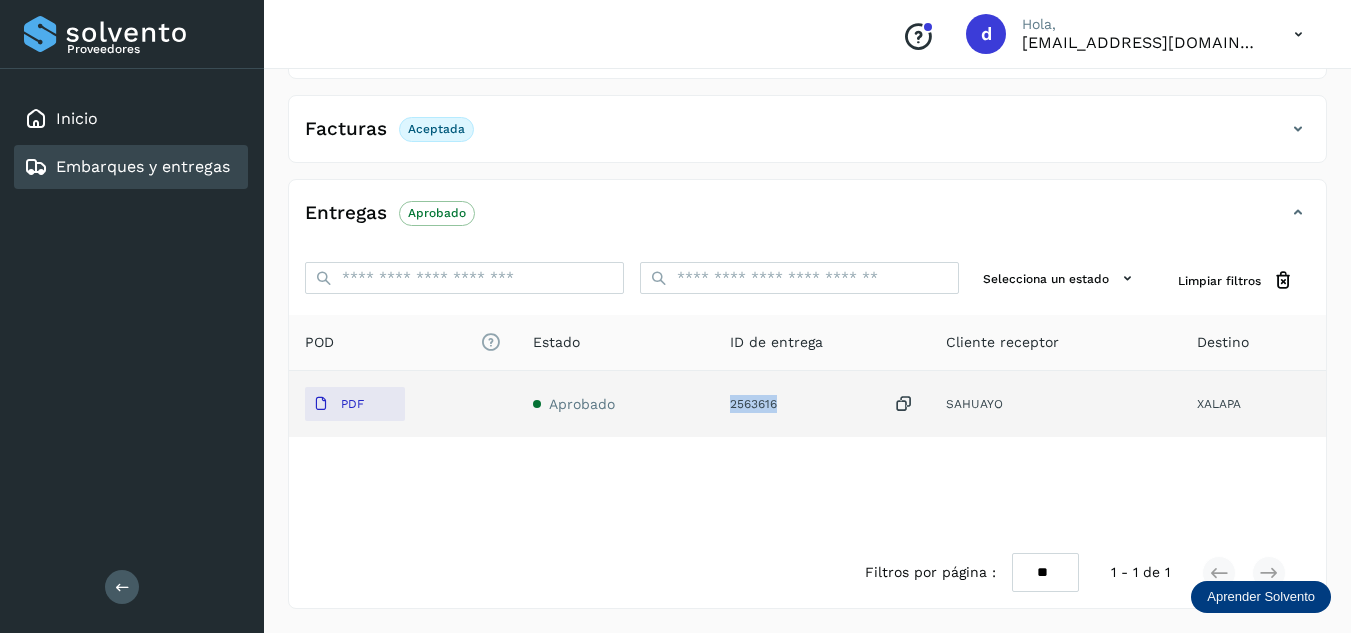 drag, startPoint x: 778, startPoint y: 409, endPoint x: 733, endPoint y: 411, distance: 45.044422 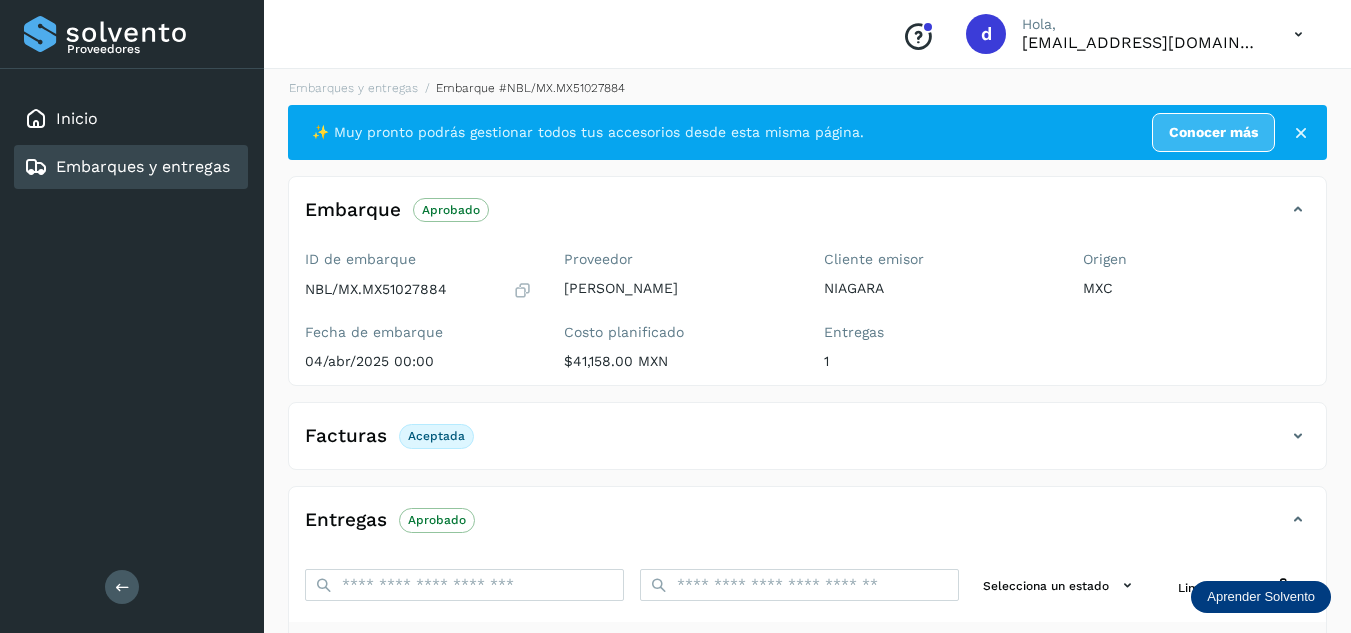 scroll, scrollTop: 0, scrollLeft: 0, axis: both 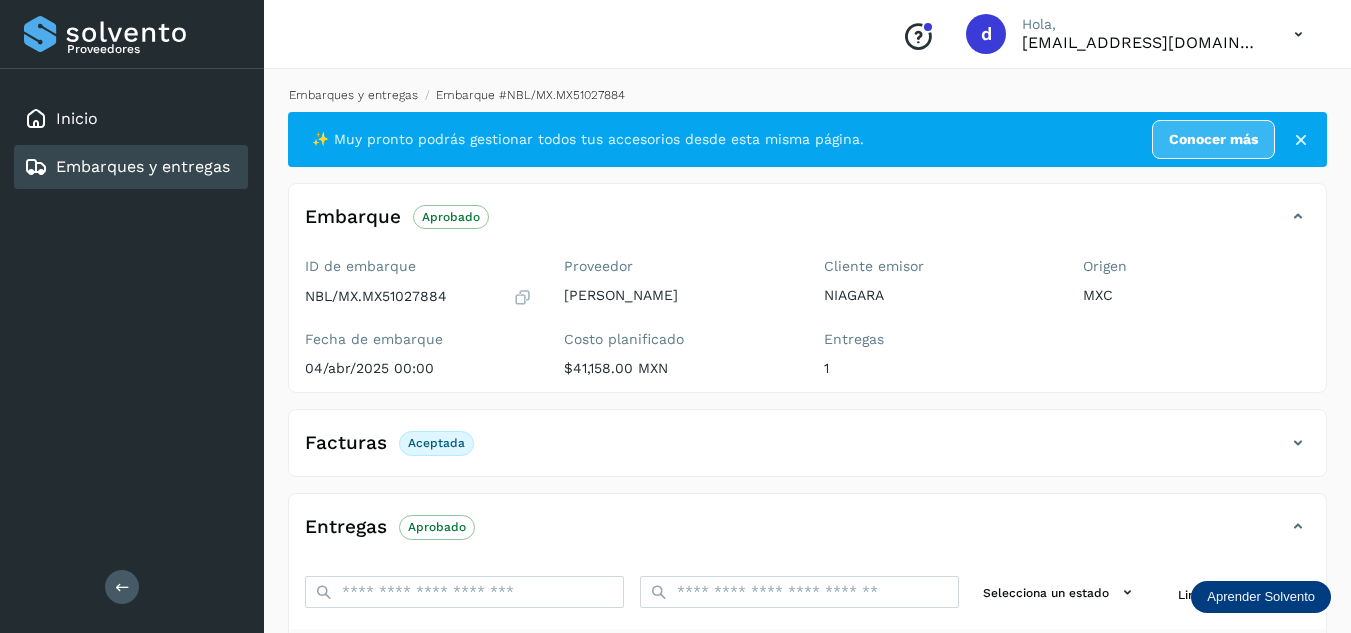 click on "Embarques y entregas" at bounding box center [353, 95] 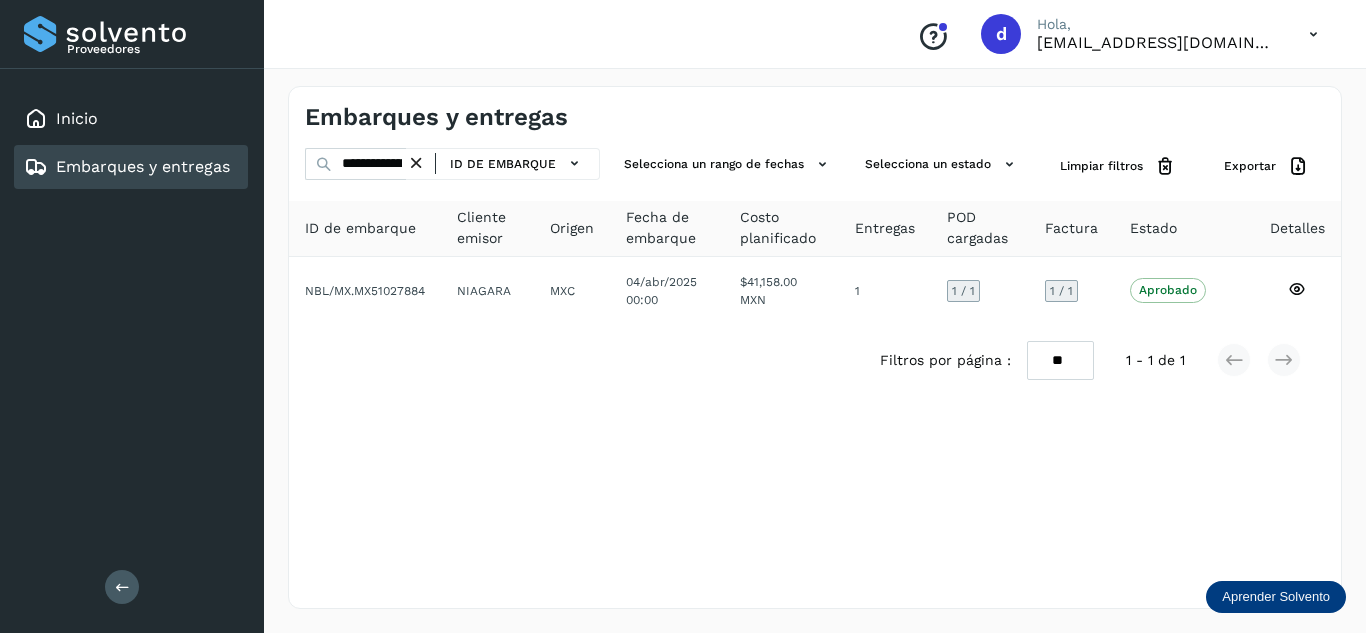 click at bounding box center (416, 163) 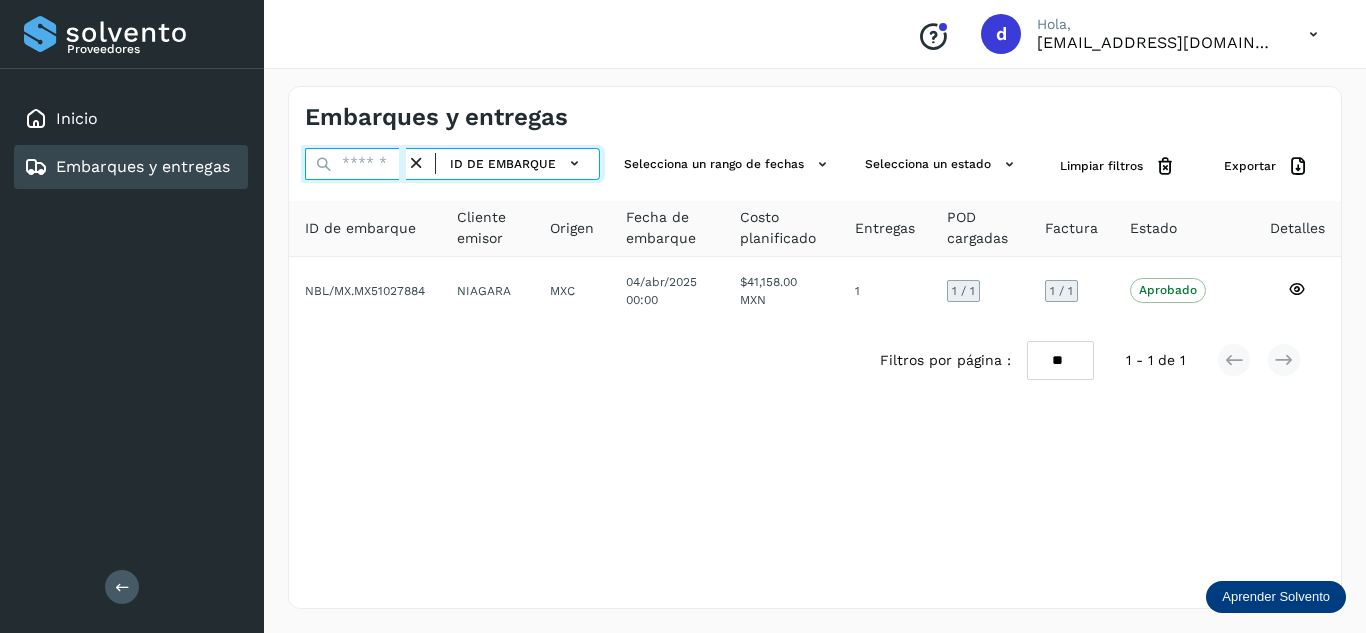 click at bounding box center [355, 164] 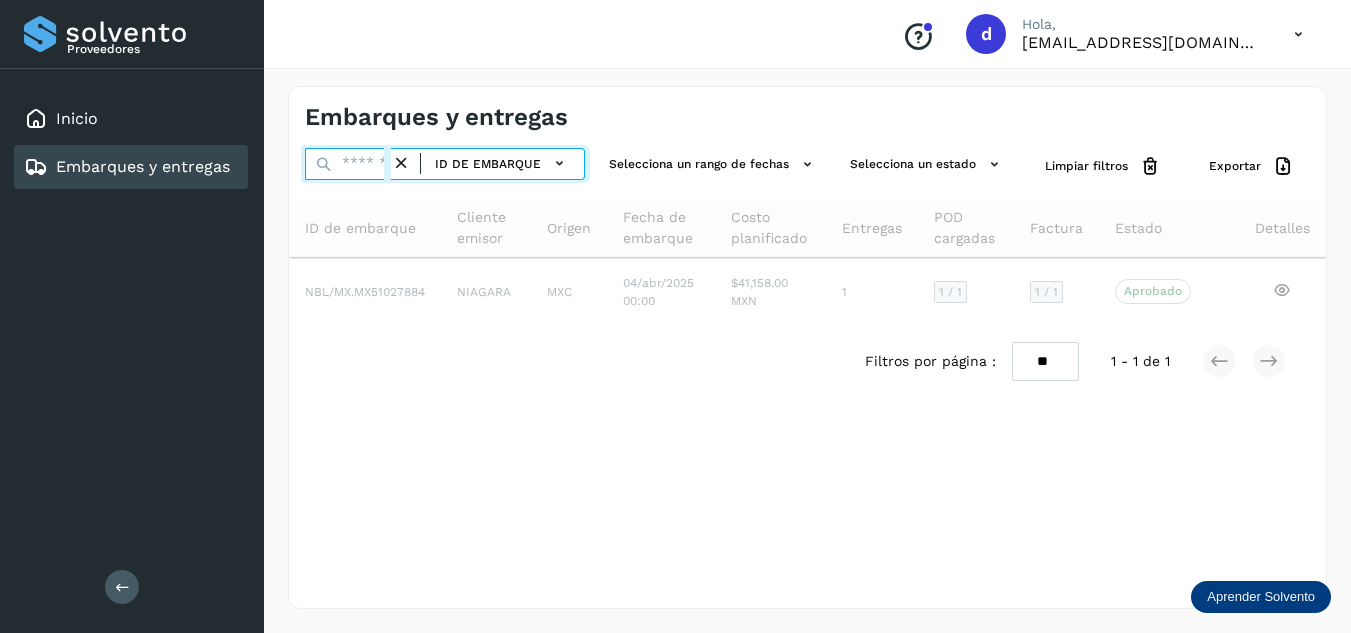 paste on "**********" 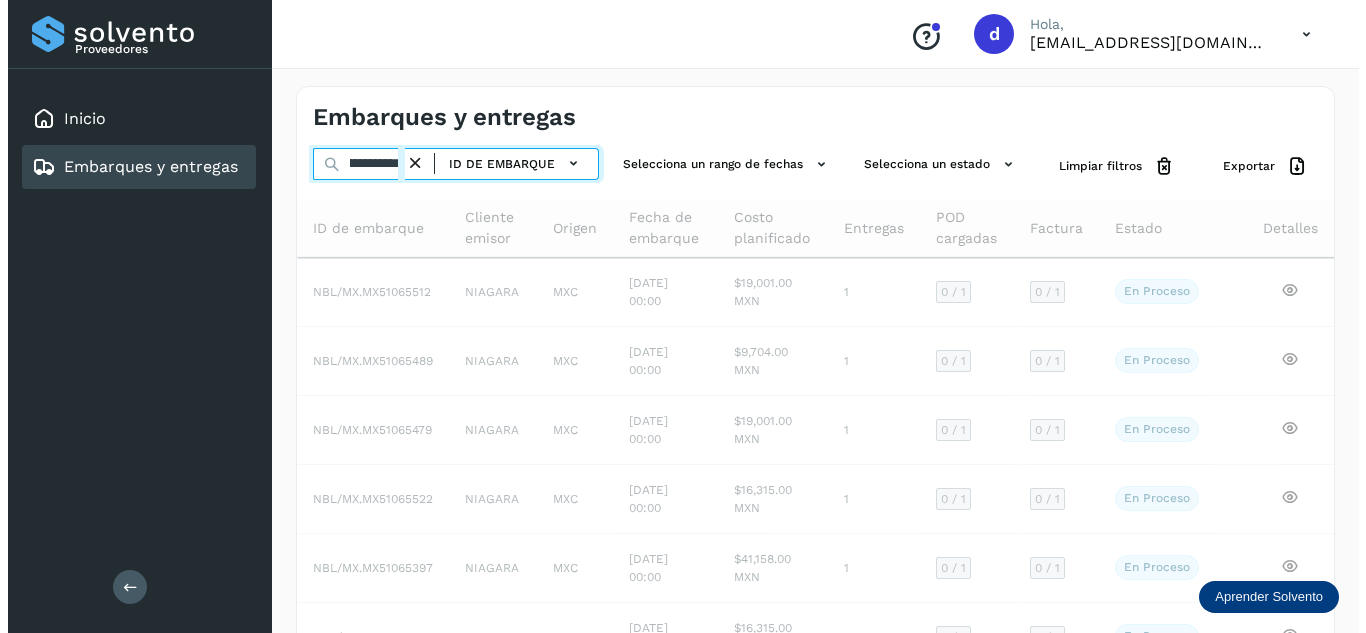 scroll, scrollTop: 0, scrollLeft: 70, axis: horizontal 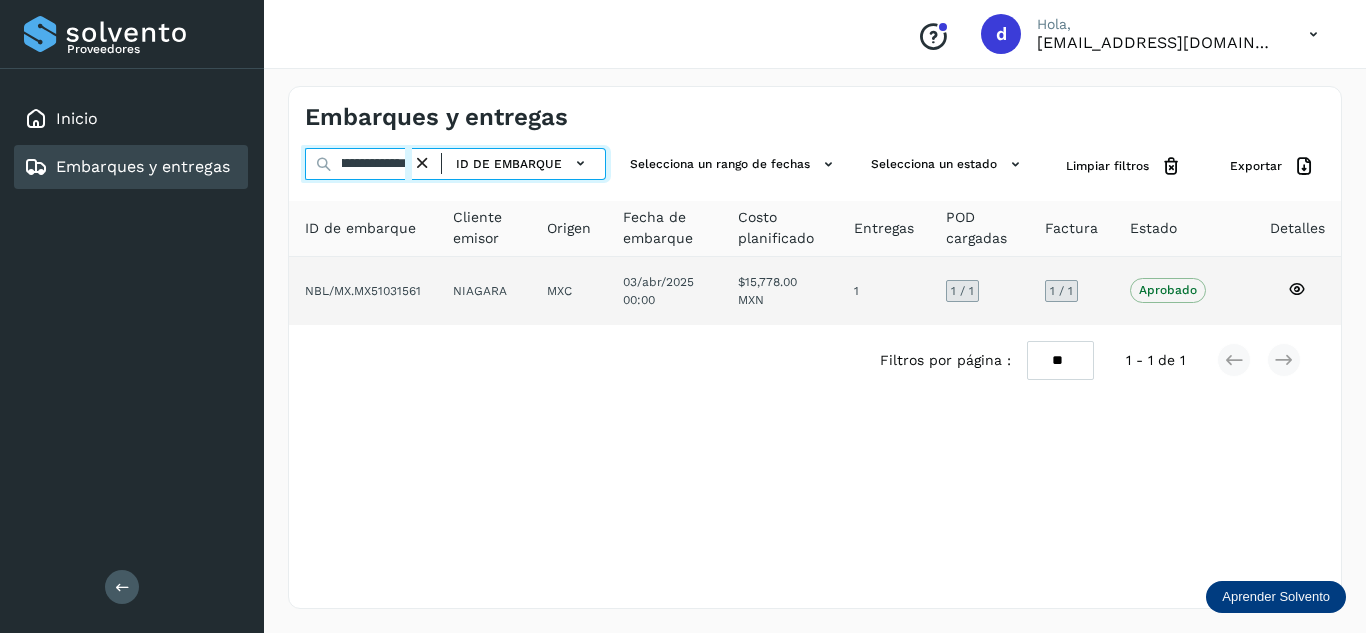 type on "**********" 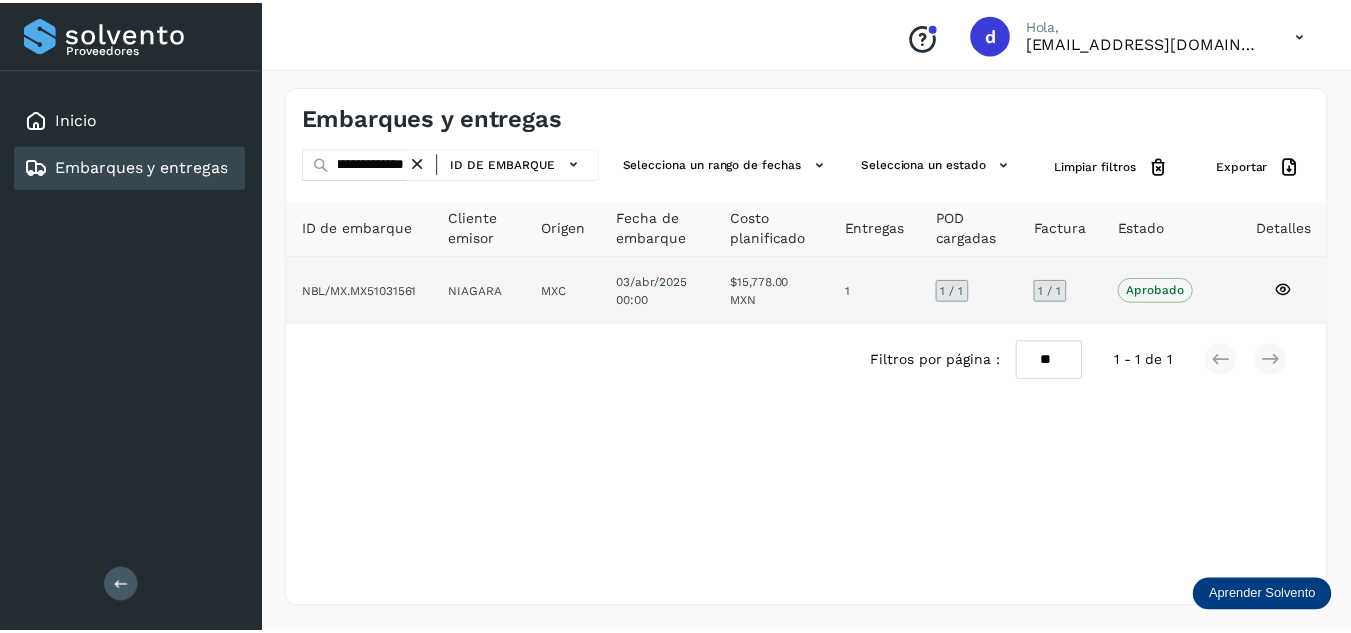 scroll, scrollTop: 0, scrollLeft: 0, axis: both 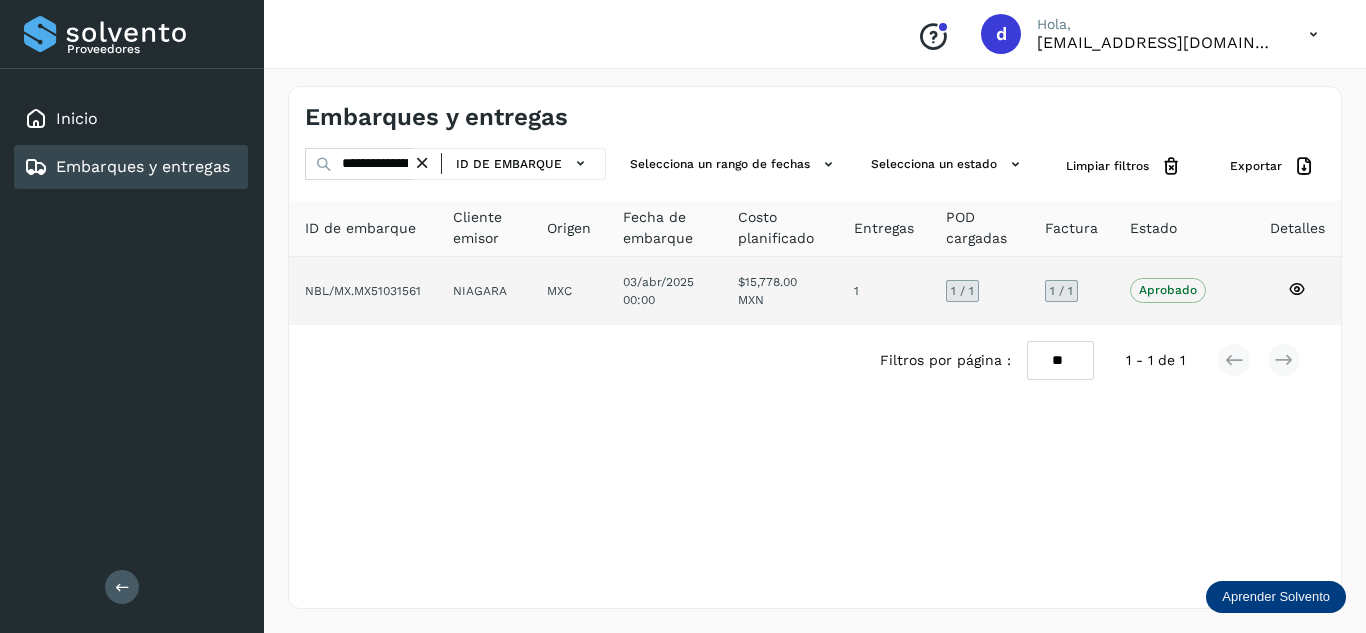 click 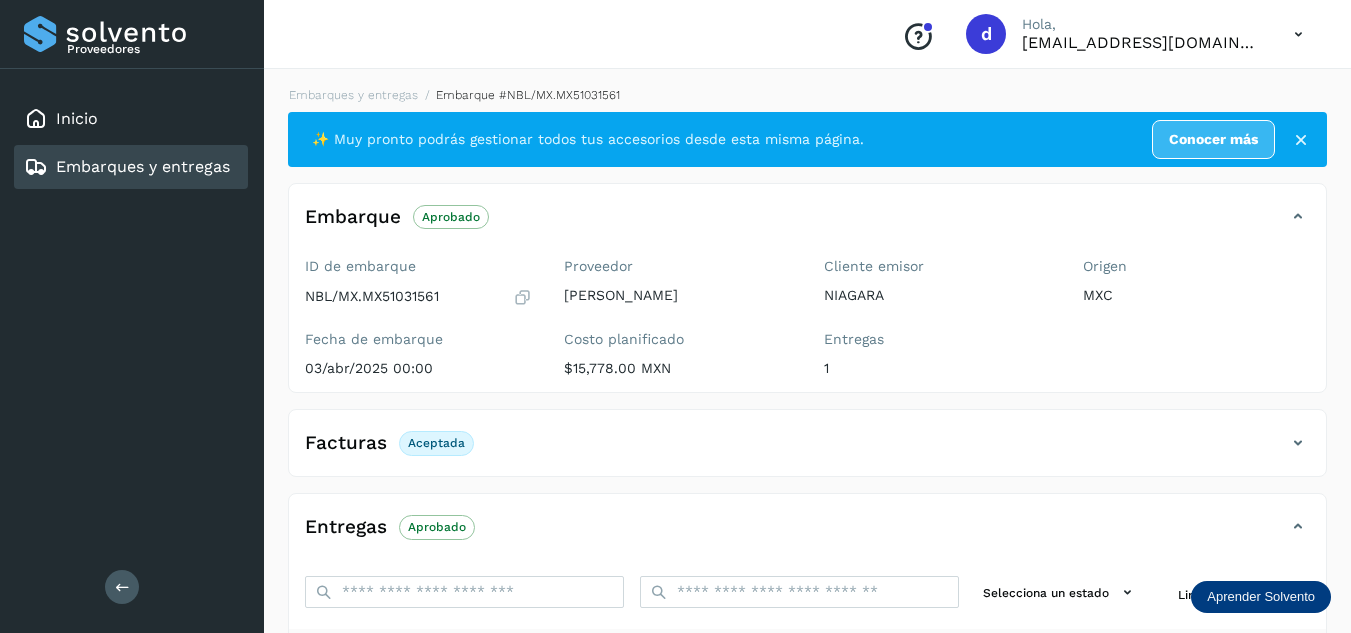 scroll, scrollTop: 300, scrollLeft: 0, axis: vertical 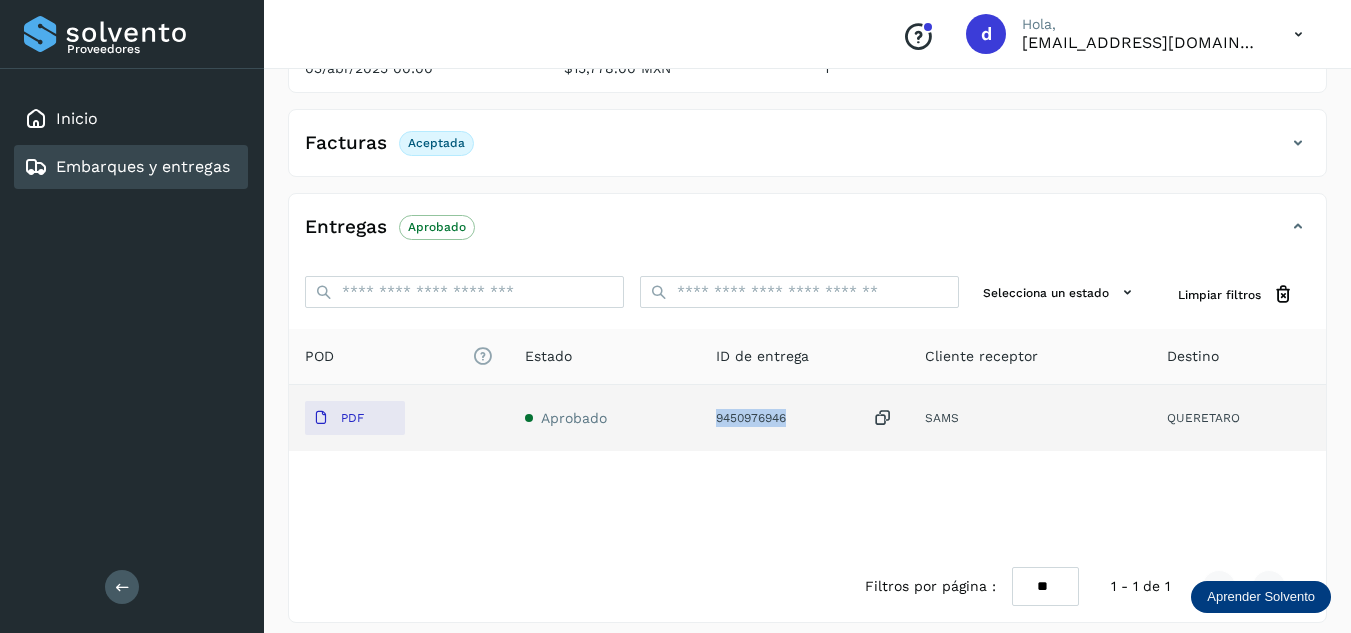 drag, startPoint x: 794, startPoint y: 424, endPoint x: 719, endPoint y: 422, distance: 75.026665 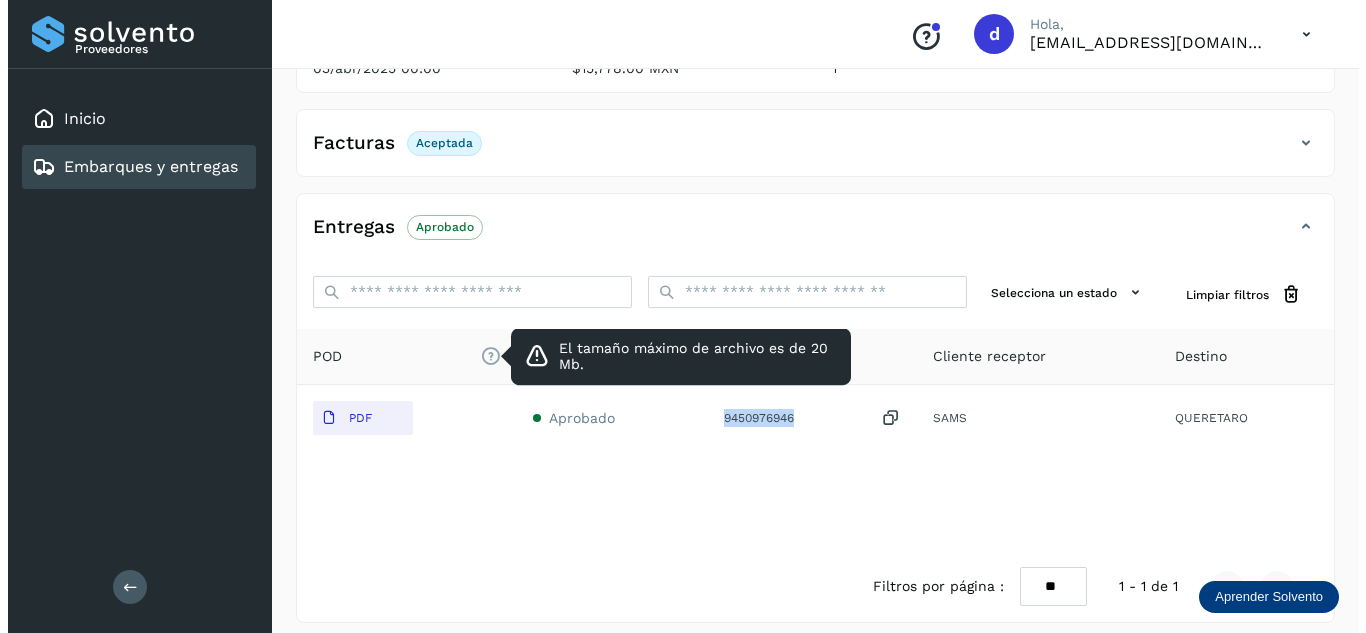 scroll, scrollTop: 0, scrollLeft: 0, axis: both 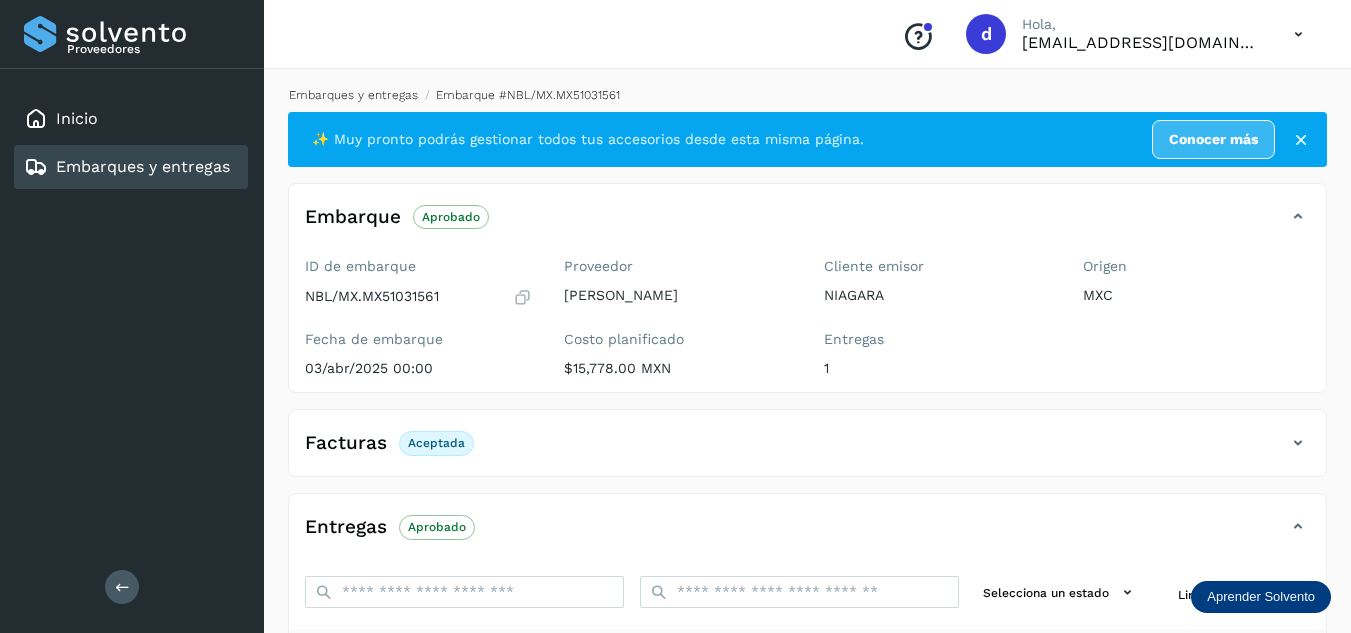 click on "Embarques y entregas" at bounding box center (353, 95) 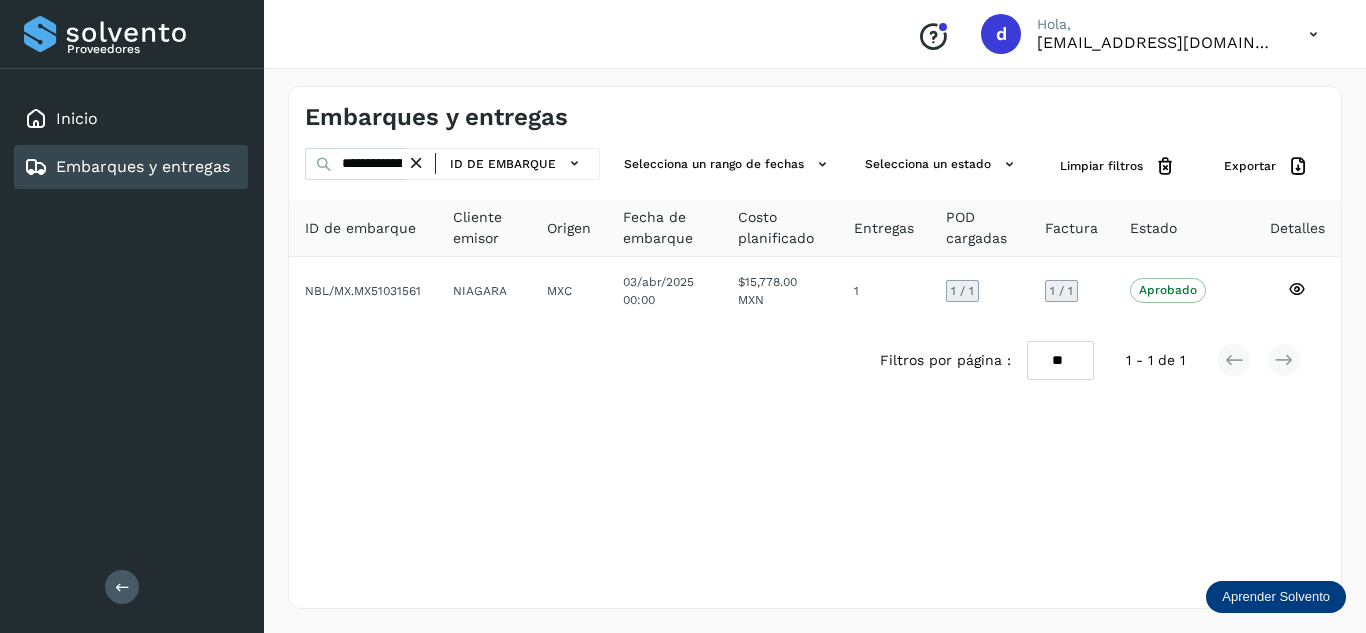 click at bounding box center [416, 163] 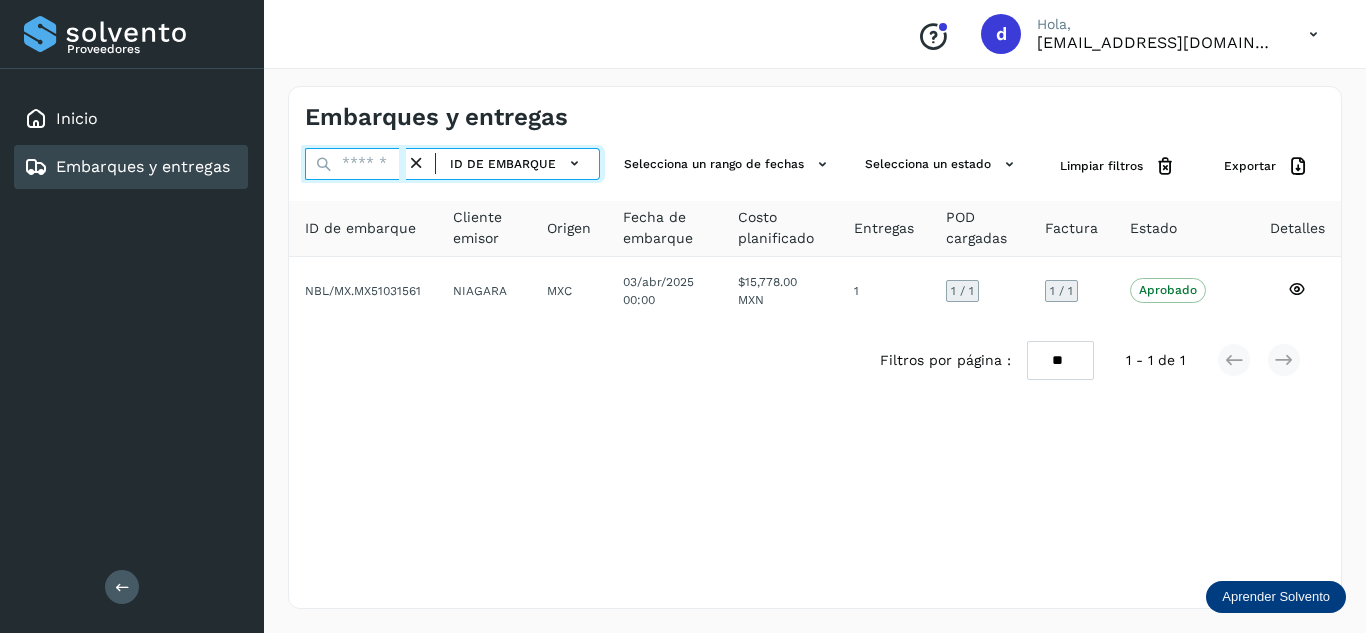 click at bounding box center (355, 164) 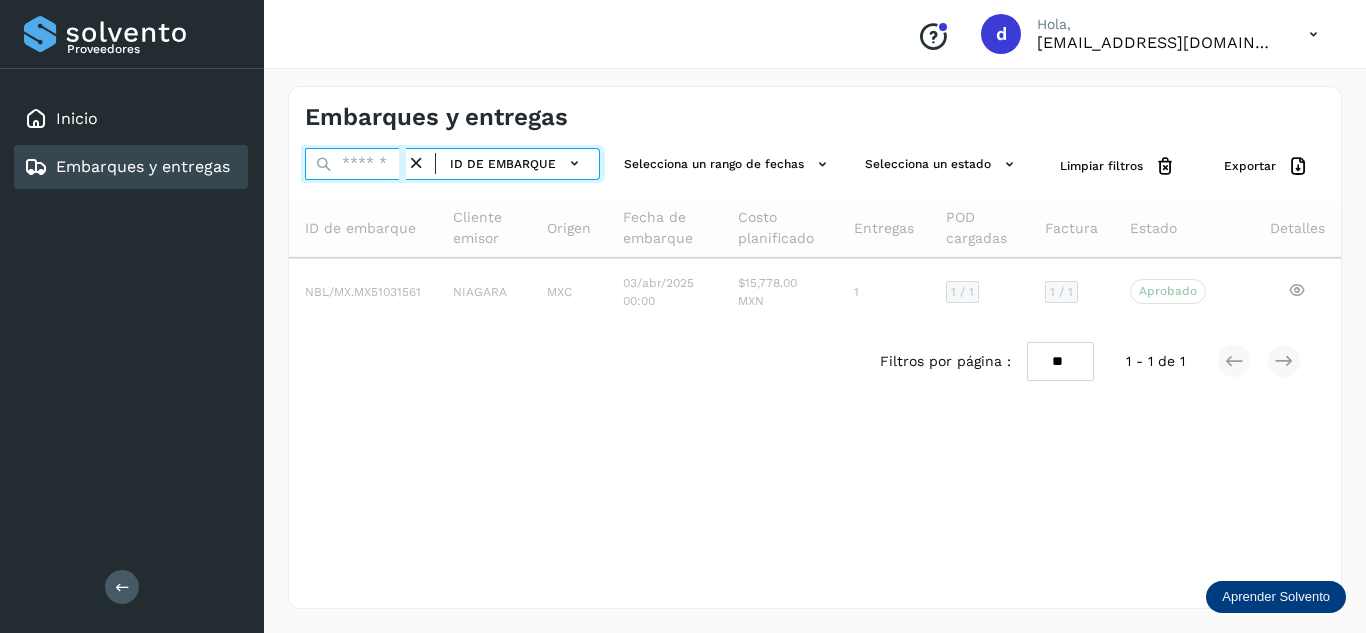 paste on "**********" 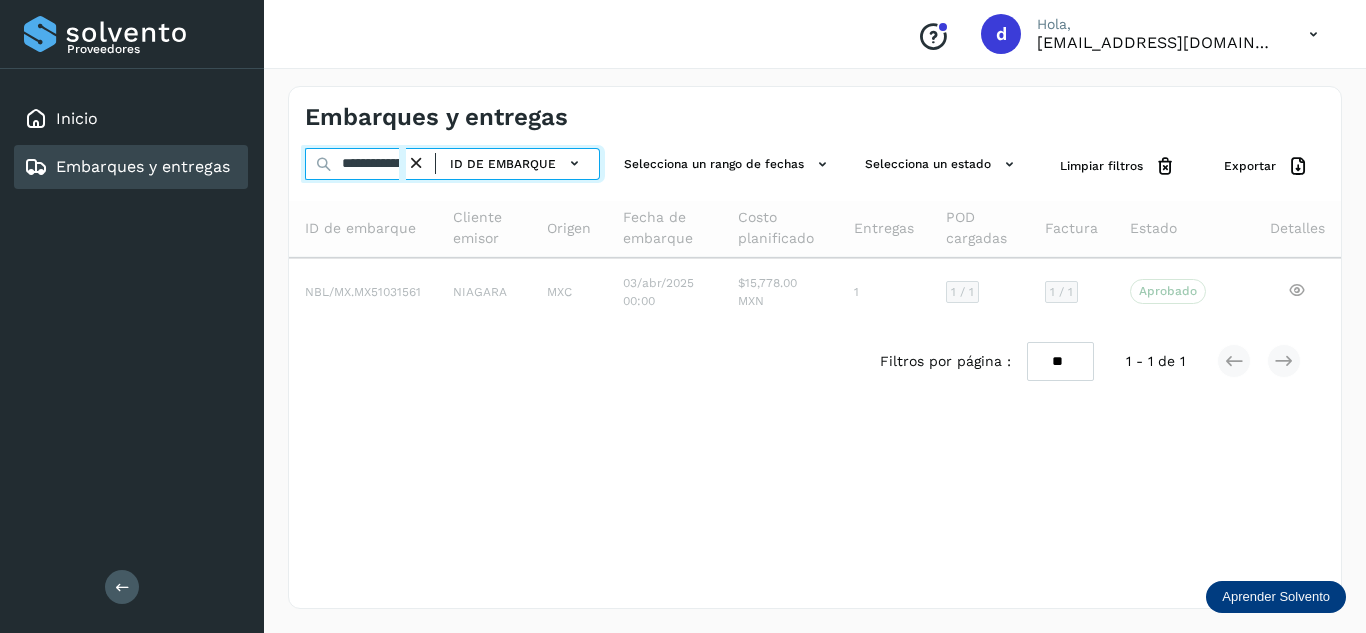 scroll, scrollTop: 0, scrollLeft: 73, axis: horizontal 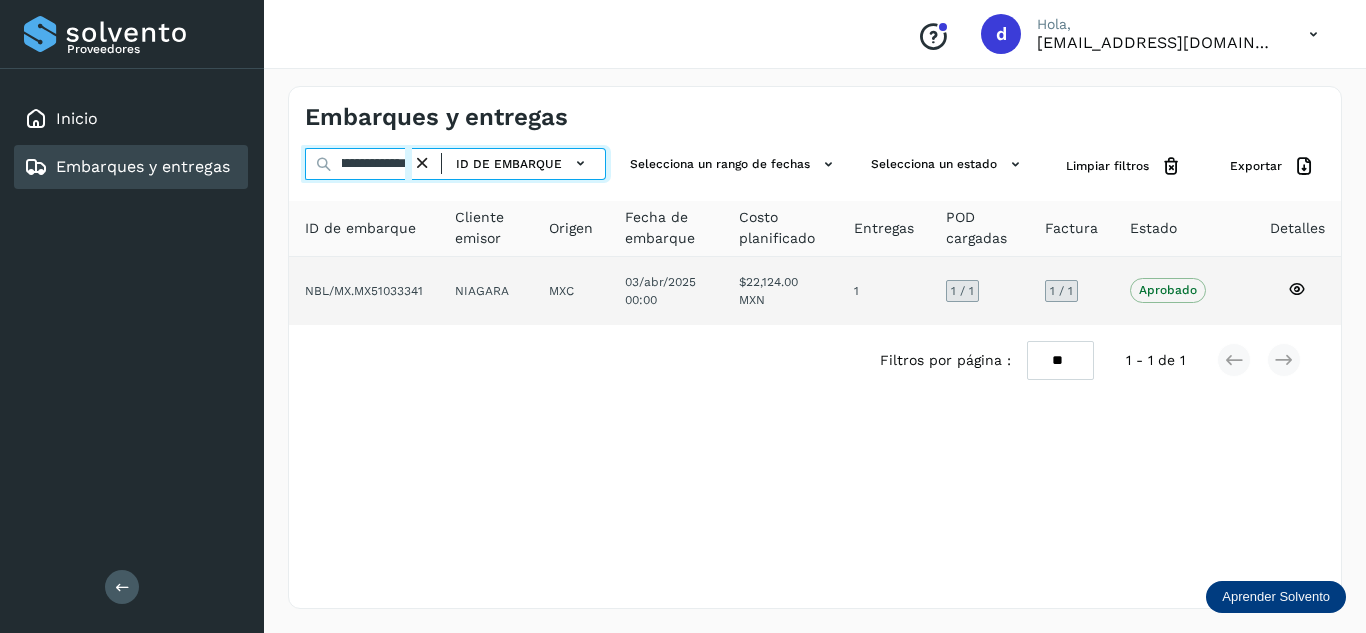 type on "**********" 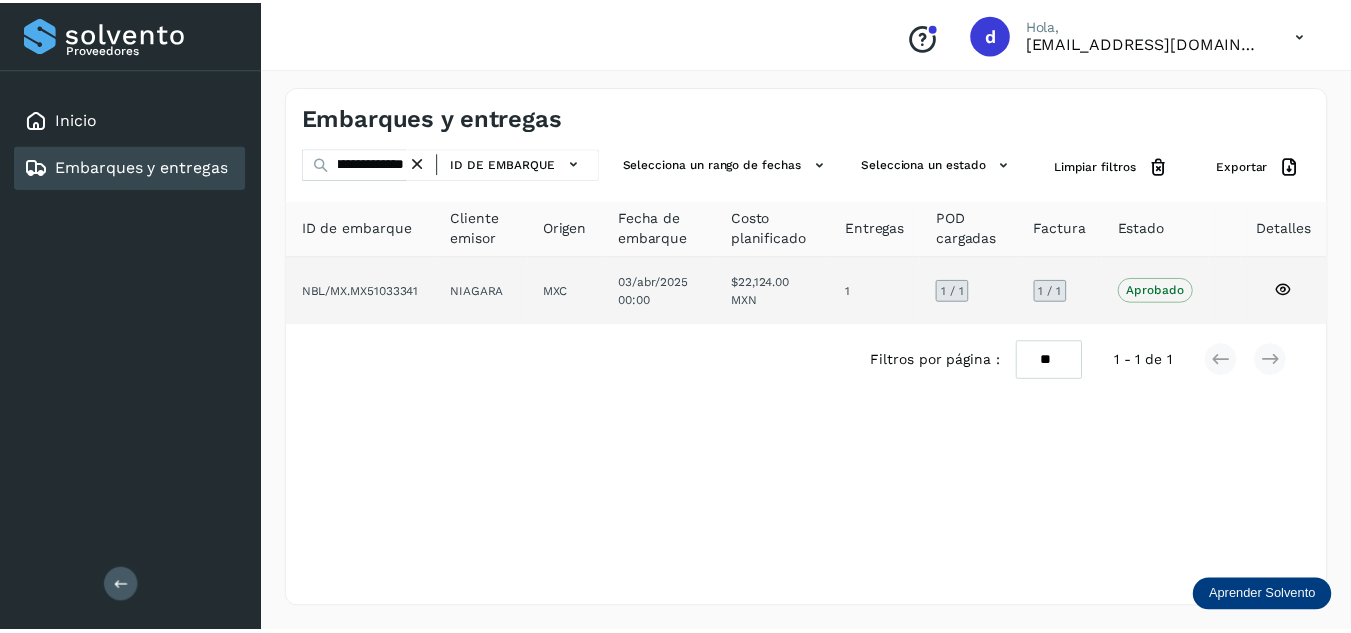 scroll, scrollTop: 0, scrollLeft: 0, axis: both 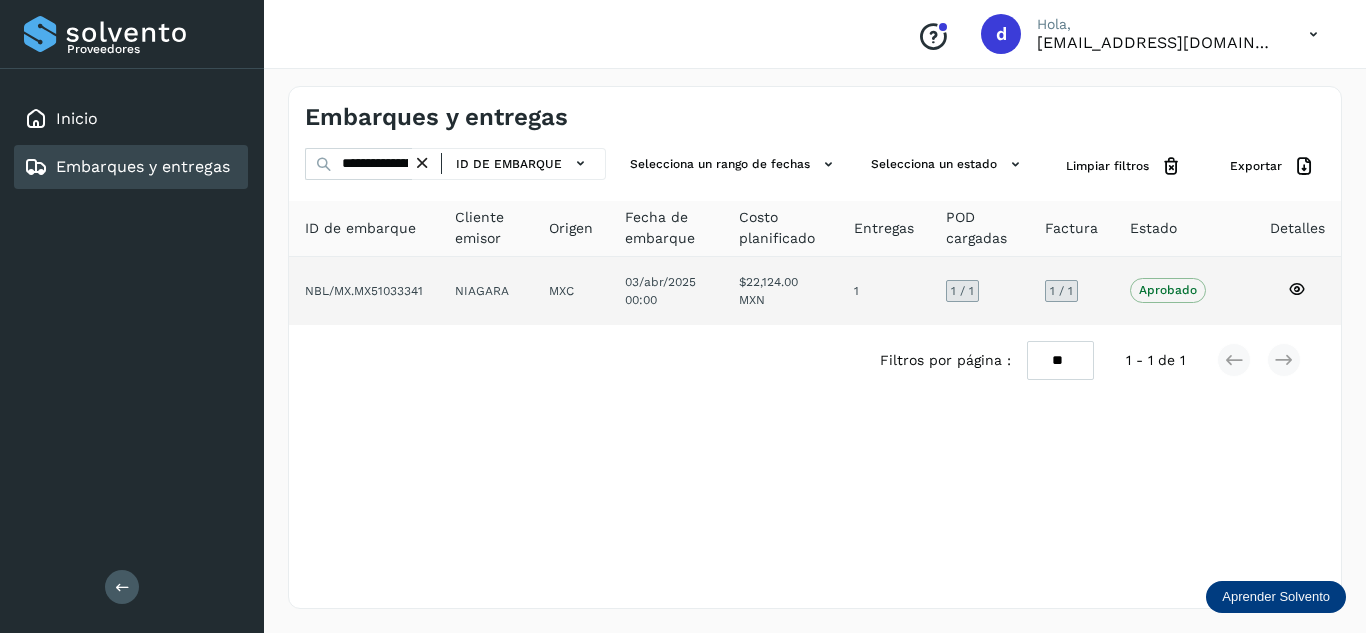 click 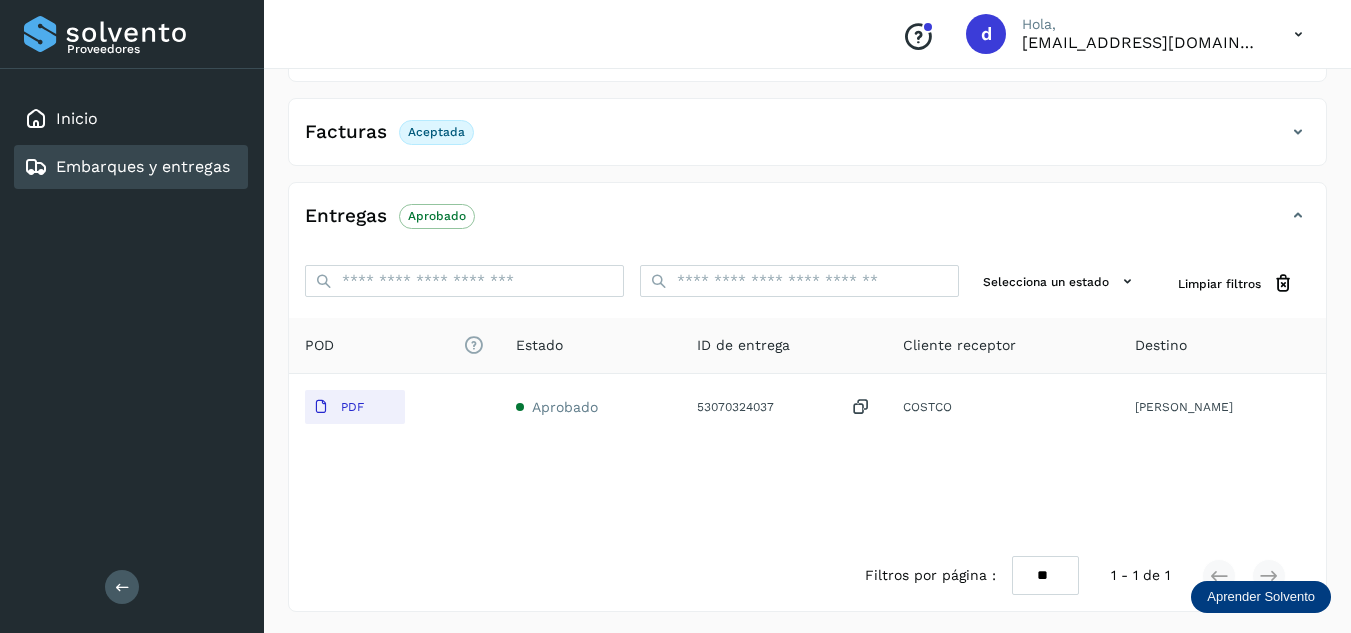 scroll, scrollTop: 314, scrollLeft: 0, axis: vertical 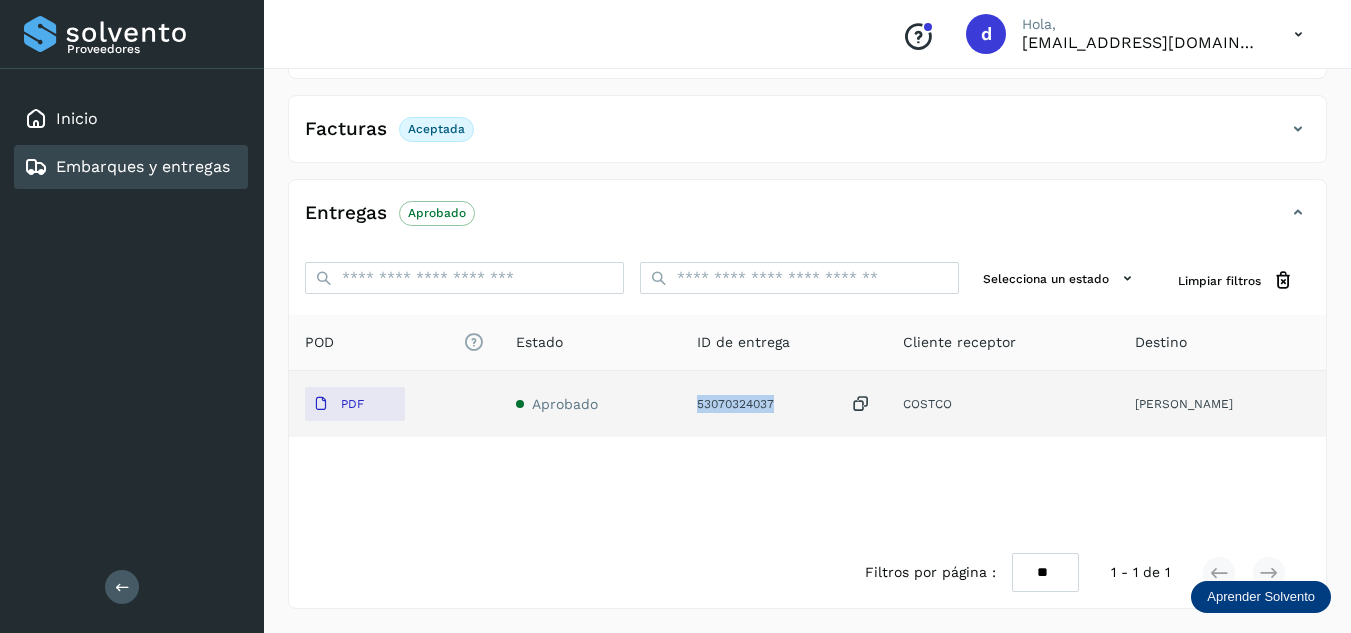 drag, startPoint x: 805, startPoint y: 404, endPoint x: 726, endPoint y: 402, distance: 79.025314 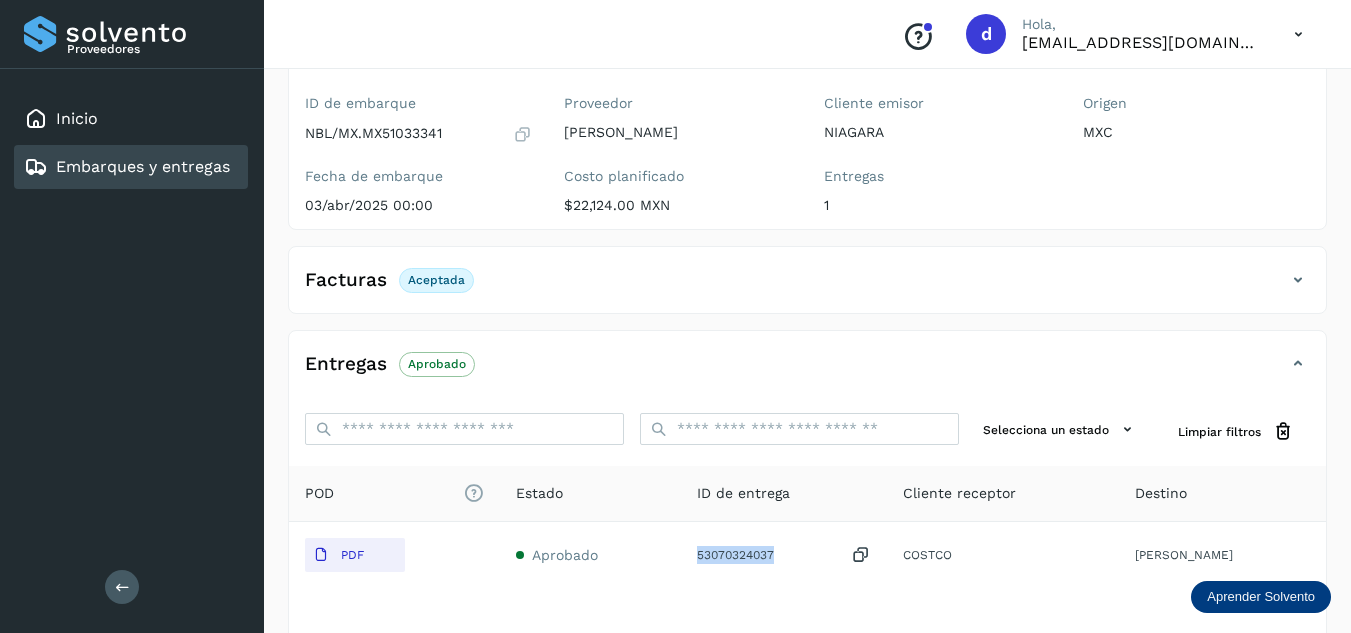 scroll, scrollTop: 0, scrollLeft: 0, axis: both 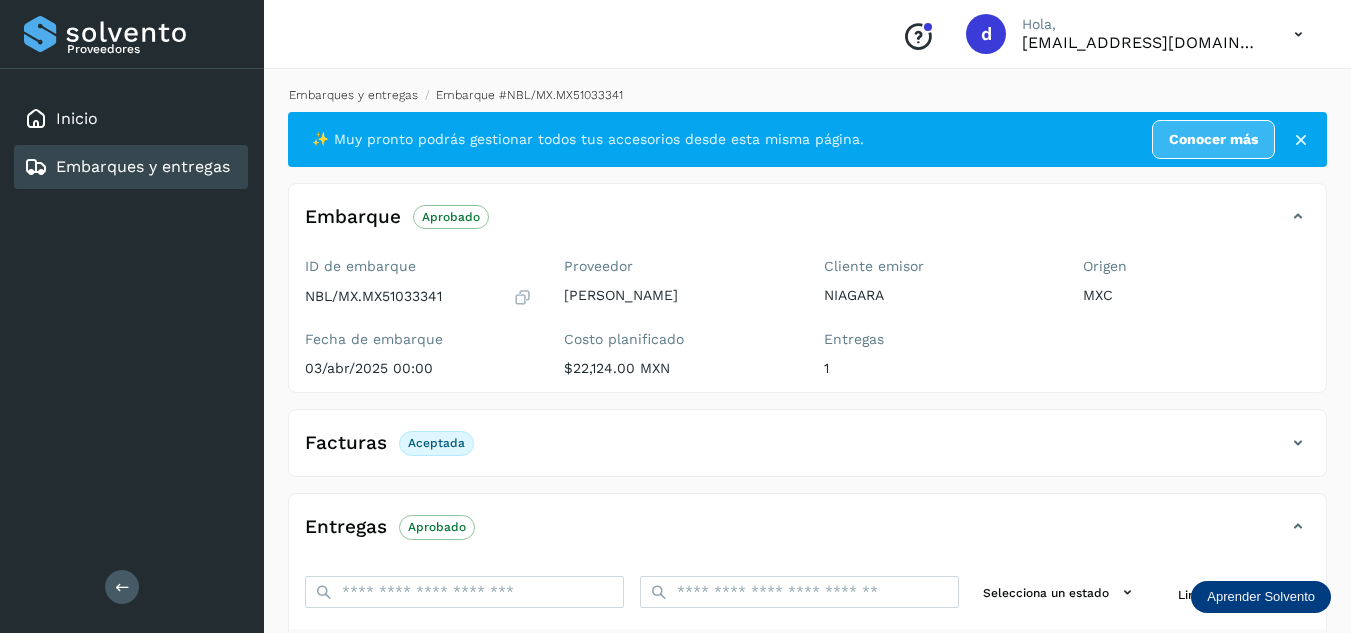 click on "Embarques y entregas" at bounding box center [353, 95] 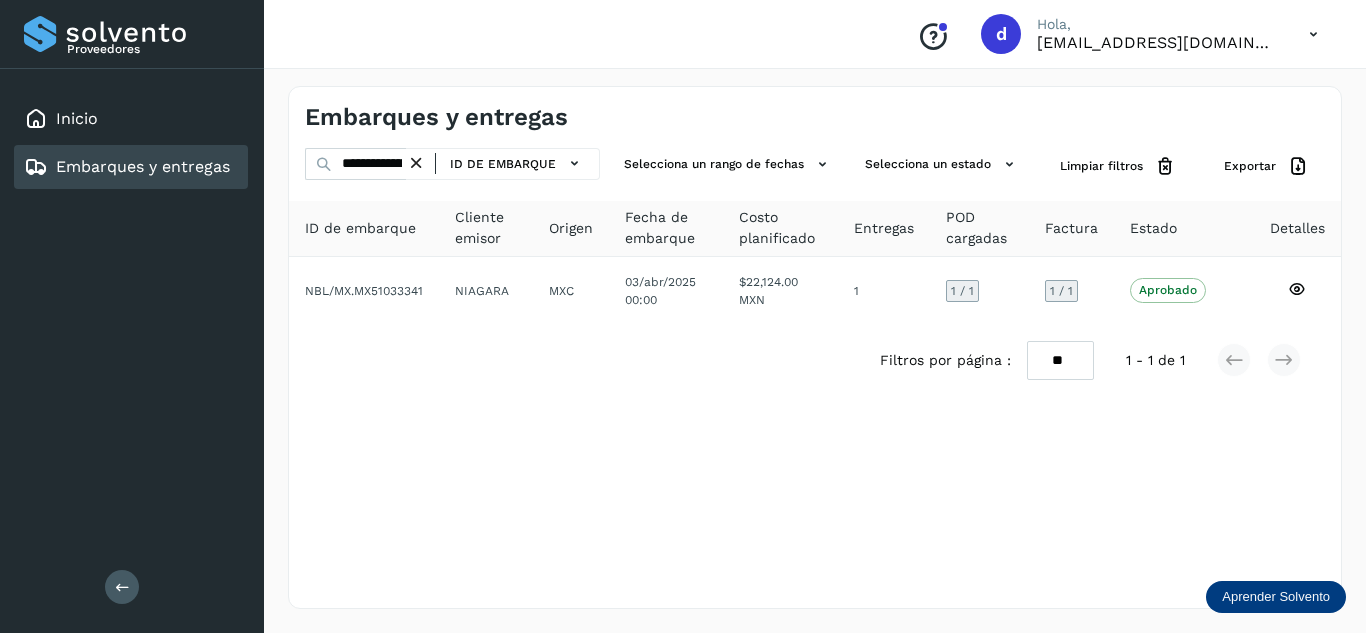 click at bounding box center (416, 163) 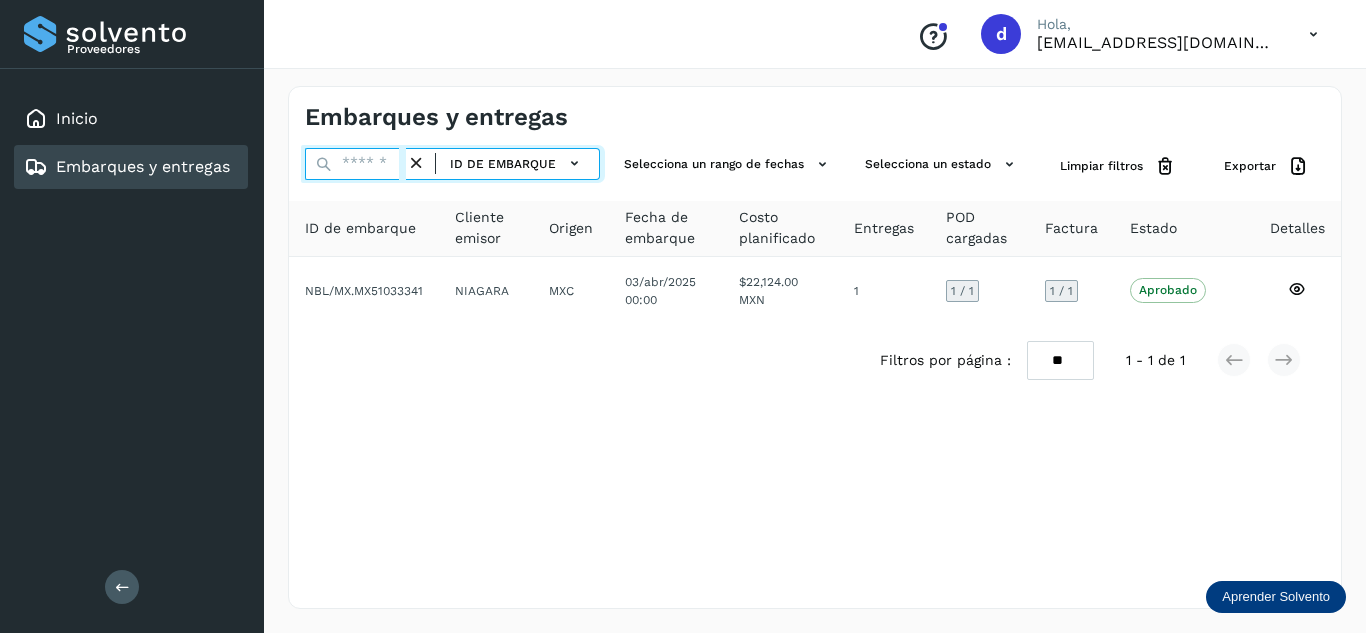 click at bounding box center [355, 164] 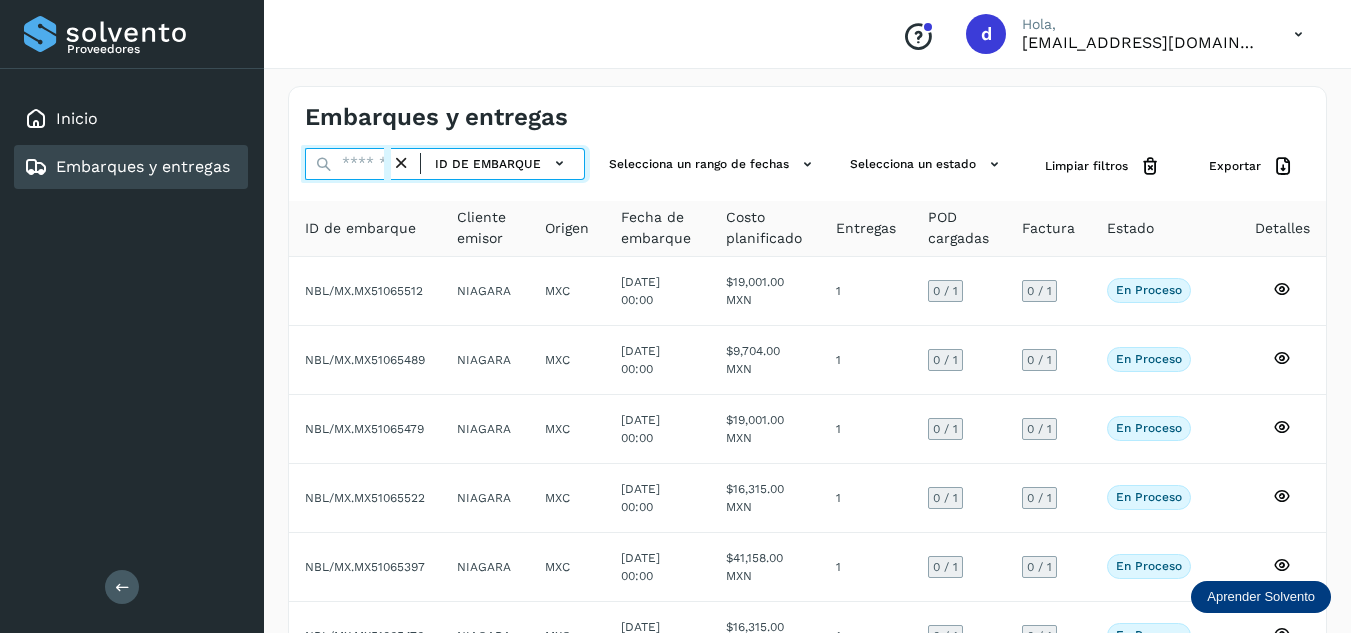 paste on "**********" 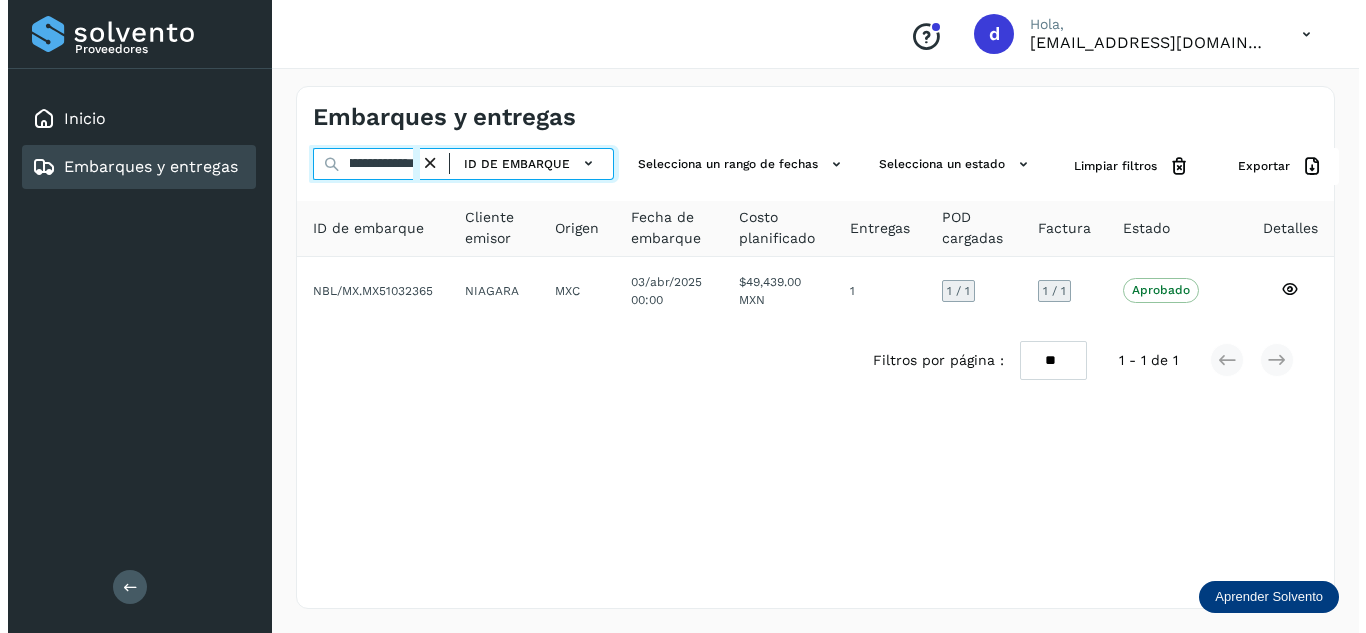 scroll, scrollTop: 0, scrollLeft: 76, axis: horizontal 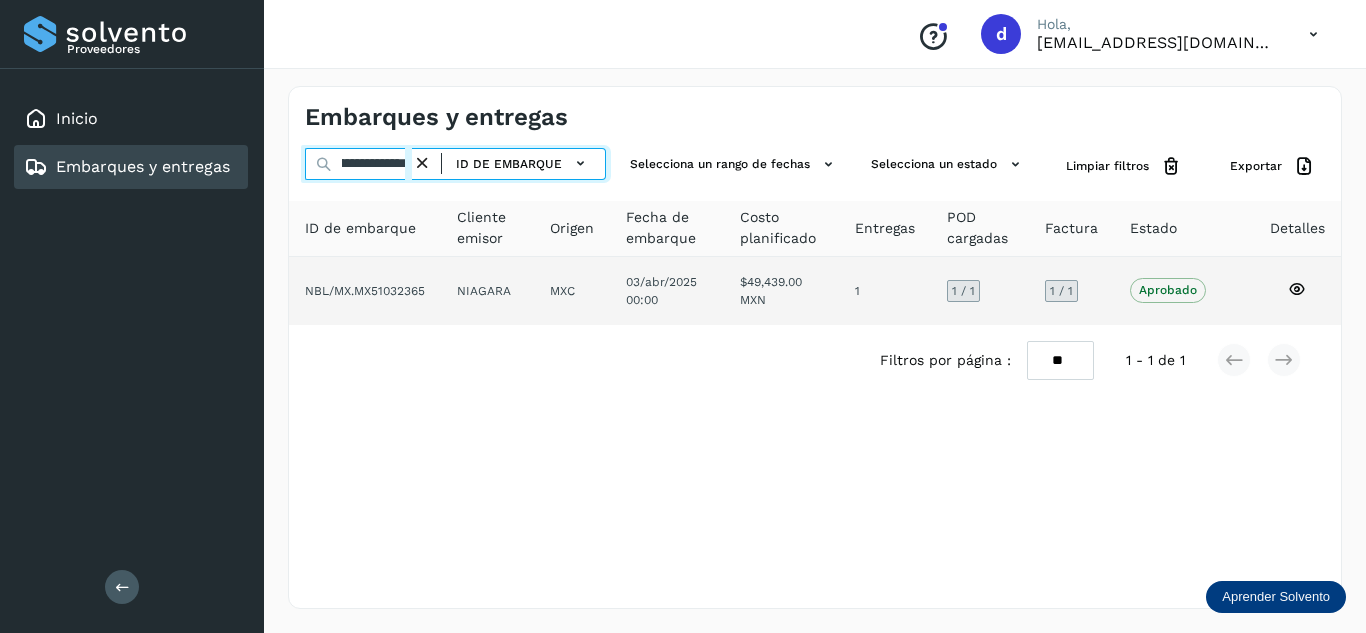 type on "**********" 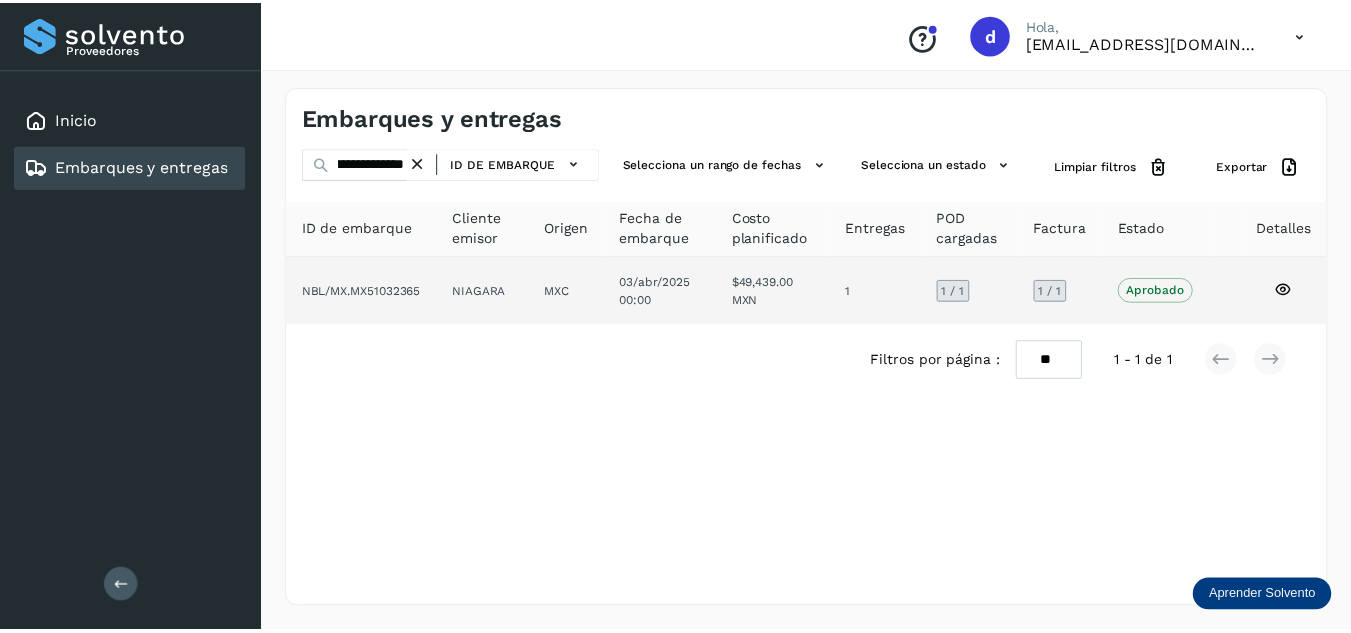 scroll, scrollTop: 0, scrollLeft: 0, axis: both 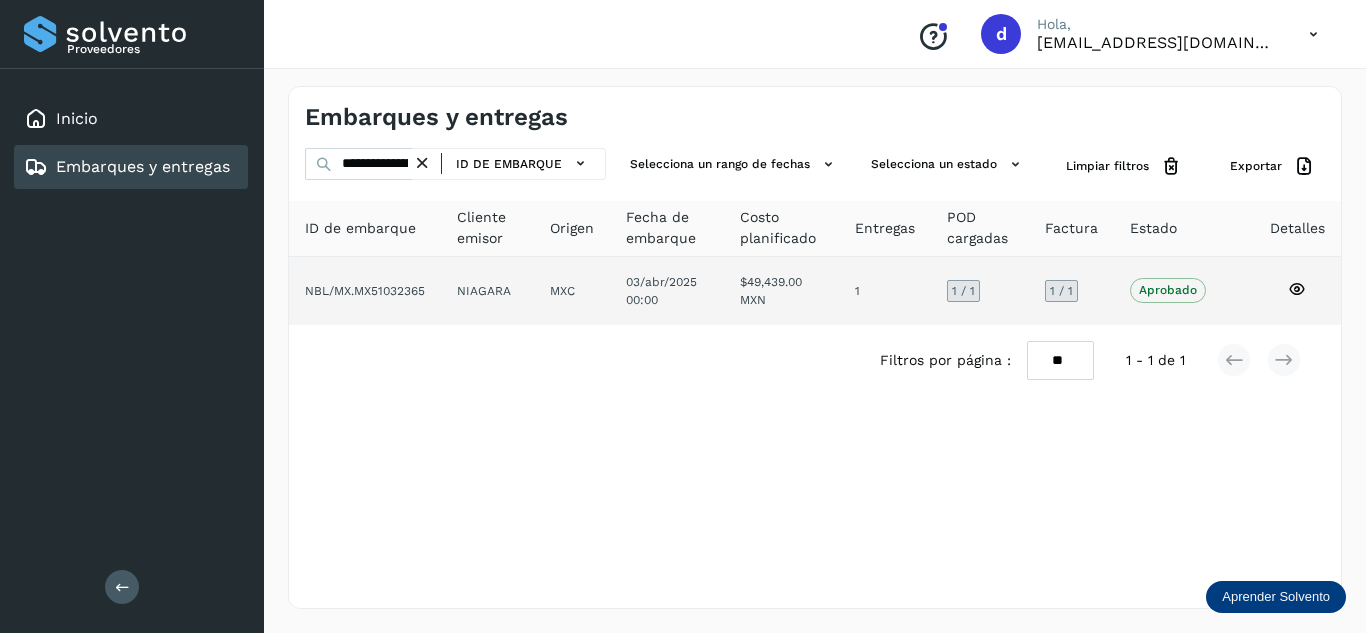 click 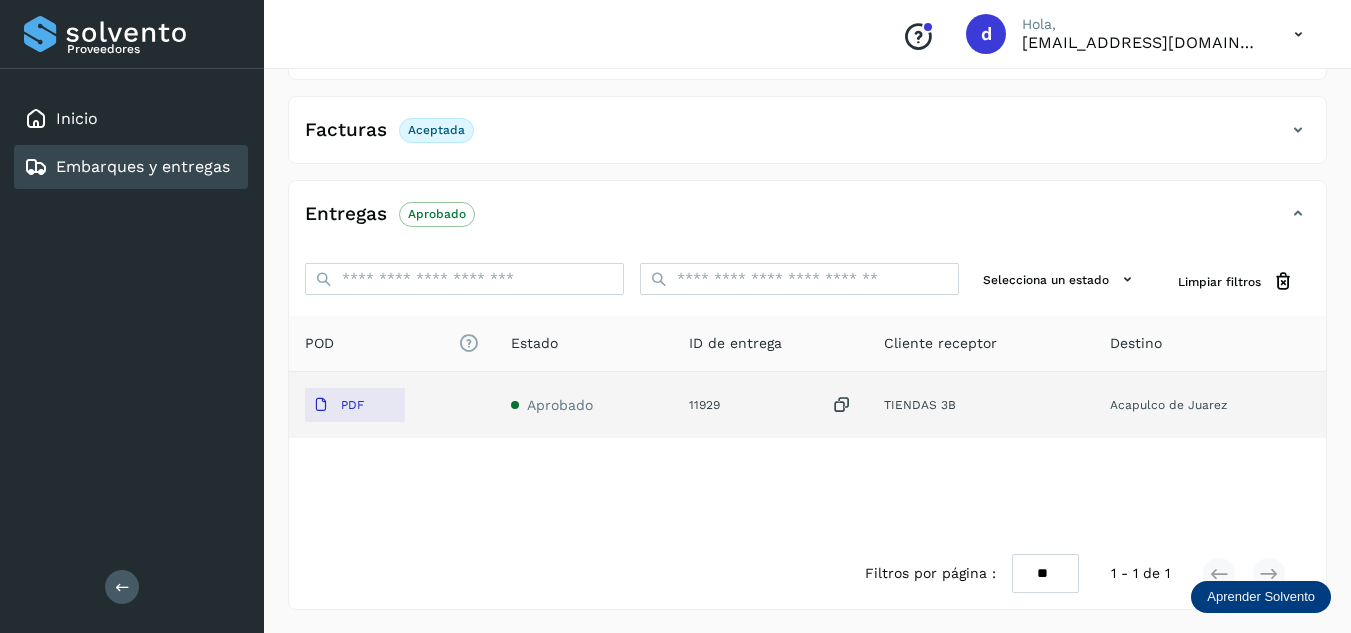 scroll, scrollTop: 314, scrollLeft: 0, axis: vertical 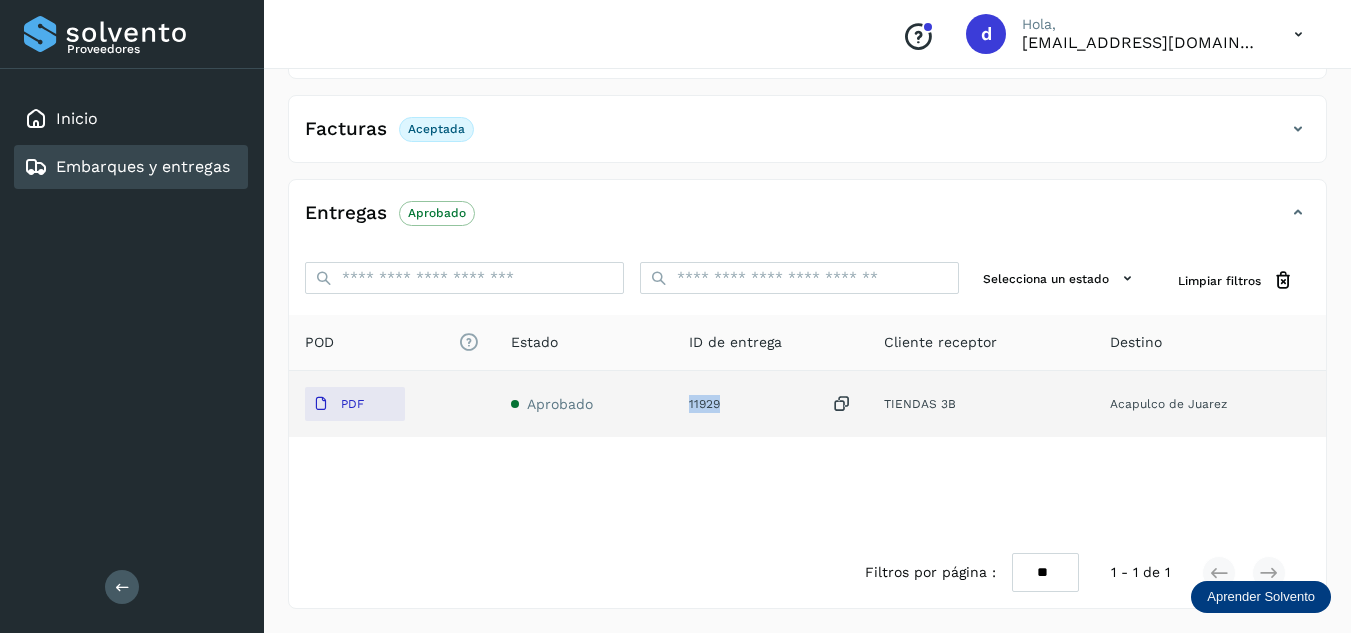 drag, startPoint x: 730, startPoint y: 404, endPoint x: 690, endPoint y: 399, distance: 40.311287 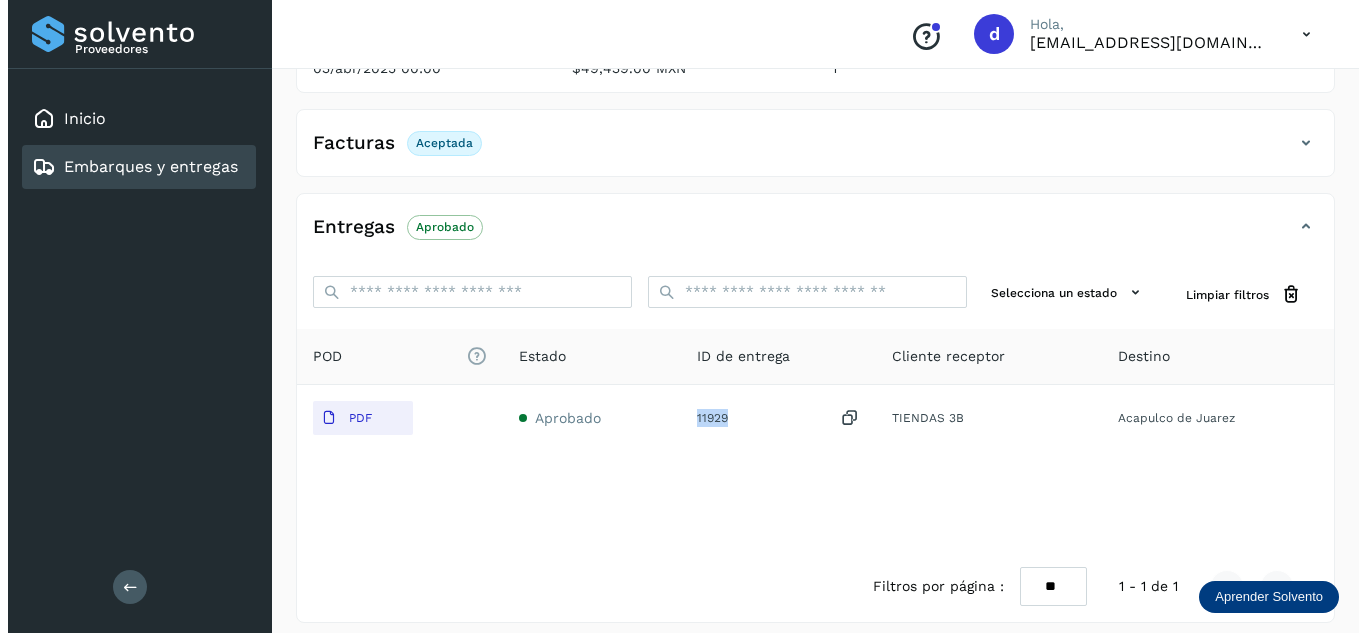 scroll, scrollTop: 0, scrollLeft: 0, axis: both 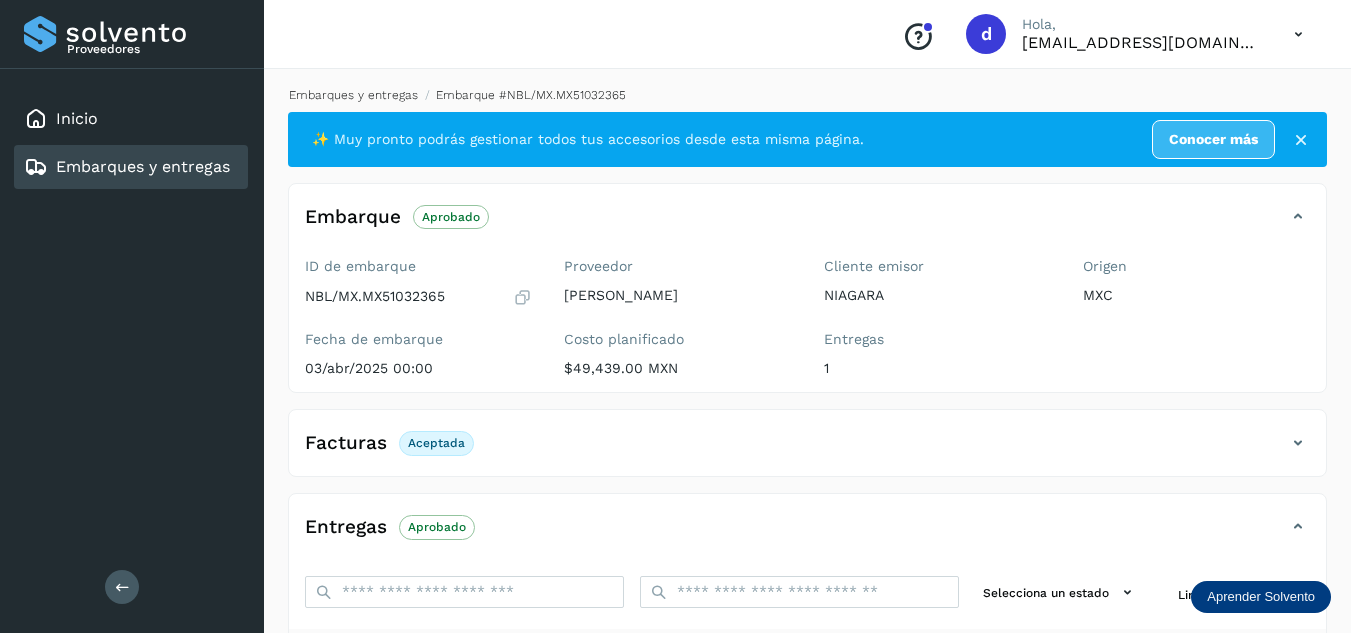 click on "Embarques y entregas" at bounding box center (353, 95) 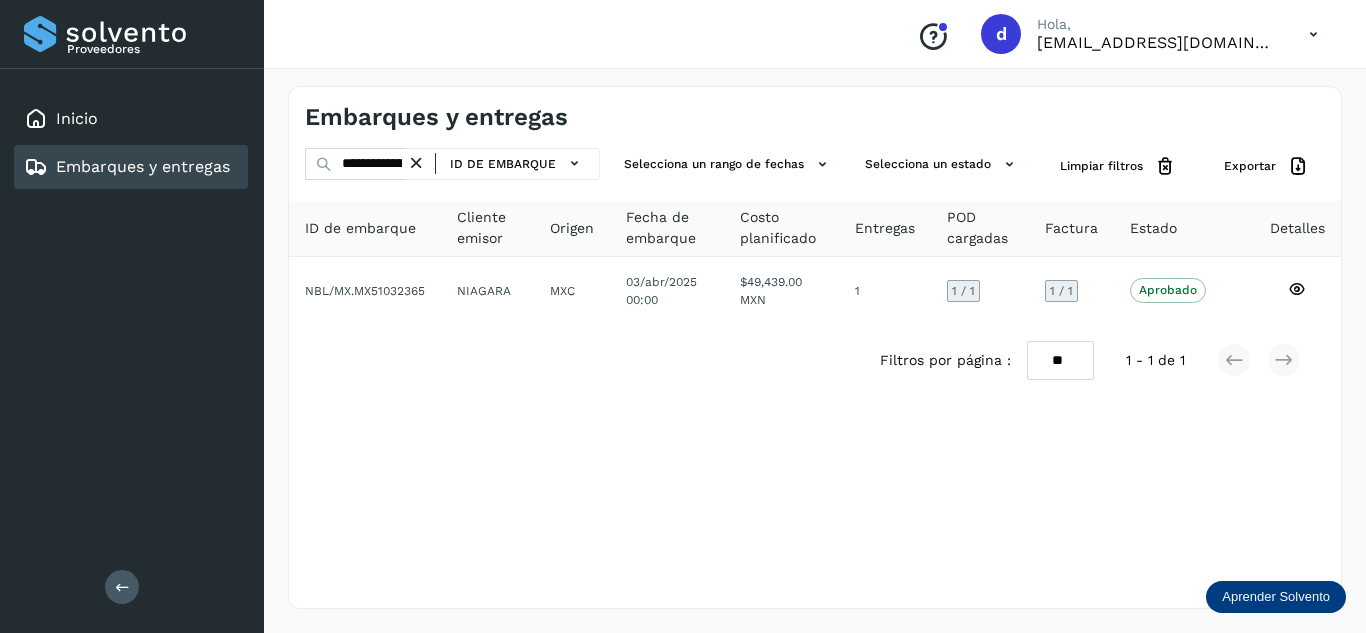 click at bounding box center (416, 163) 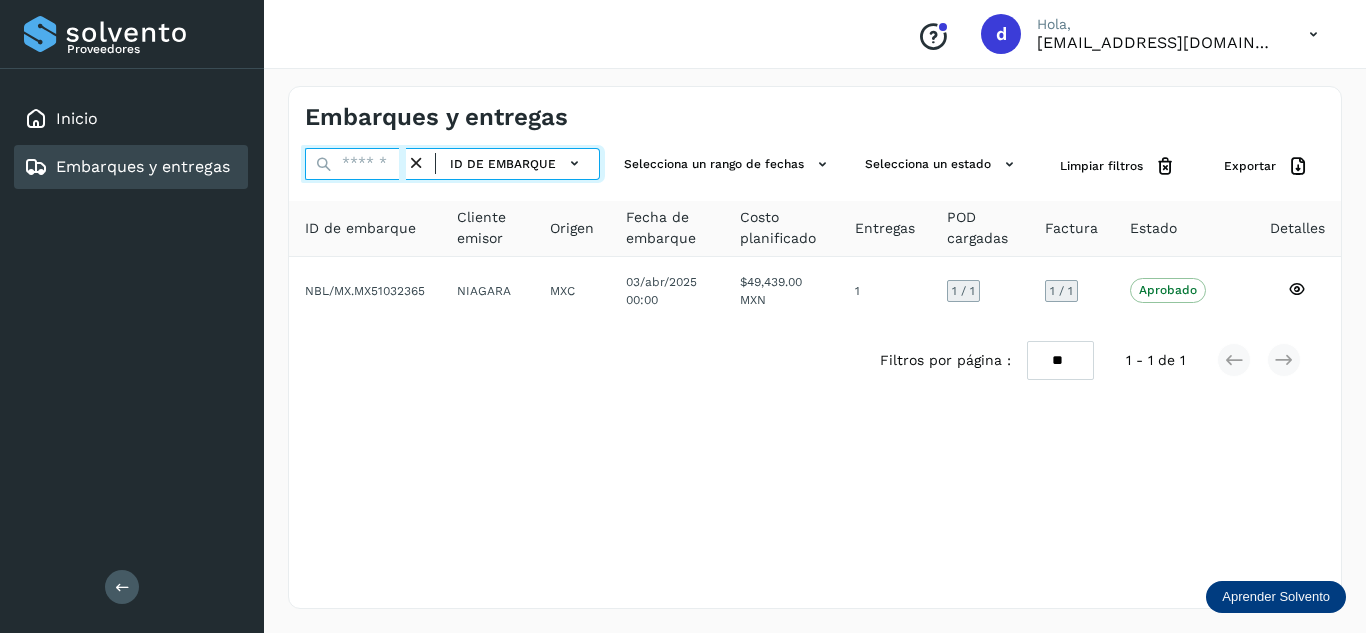 click at bounding box center (355, 164) 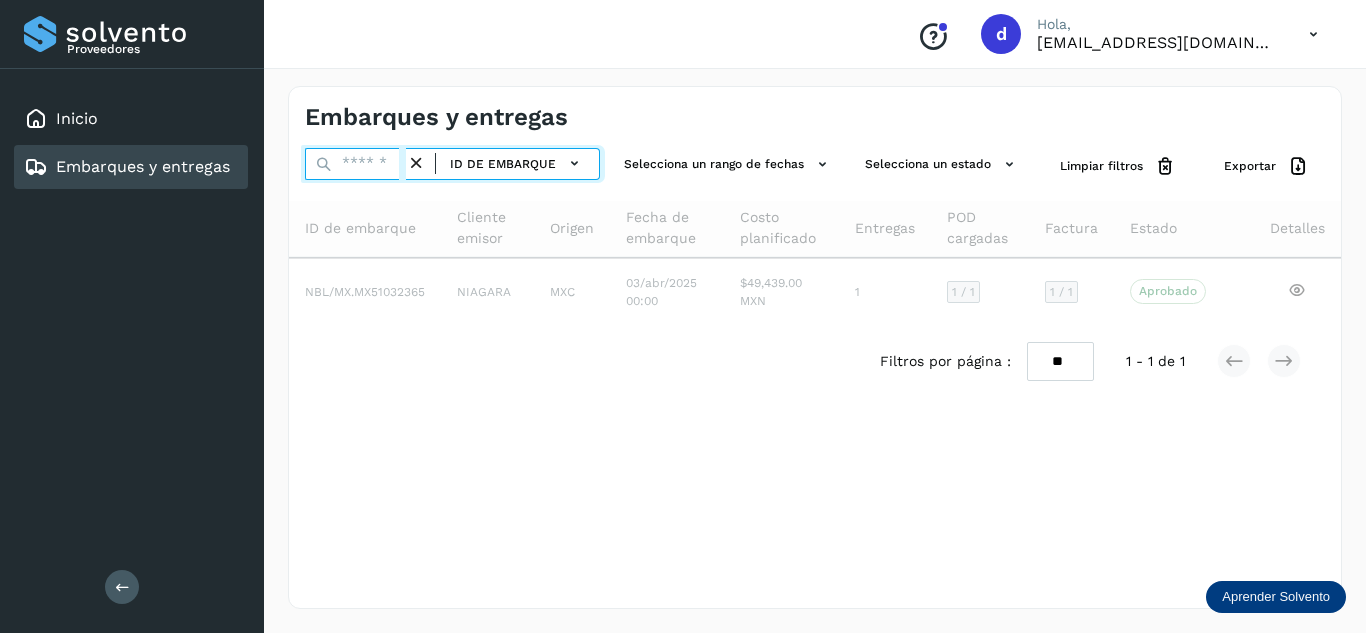 paste on "**********" 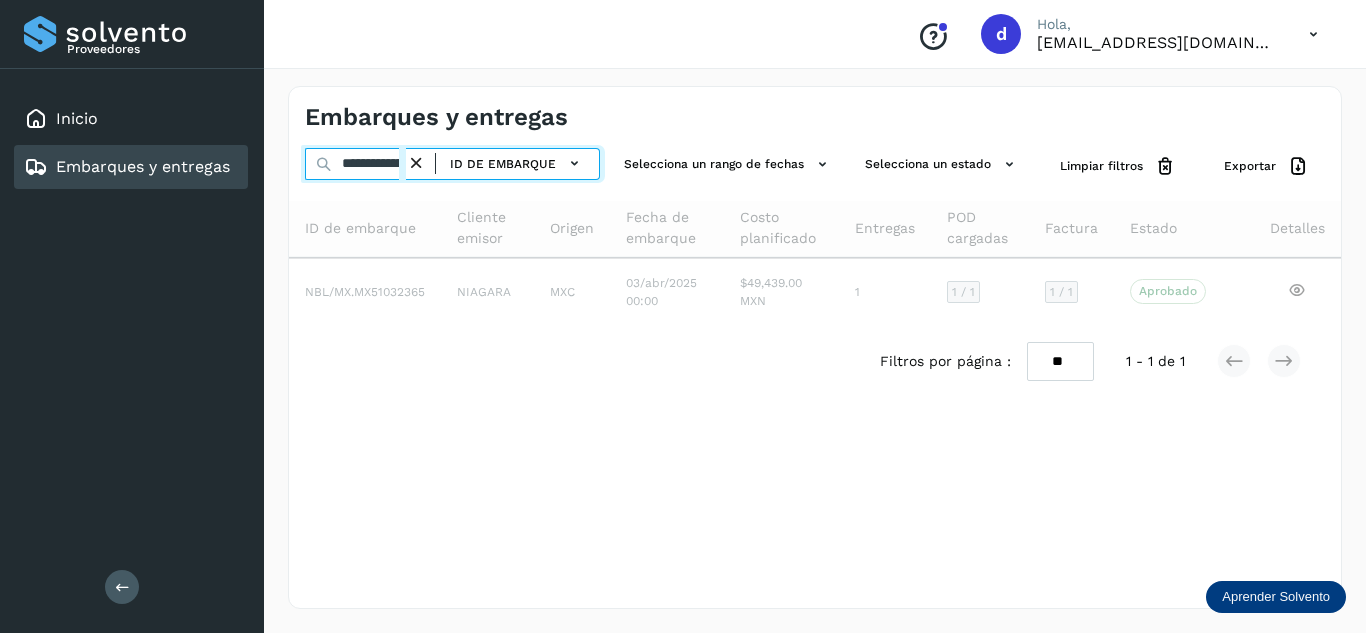 scroll, scrollTop: 0, scrollLeft: 76, axis: horizontal 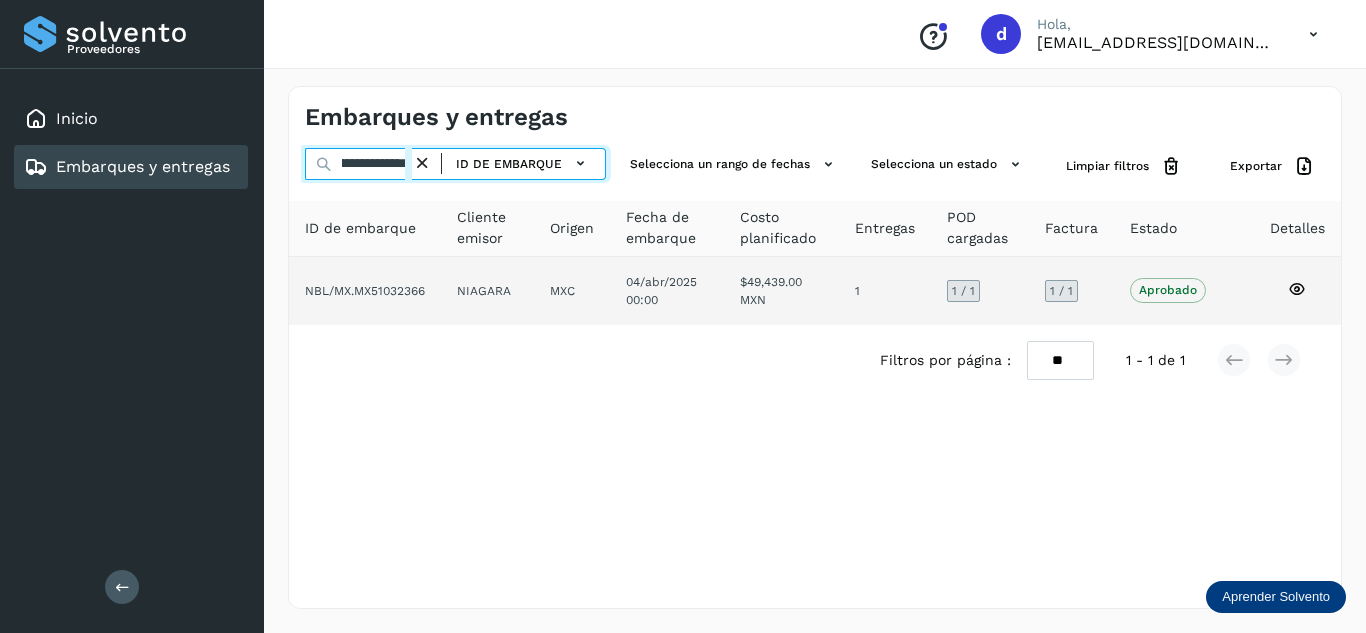 type on "**********" 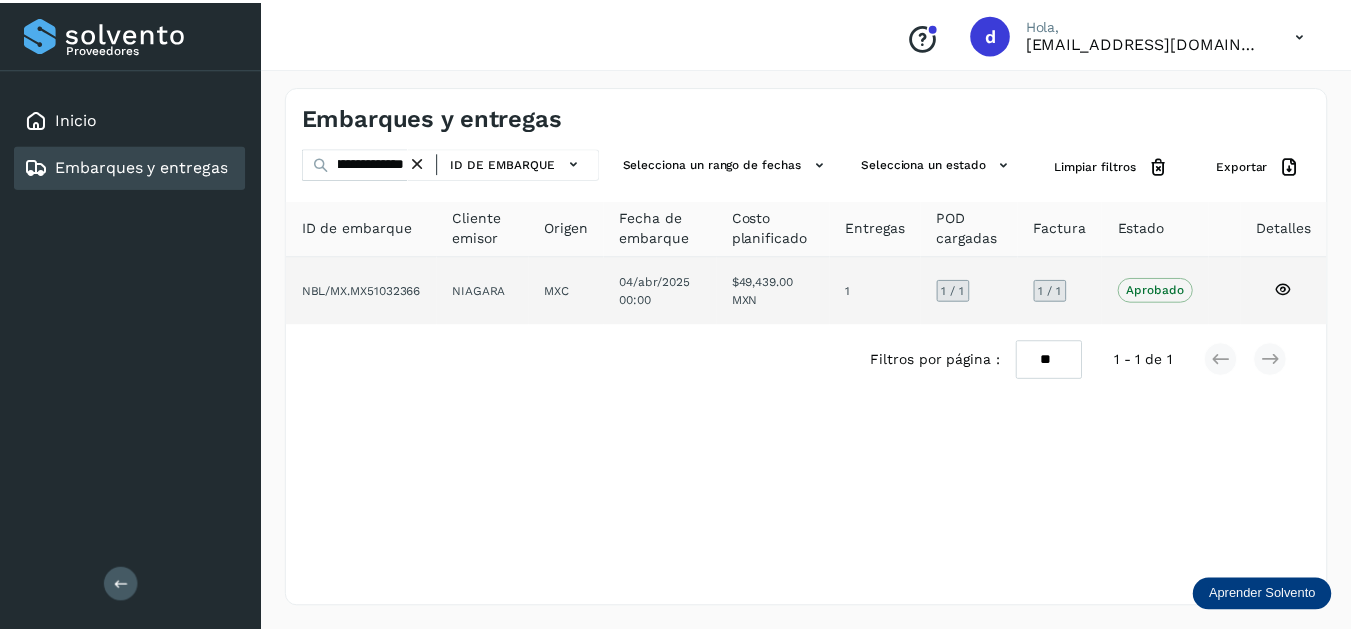 scroll, scrollTop: 0, scrollLeft: 0, axis: both 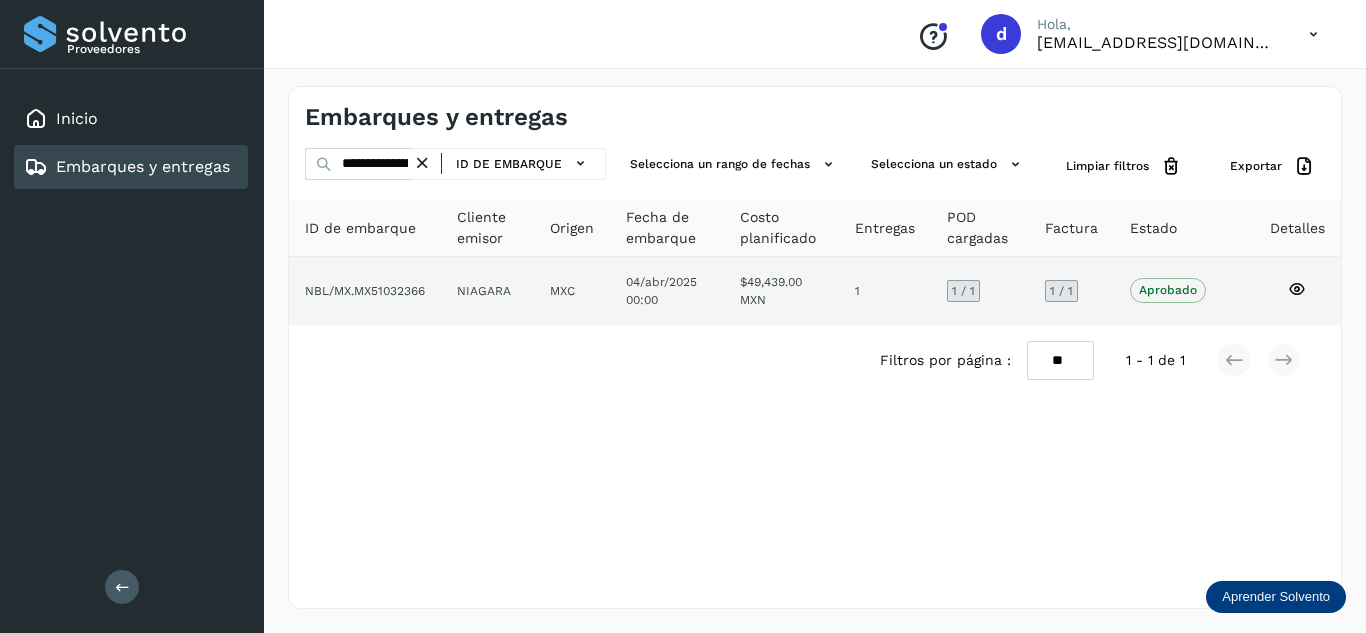 click 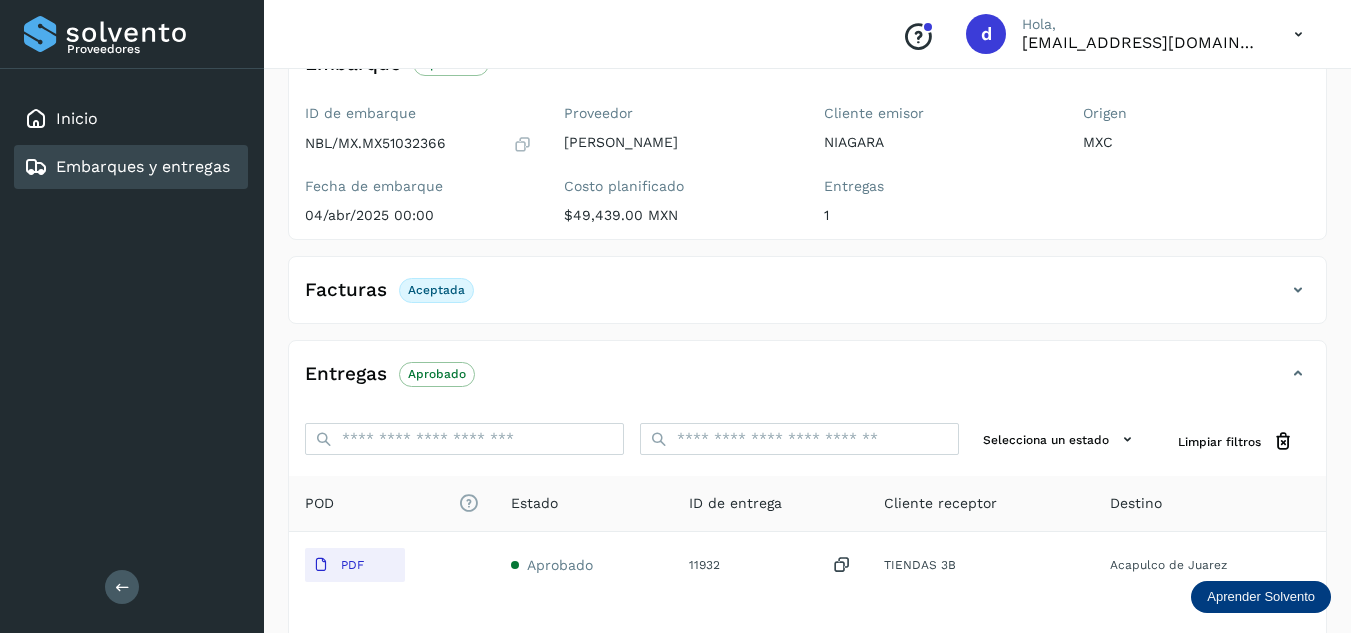 scroll, scrollTop: 314, scrollLeft: 0, axis: vertical 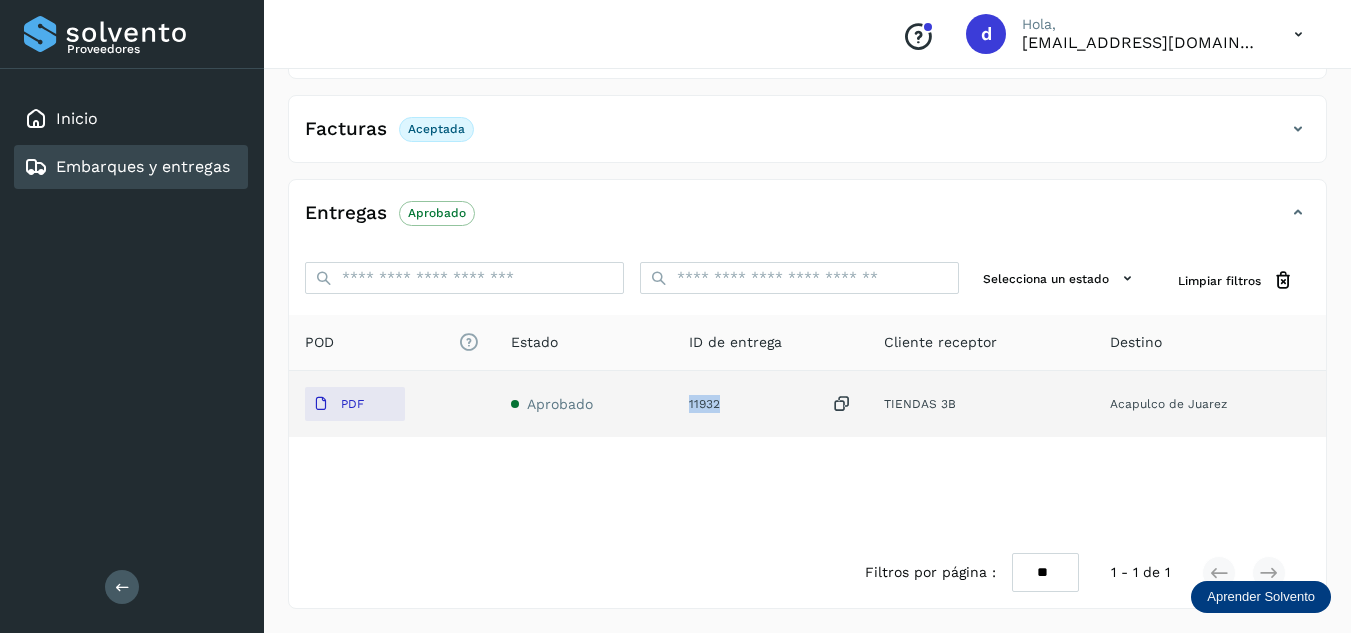 drag, startPoint x: 727, startPoint y: 404, endPoint x: 682, endPoint y: 400, distance: 45.17743 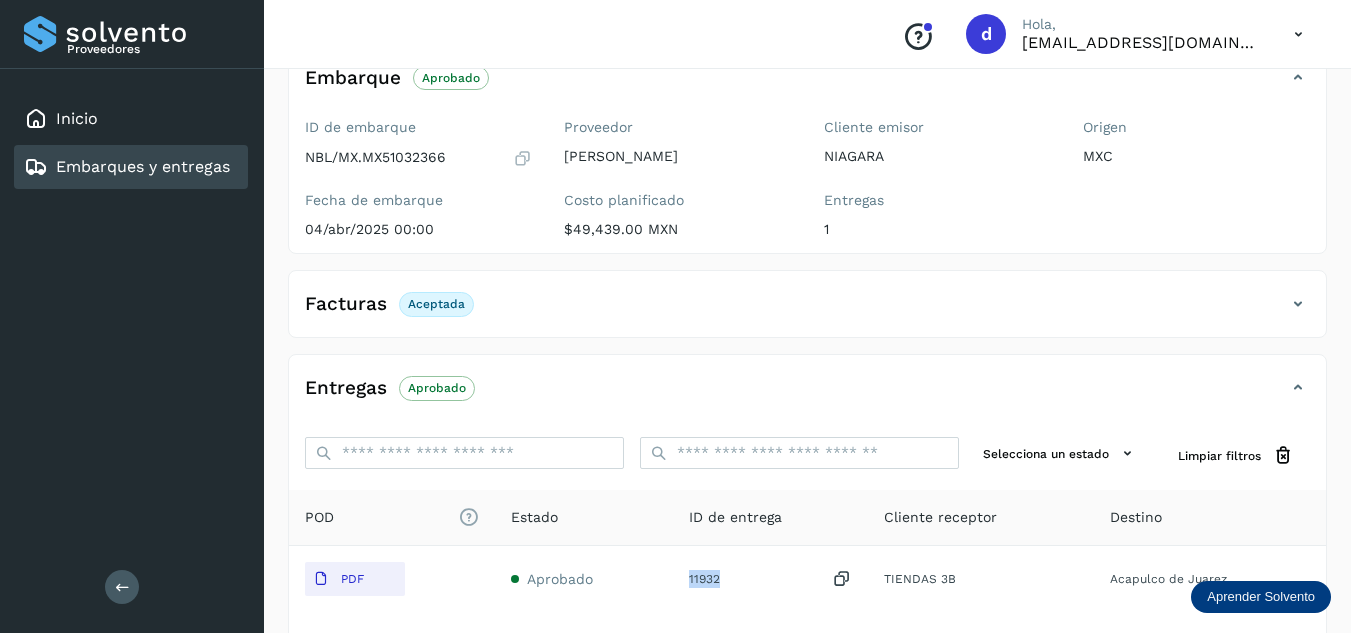 scroll, scrollTop: 0, scrollLeft: 0, axis: both 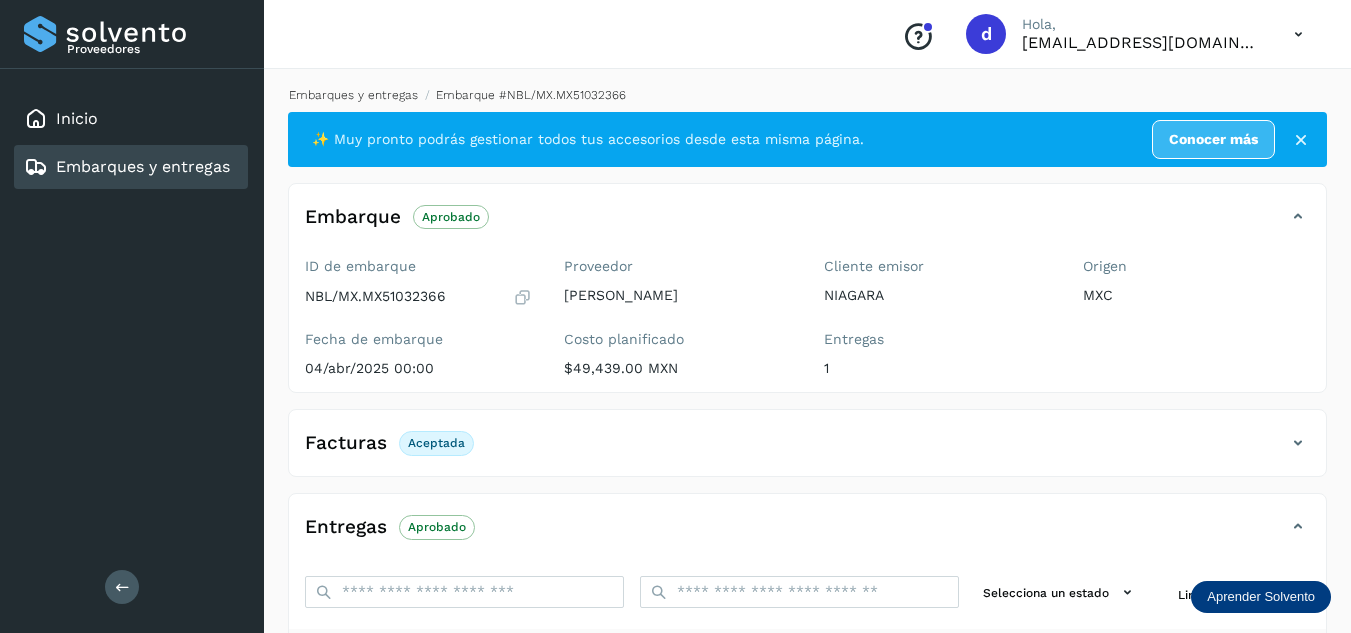 click on "Embarques y entregas" at bounding box center [353, 95] 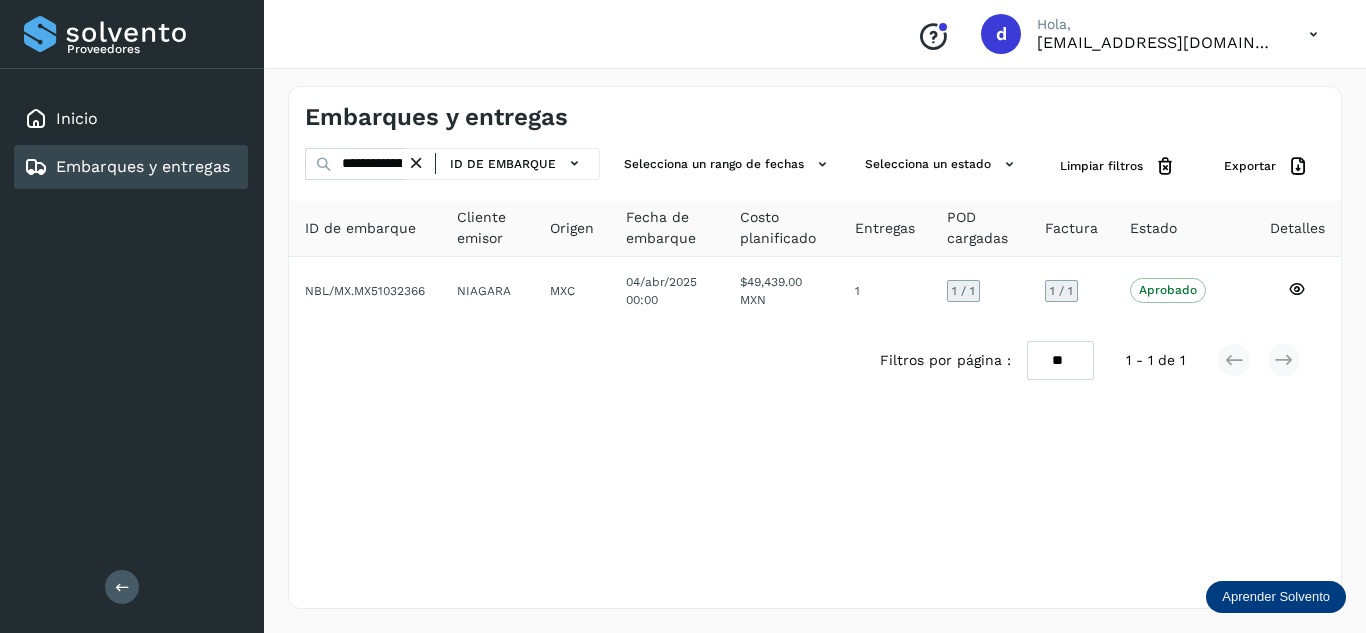 click at bounding box center (416, 163) 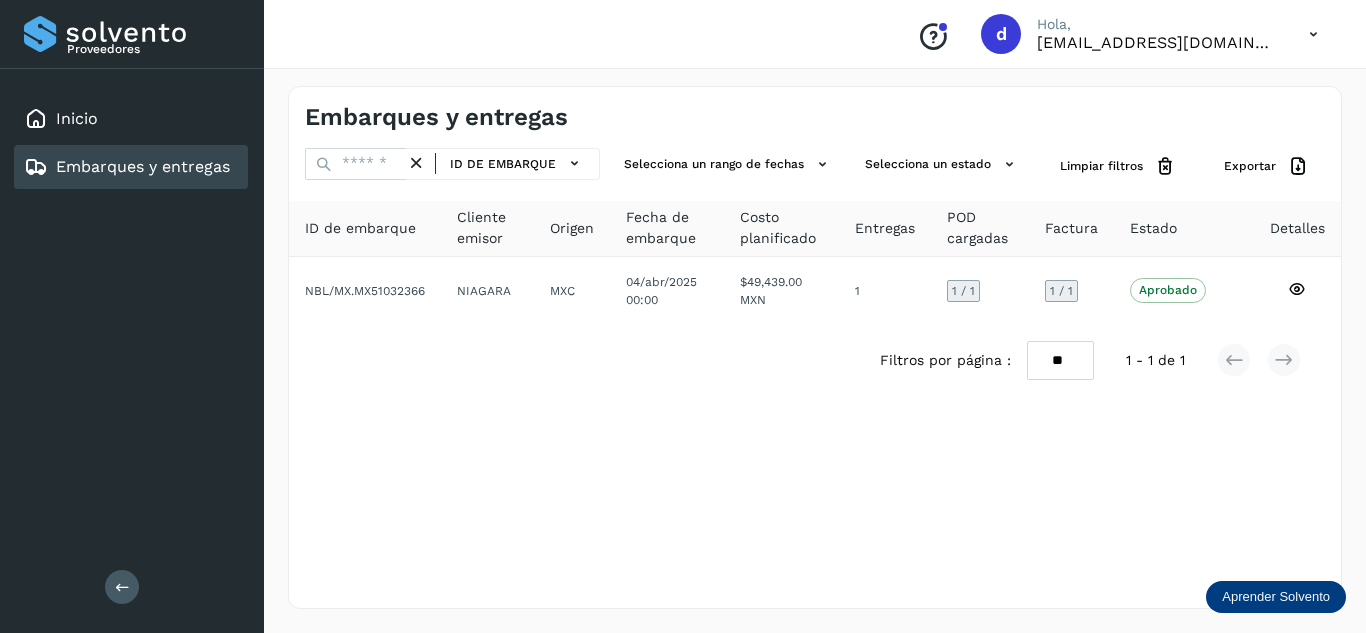 click at bounding box center (416, 163) 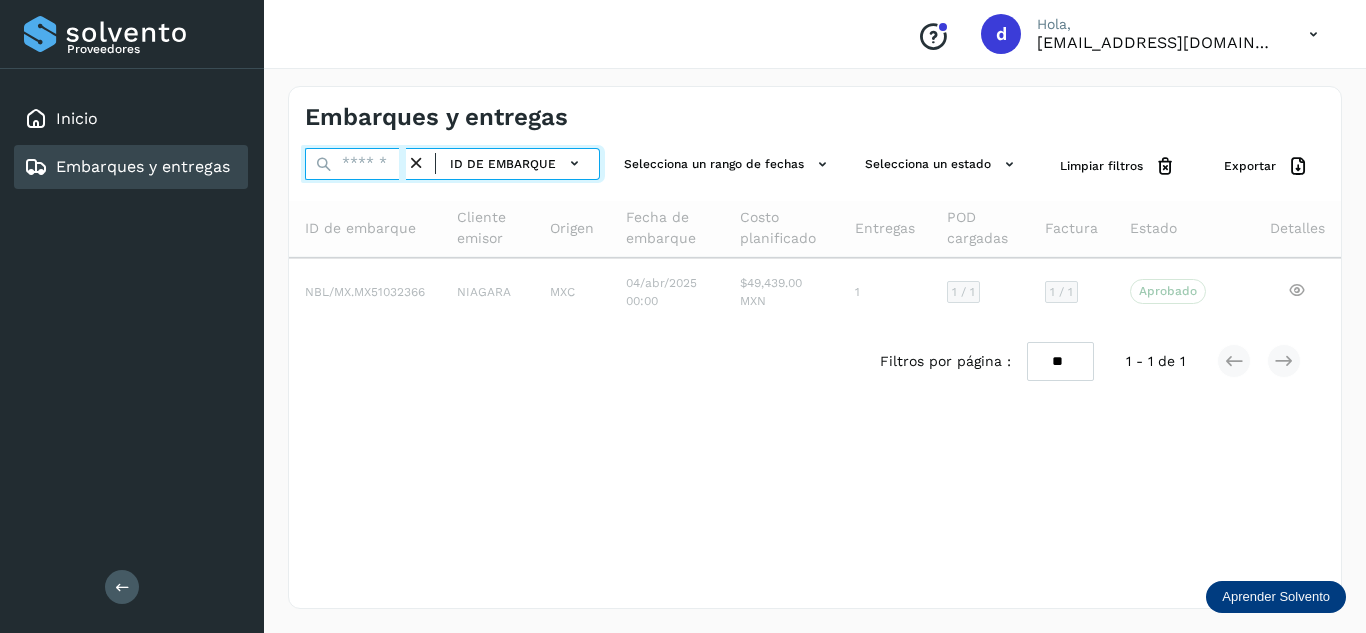 click at bounding box center [355, 164] 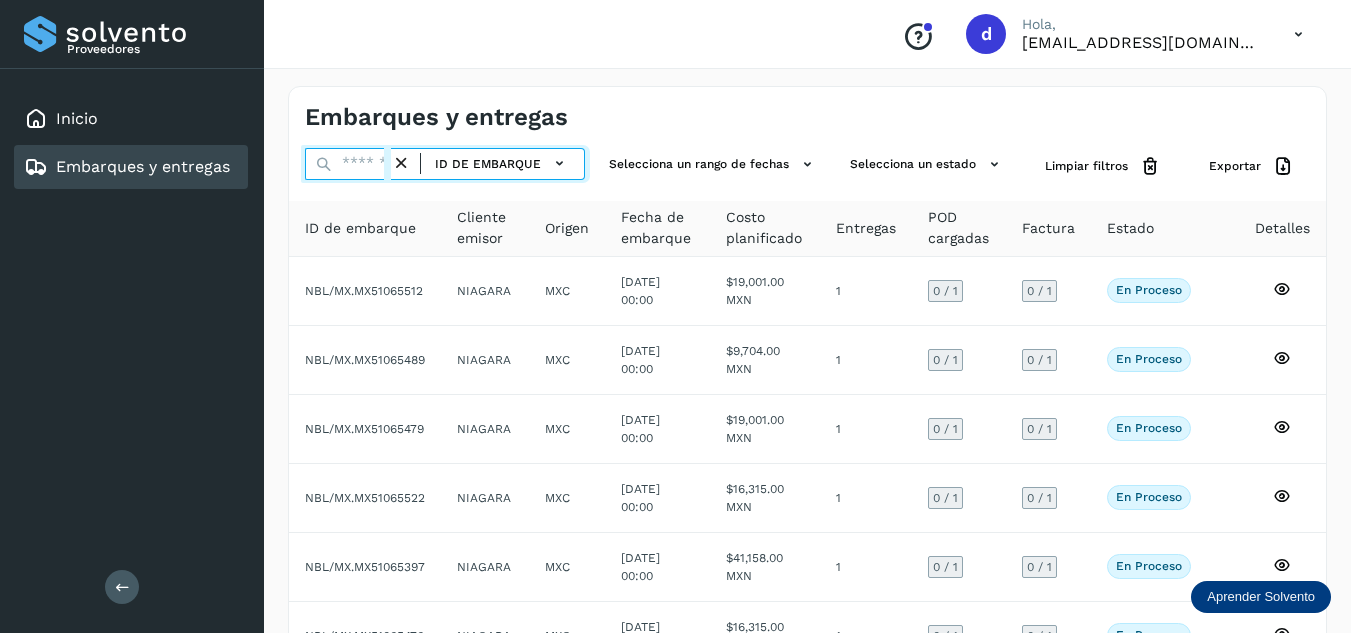 paste on "**********" 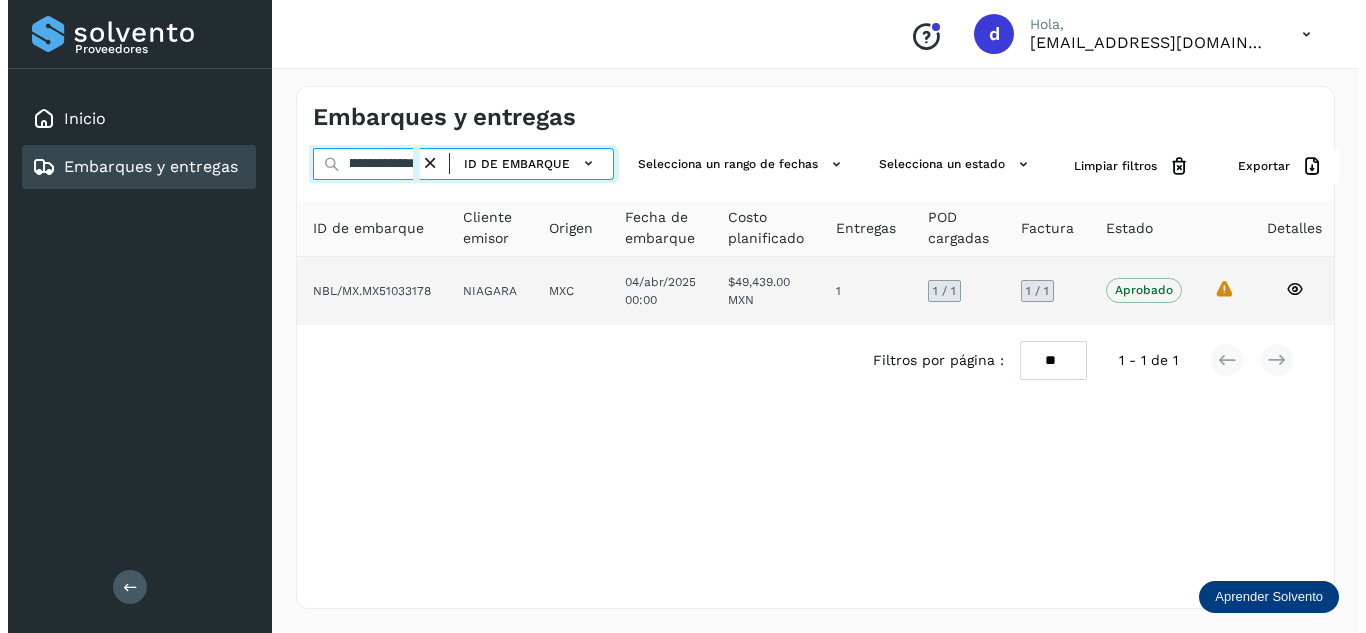 scroll, scrollTop: 0, scrollLeft: 72, axis: horizontal 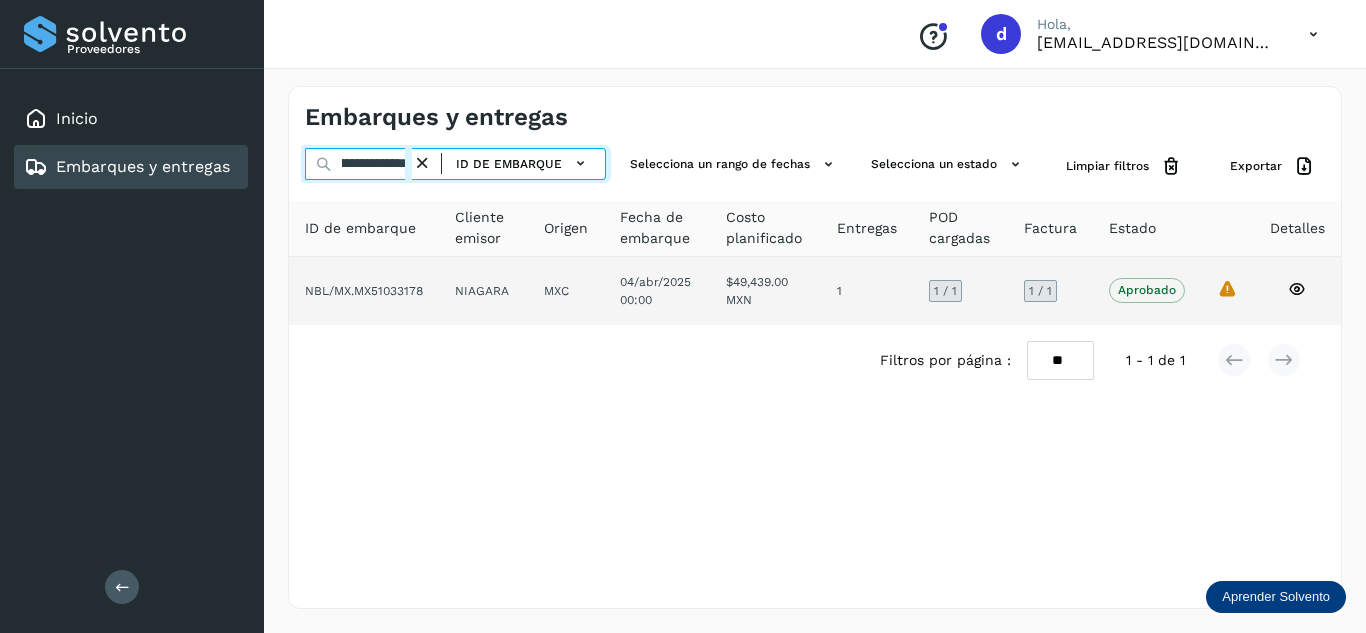 type on "**********" 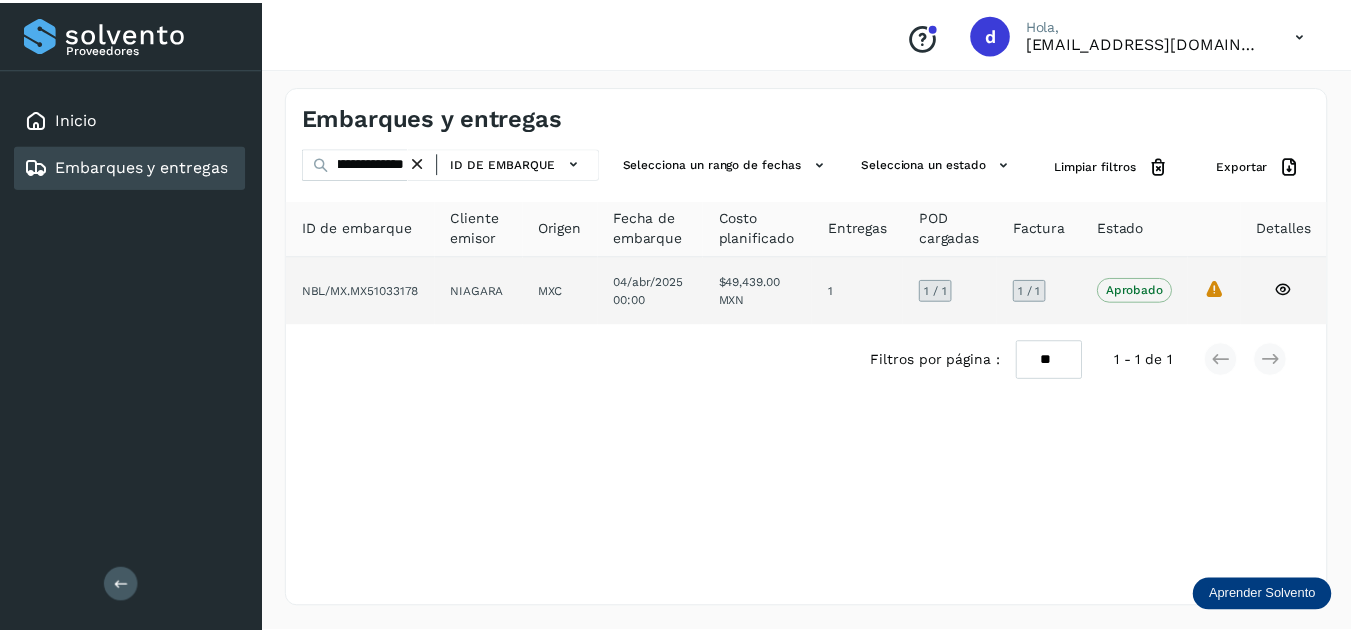 scroll, scrollTop: 0, scrollLeft: 0, axis: both 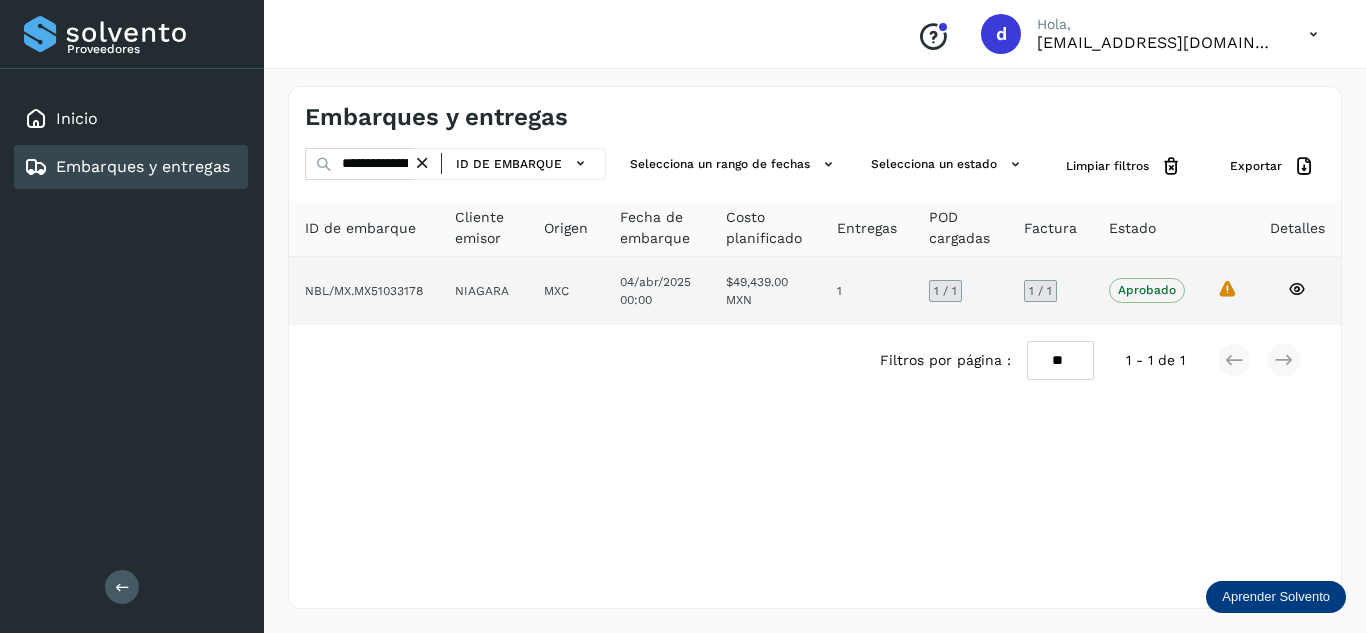 click 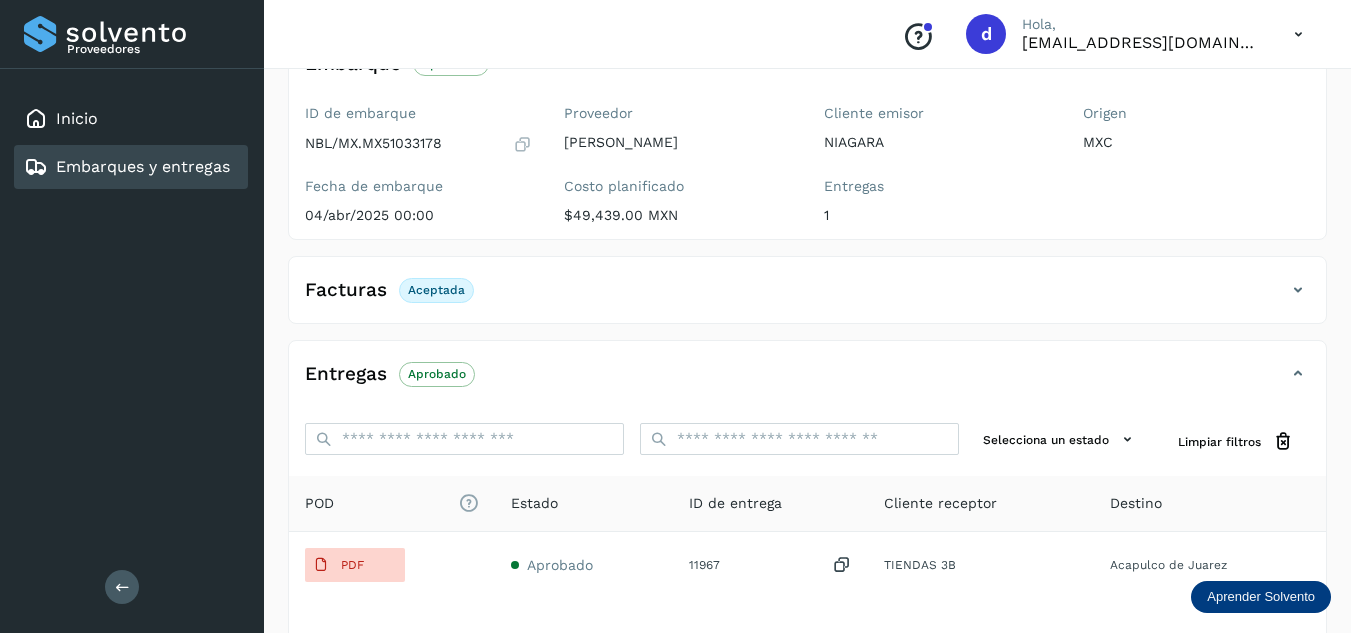 scroll, scrollTop: 300, scrollLeft: 0, axis: vertical 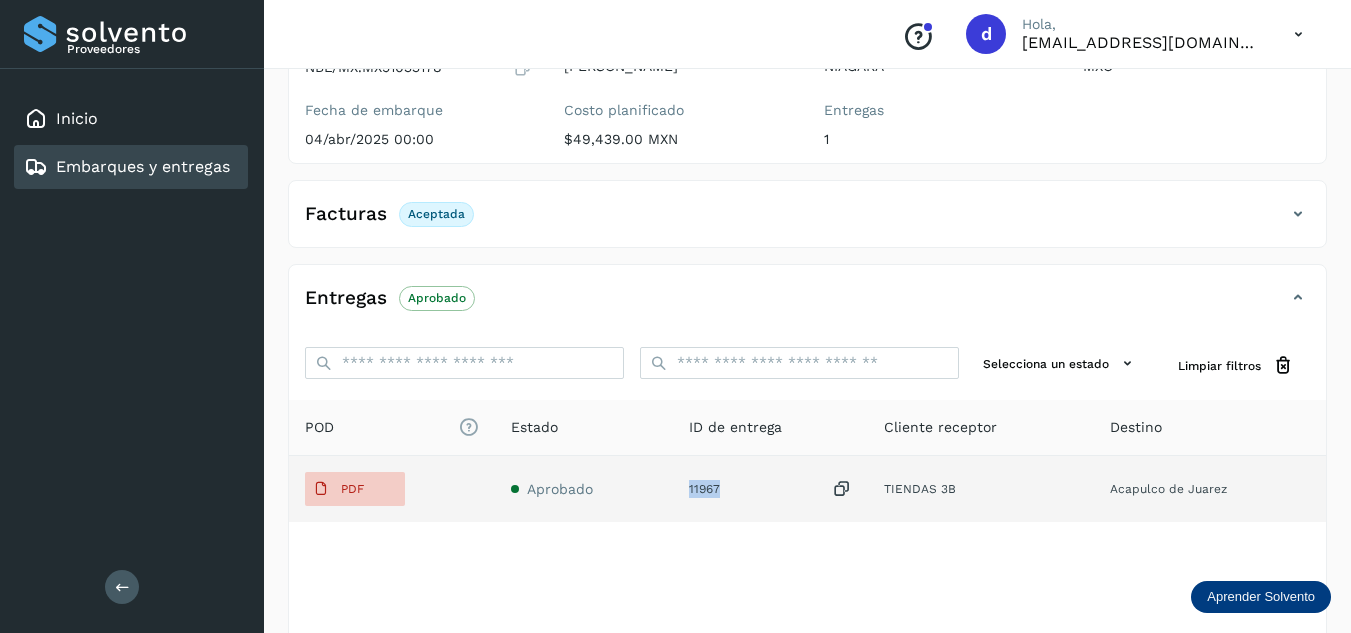 drag, startPoint x: 727, startPoint y: 489, endPoint x: 689, endPoint y: 493, distance: 38.209946 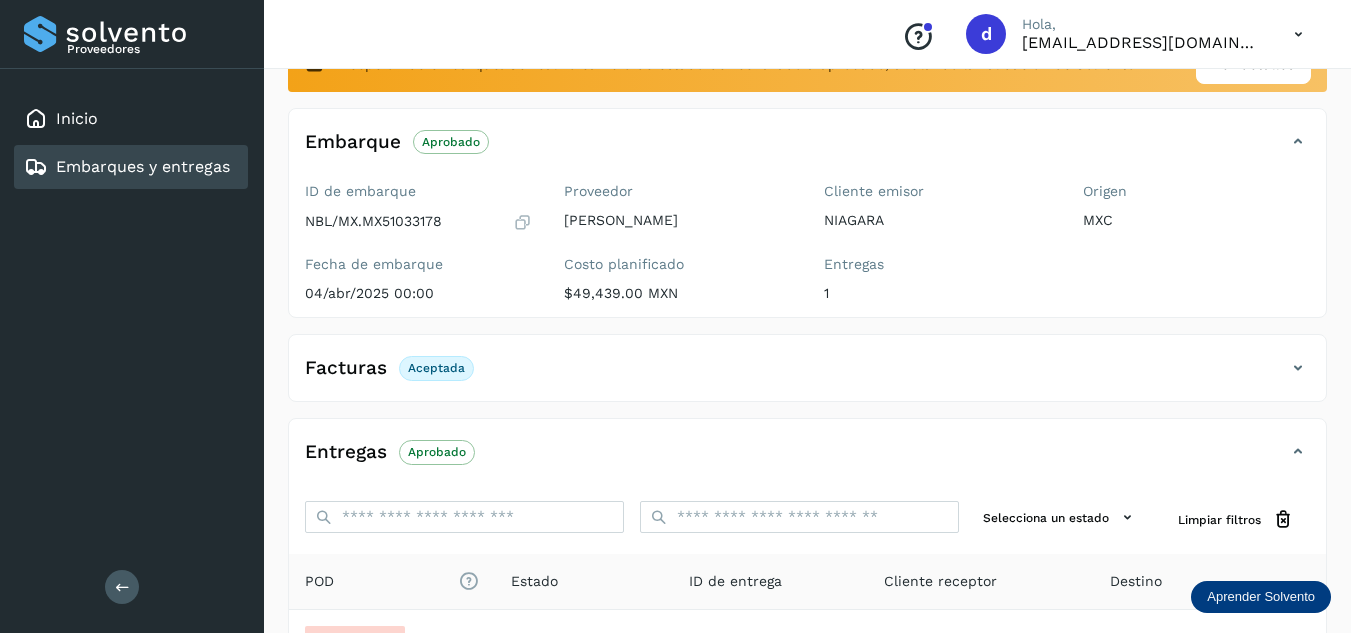 scroll, scrollTop: 0, scrollLeft: 0, axis: both 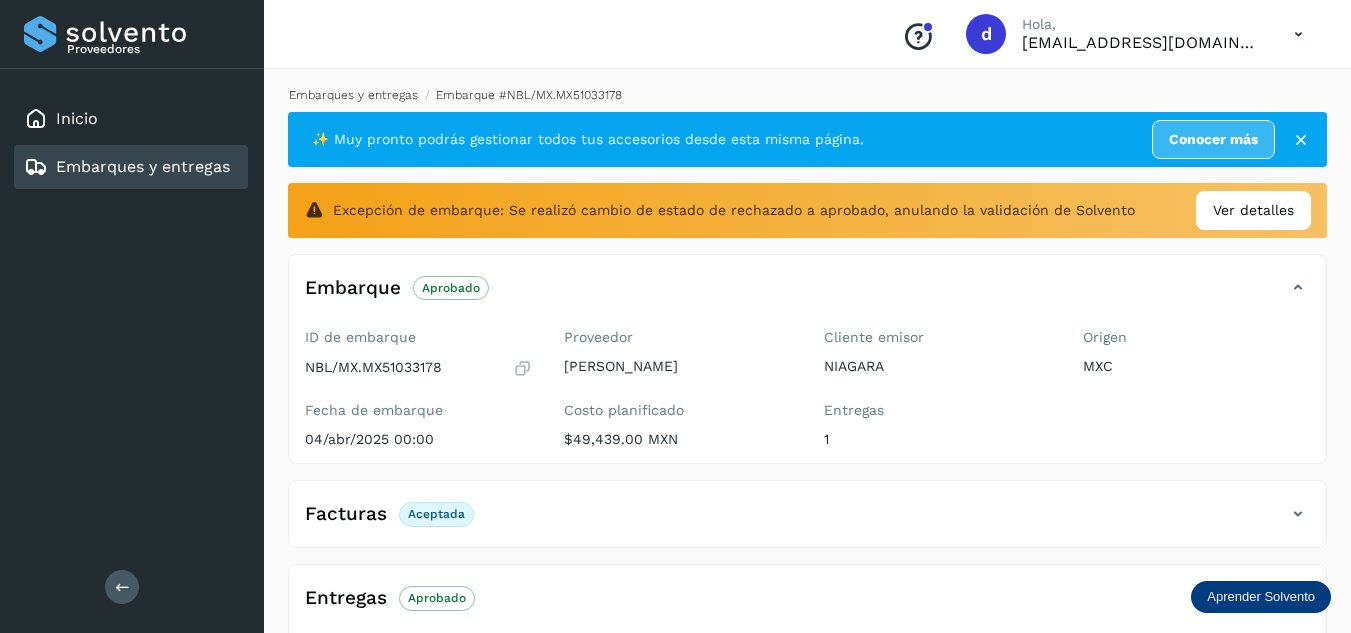 click on "Embarques y entregas" at bounding box center (353, 95) 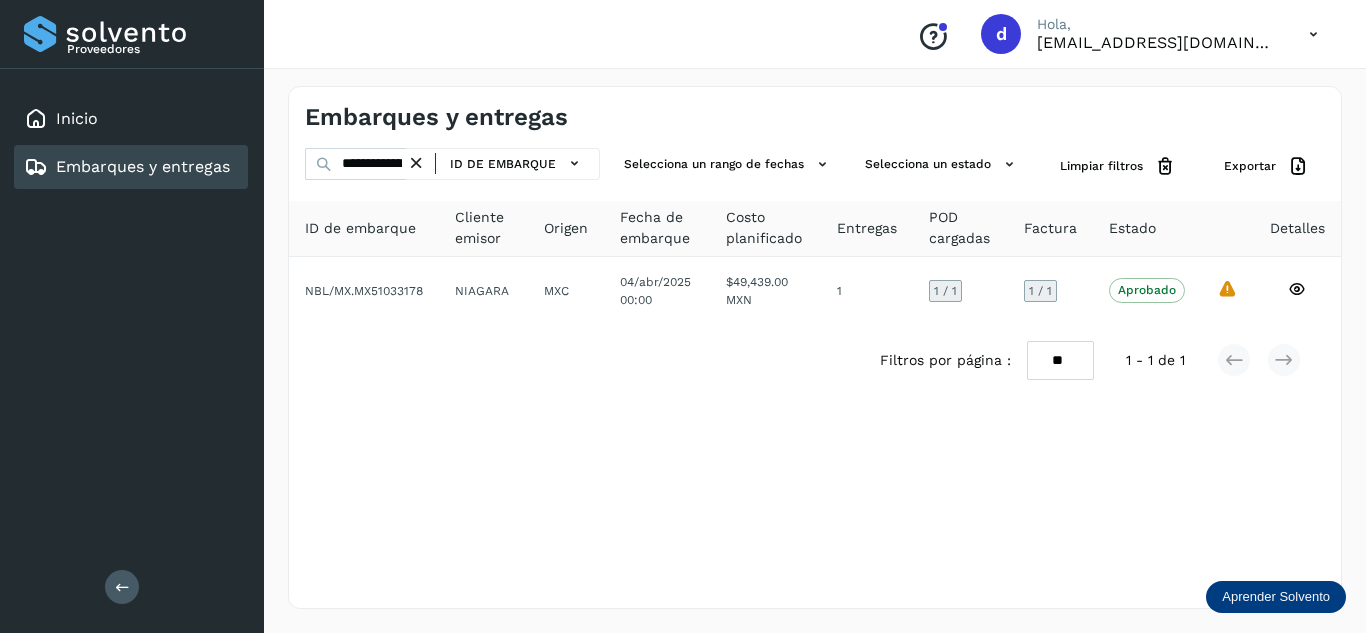 click at bounding box center [416, 163] 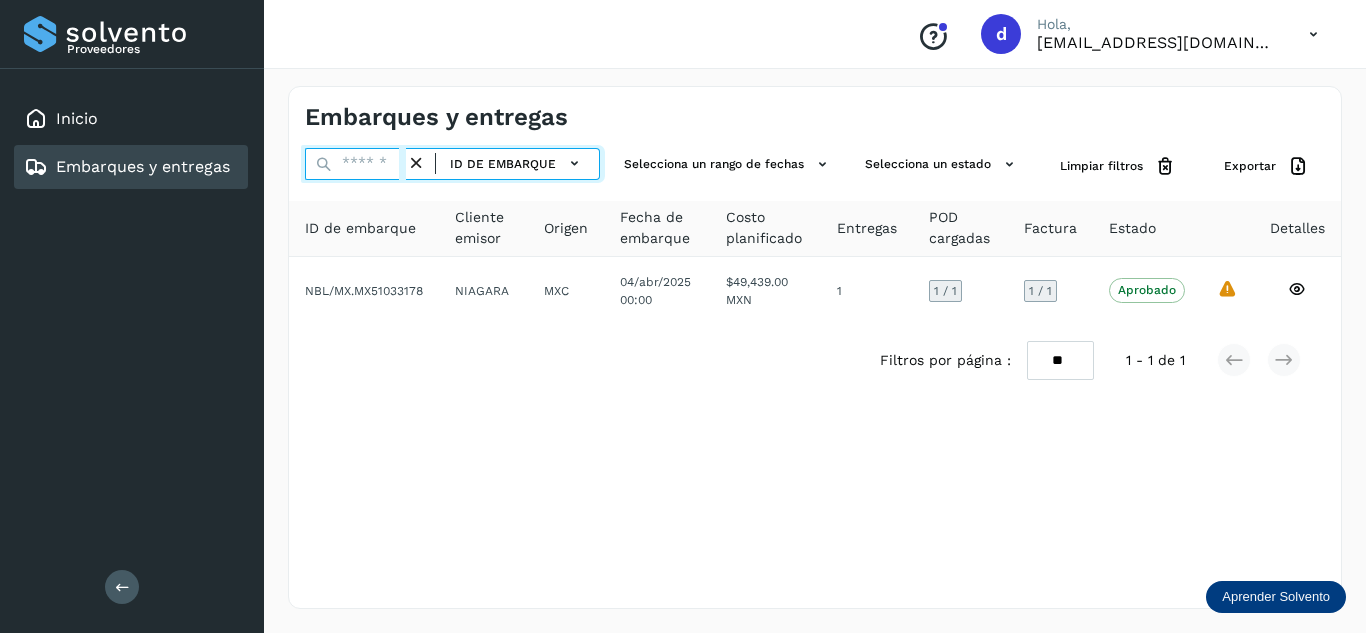 click at bounding box center [355, 164] 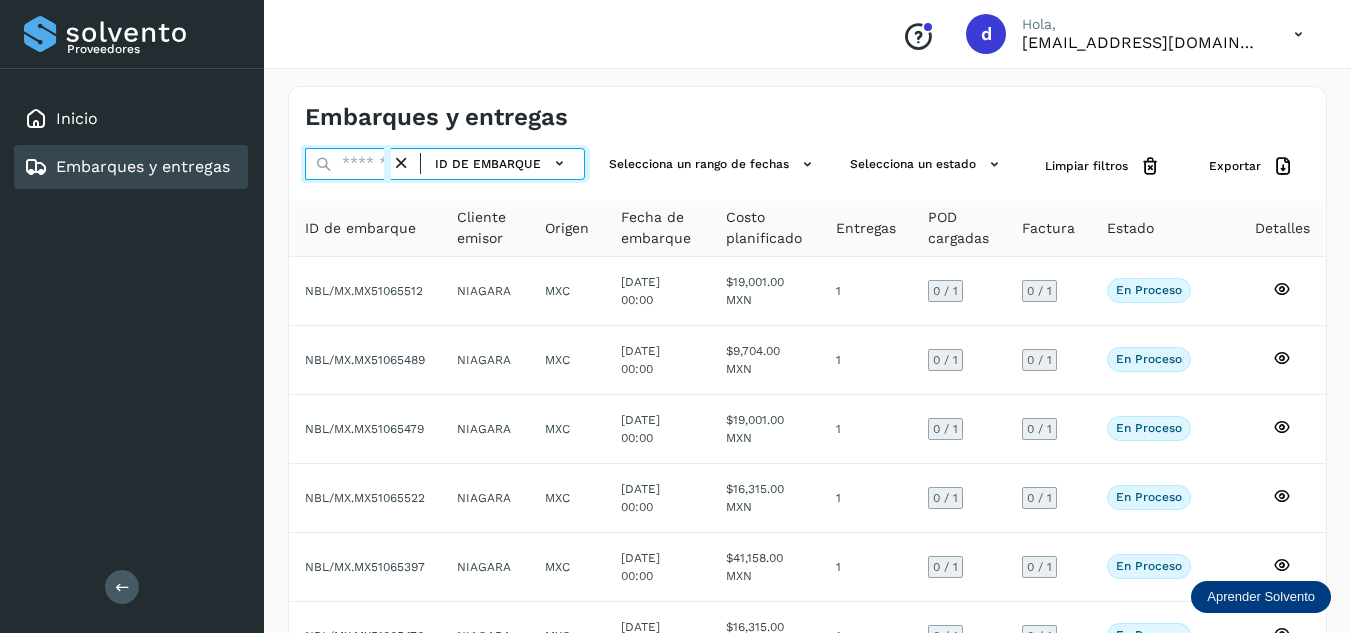 paste on "**********" 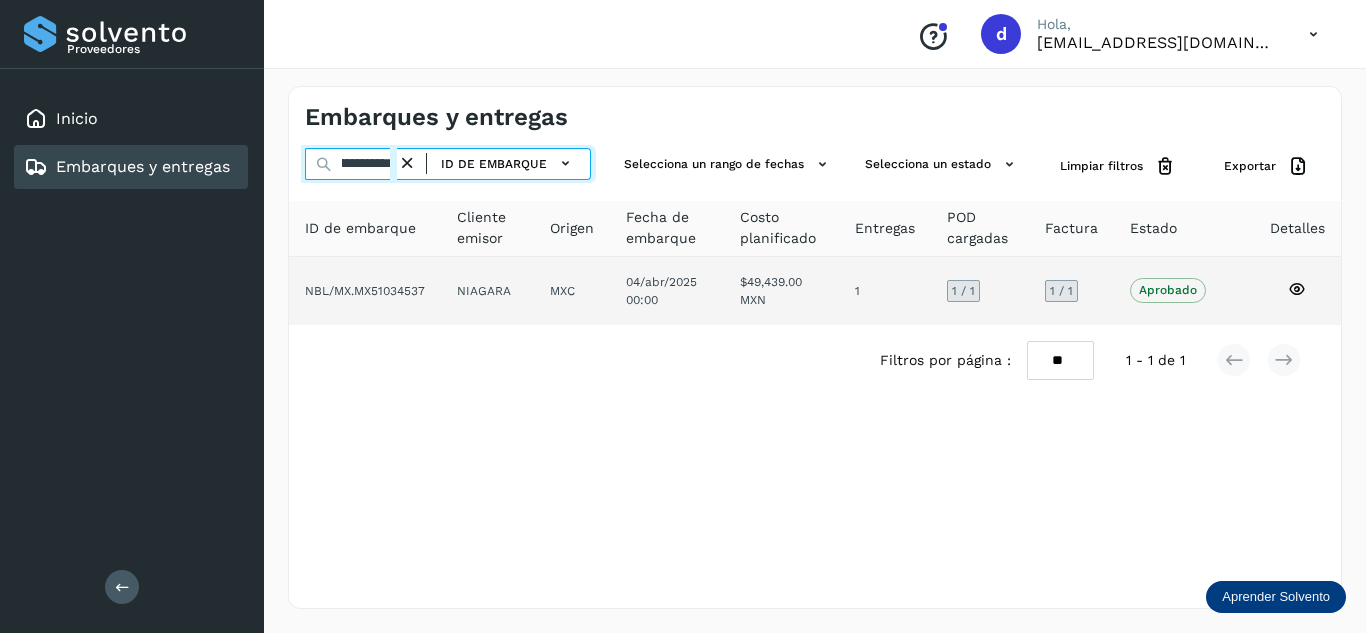 scroll, scrollTop: 0, scrollLeft: 75, axis: horizontal 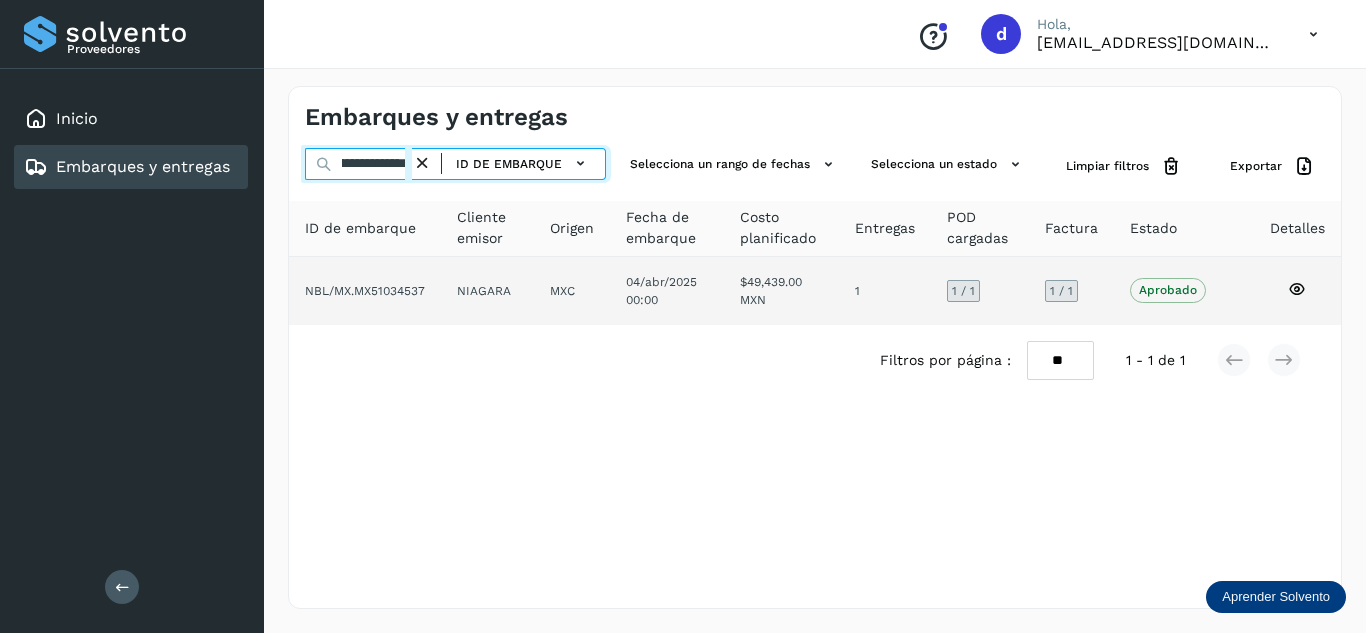 type on "**********" 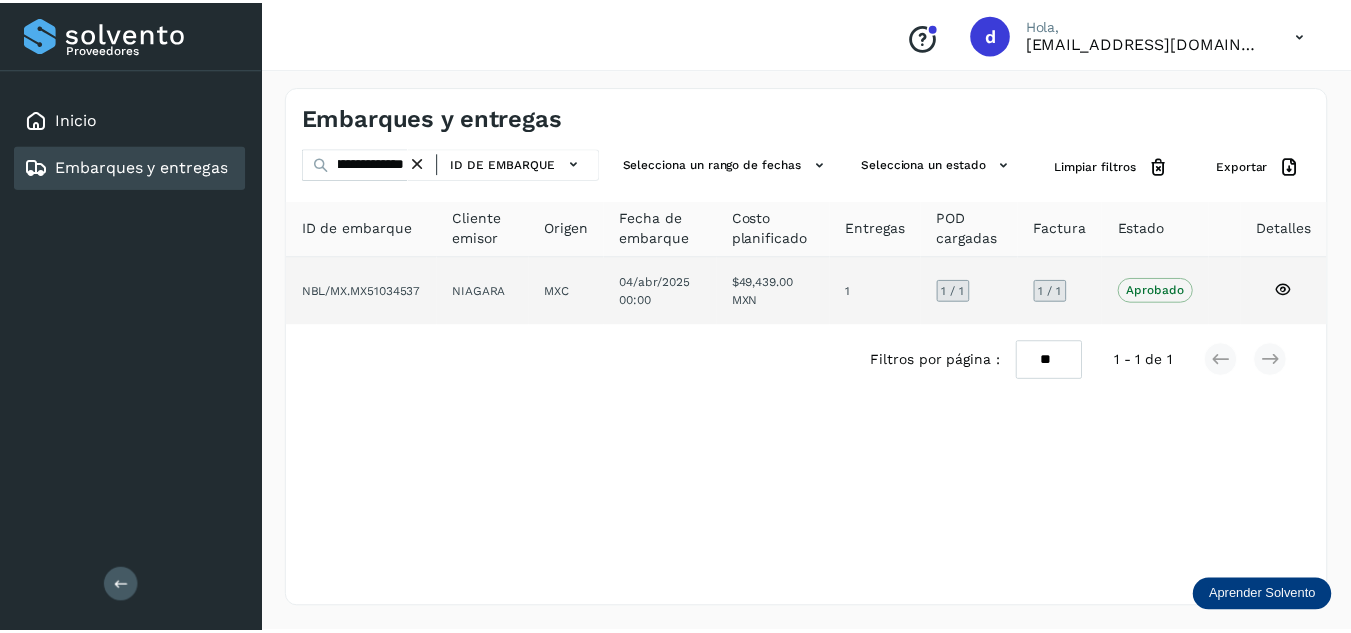 scroll, scrollTop: 0, scrollLeft: 0, axis: both 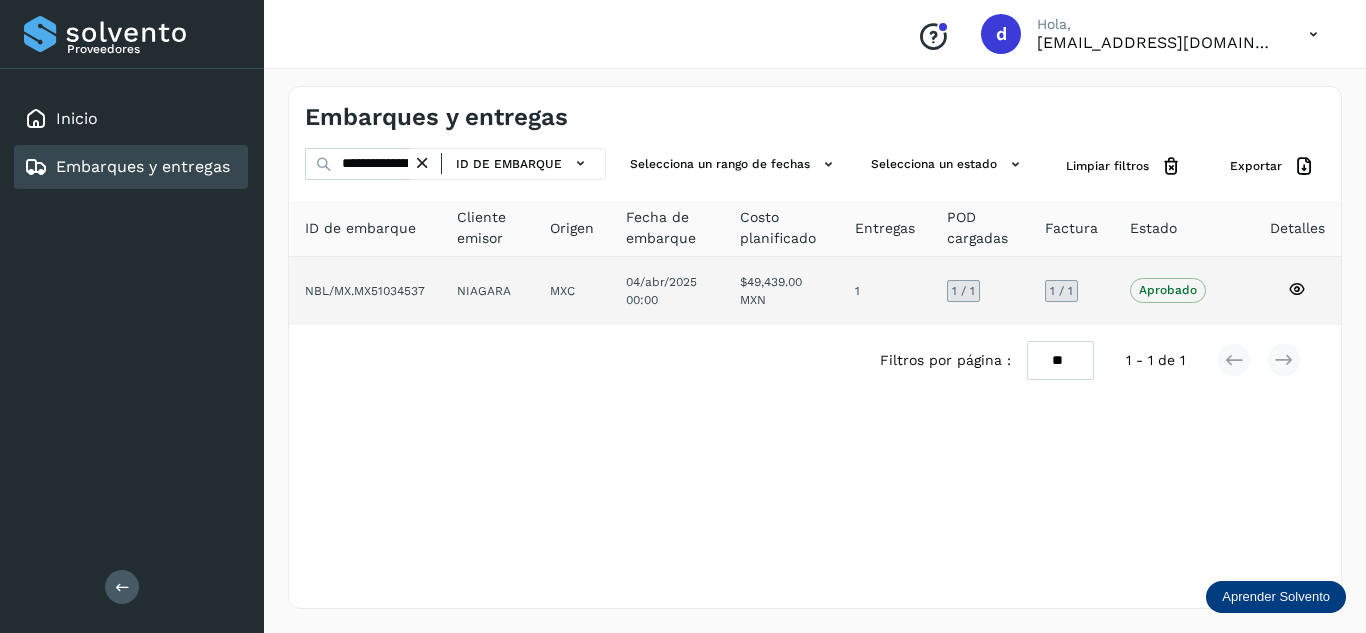 click 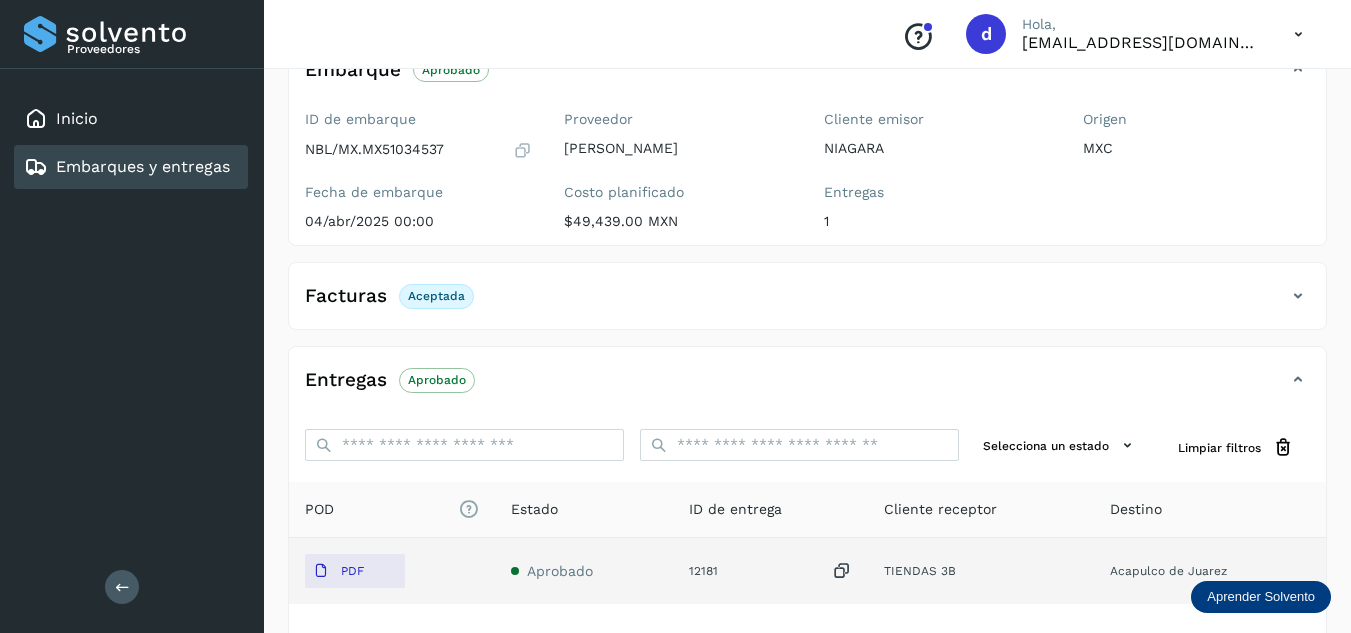 scroll, scrollTop: 314, scrollLeft: 0, axis: vertical 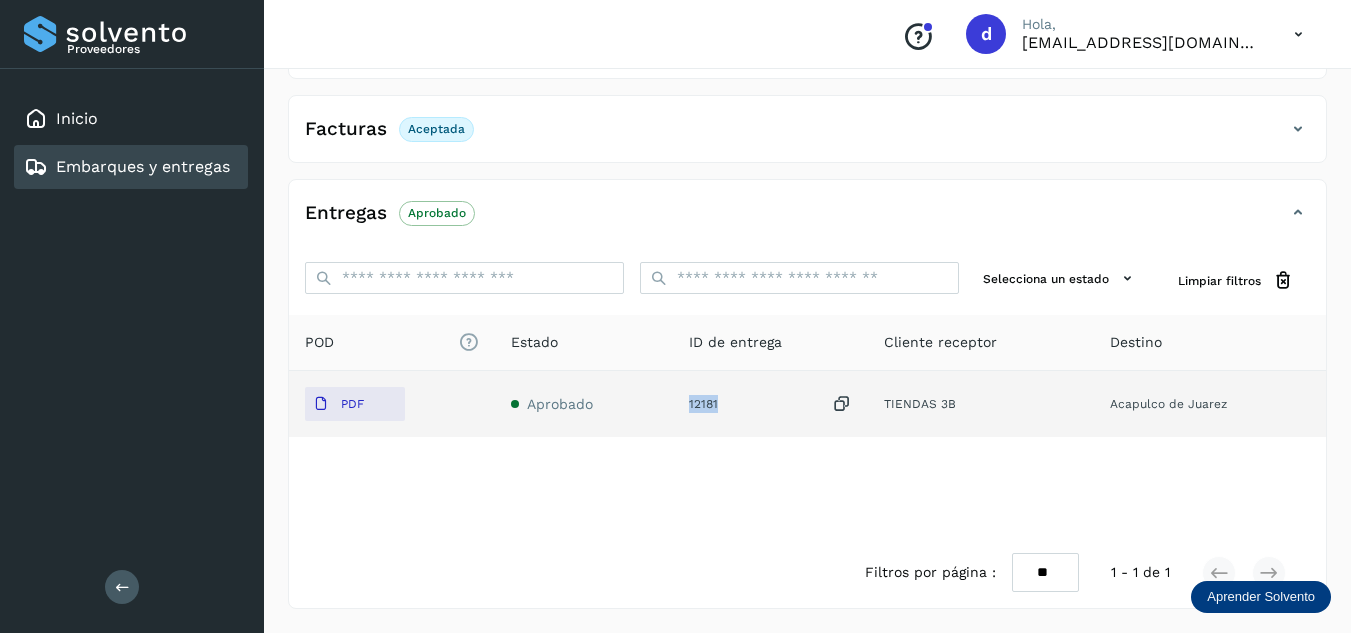drag, startPoint x: 720, startPoint y: 403, endPoint x: 686, endPoint y: 406, distance: 34.132095 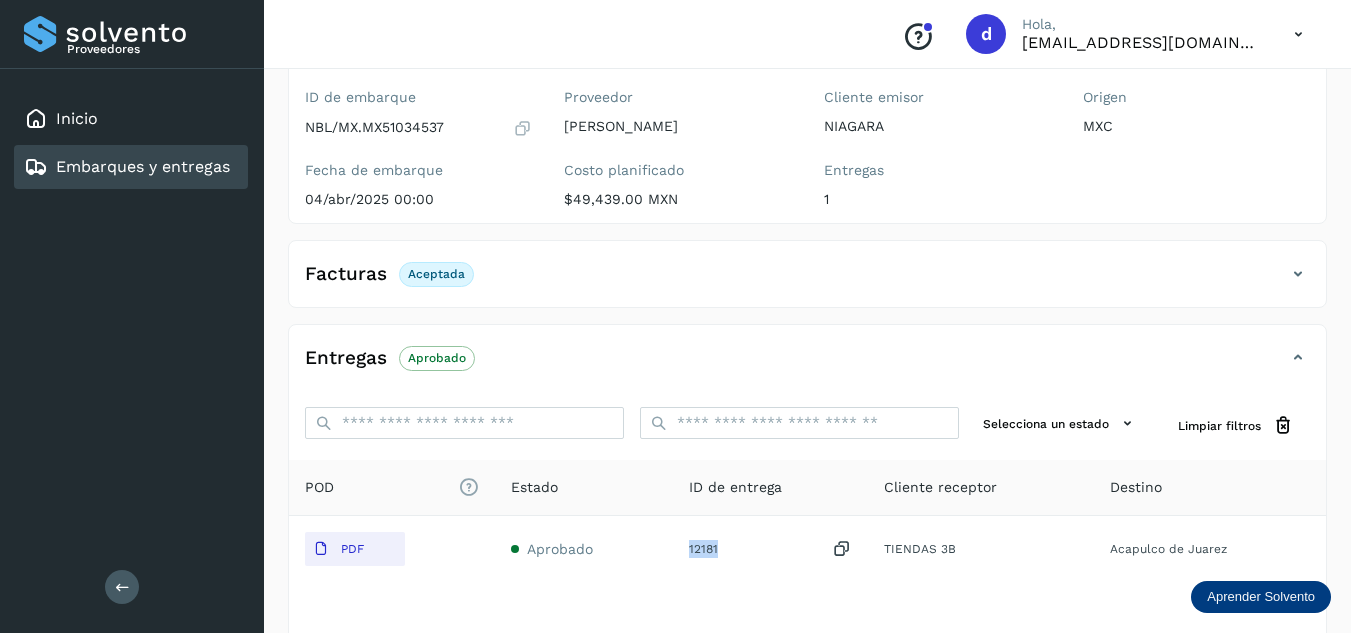 scroll, scrollTop: 0, scrollLeft: 0, axis: both 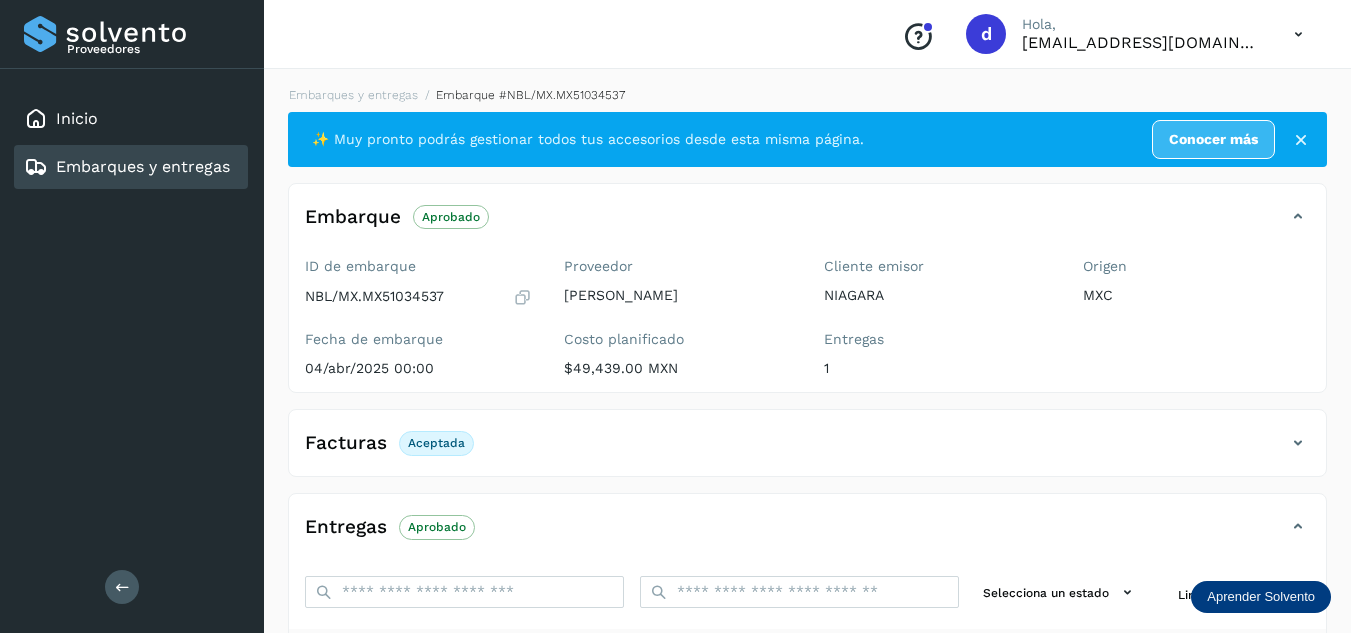 click on "Embarques y entregas Embarque #NBL/MX.MX51034537  ✨ Muy pronto podrás gestionar todos tus accesorios desde esta misma página. Conocer más Embarque Aprobado
Verifica el estado de la factura o entregas asociadas a este embarque
ID de embarque NBL/MX.MX51034537 Fecha de embarque 04/abr/2025 00:00 Proveedor [PERSON_NAME] planificado  $49,439.00 MXN  Cliente emisor NIAGARA Entregas 1 Origen MXC Facturas Aceptada Facturas Estado XML Aceptada Entregas Aprobado Selecciona un estado Limpiar filtros POD
El tamaño máximo de archivo es de 20 Mb.
Estado ID de entrega Cliente receptor Destino PDF Aprobado 12181  TIENDAS 3B Acapulco [PERSON_NAME] TIENDAS 3B 12181 PDF Destino: Acapulco [PERSON_NAME] Aprobado Filtros por página : ** ** ** 1 - 1 de 1" at bounding box center (807, 504) 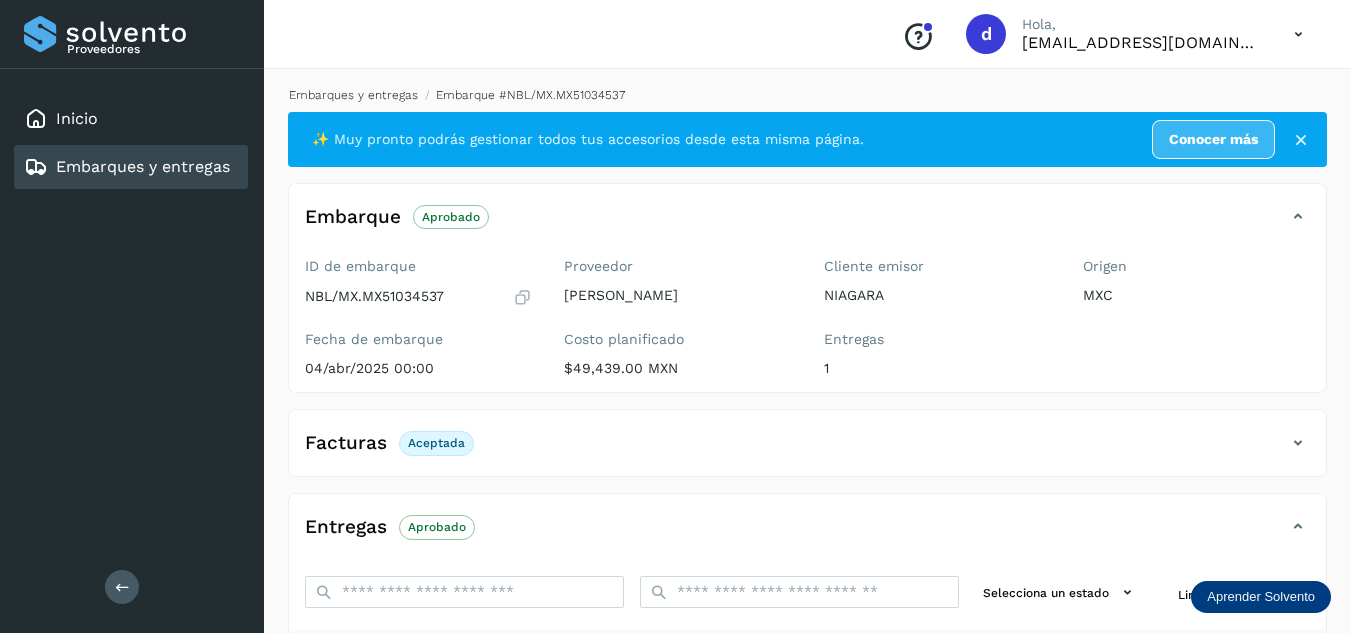 click on "Embarques y entregas" at bounding box center [353, 95] 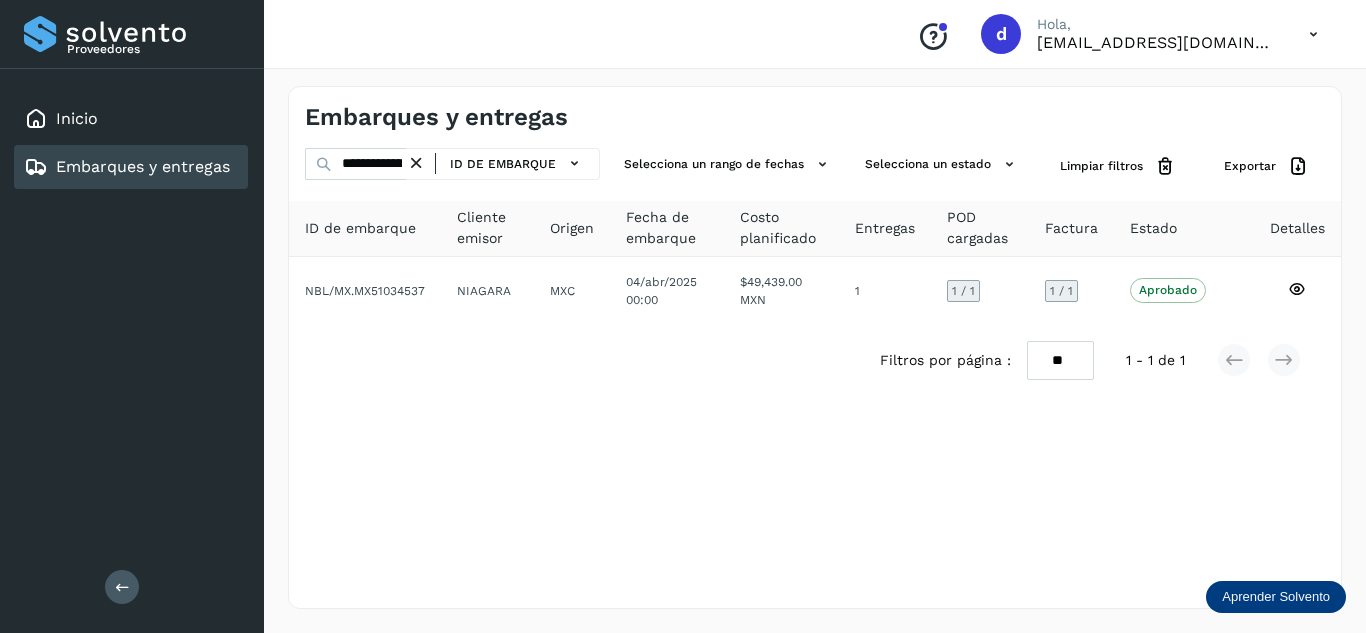 click at bounding box center (416, 163) 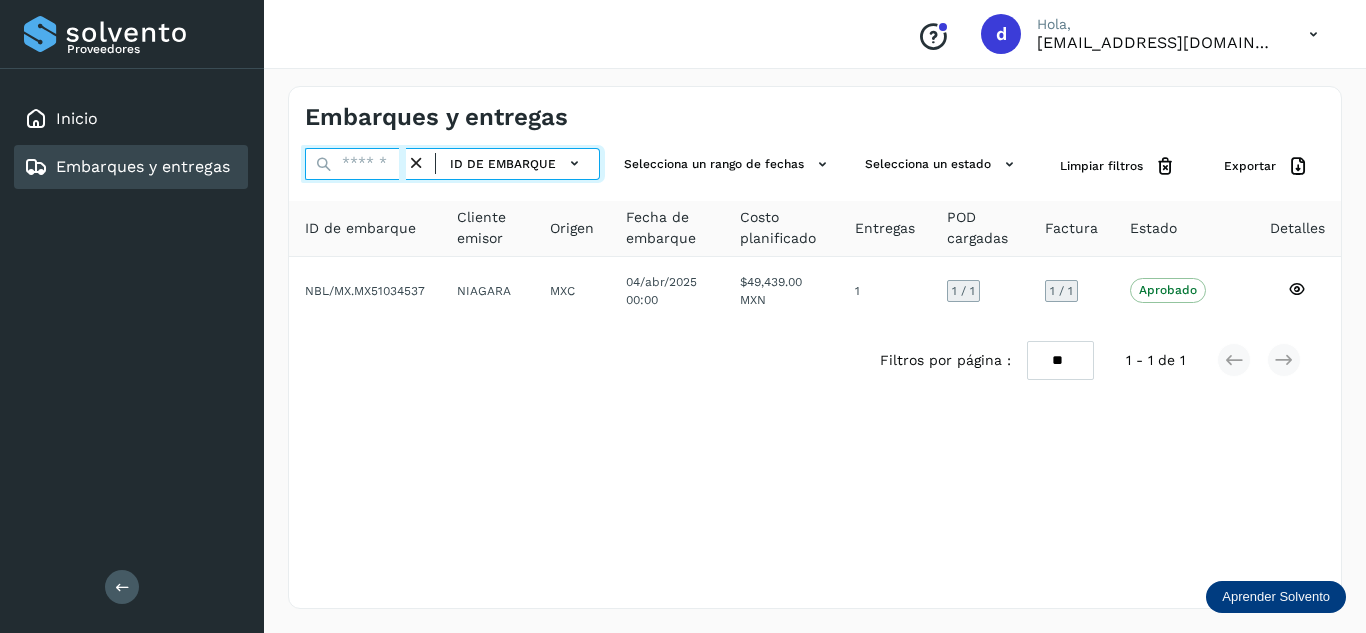 click at bounding box center (355, 164) 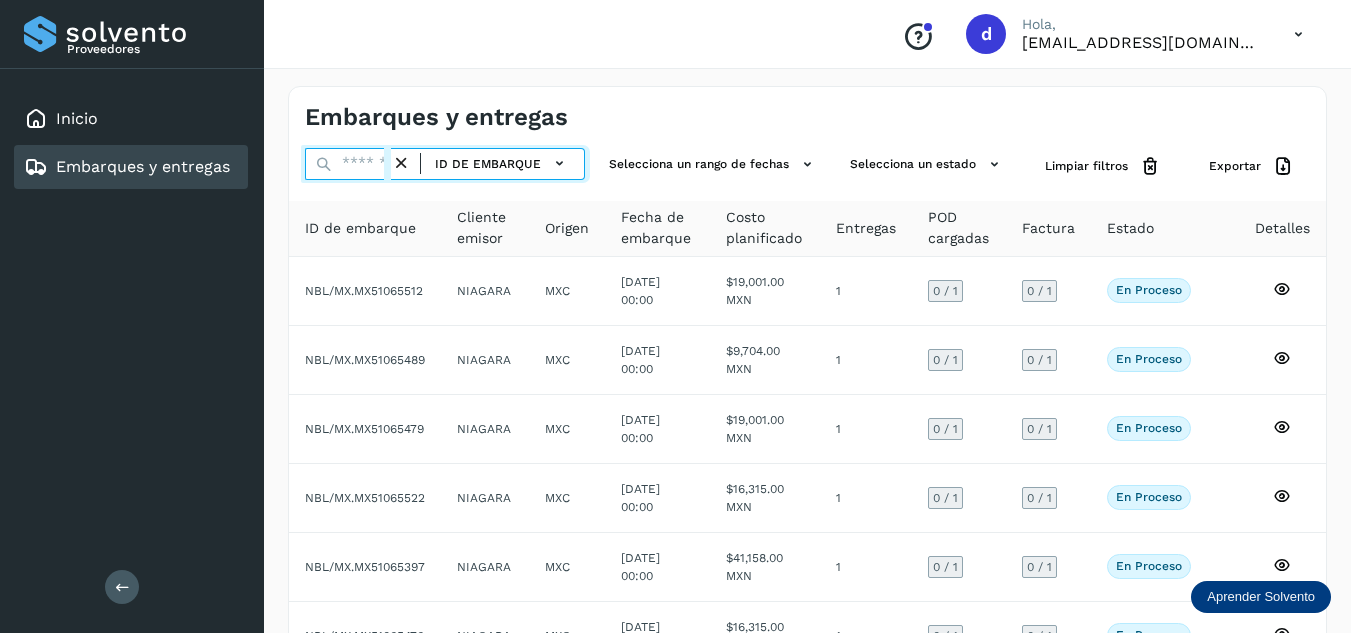 paste on "**********" 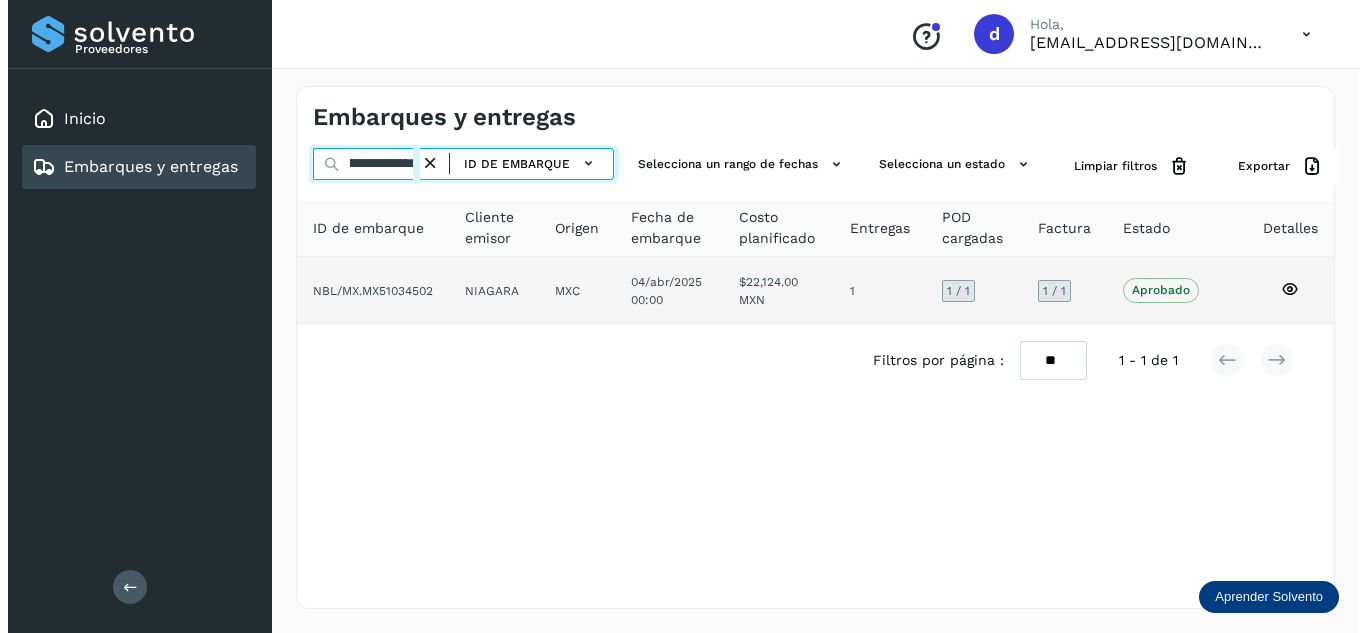 scroll, scrollTop: 0, scrollLeft: 76, axis: horizontal 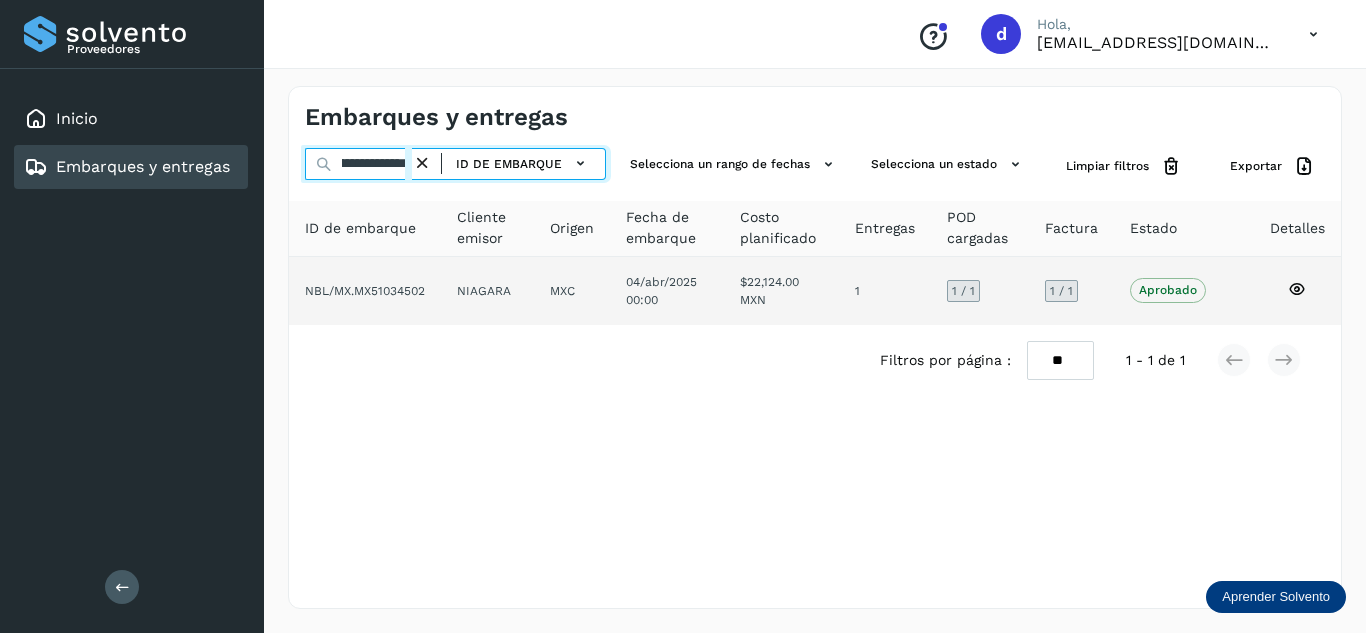 type on "**********" 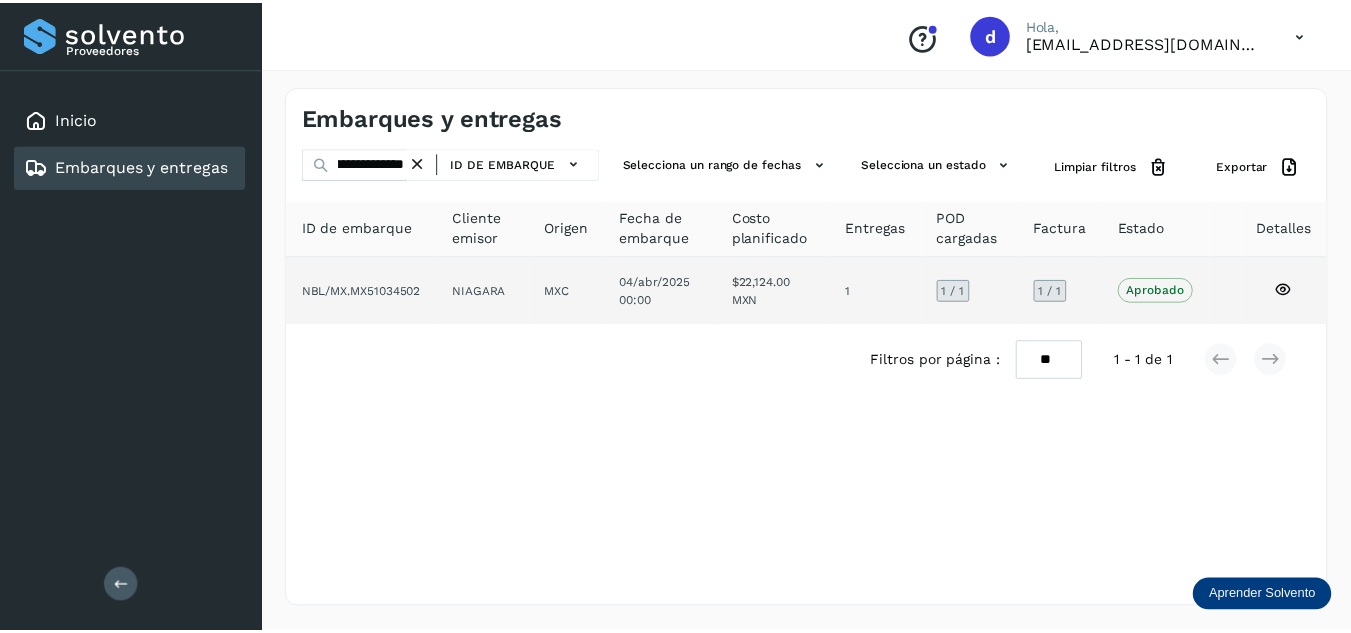 scroll, scrollTop: 0, scrollLeft: 0, axis: both 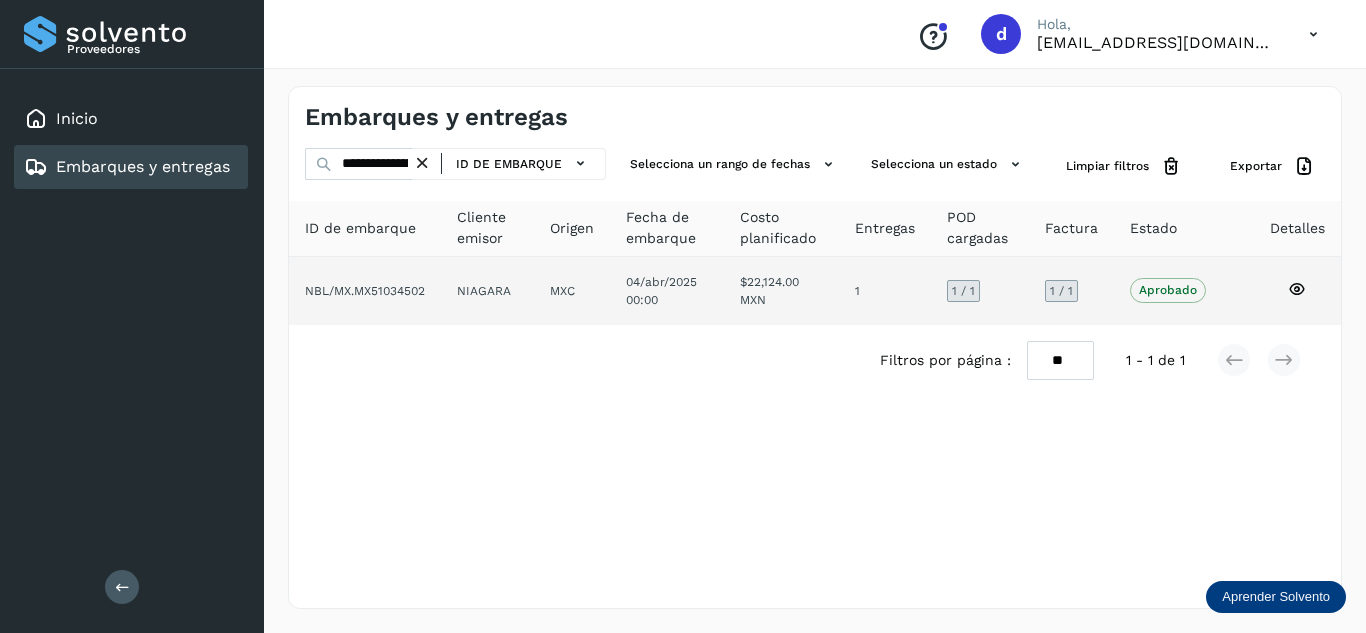 click 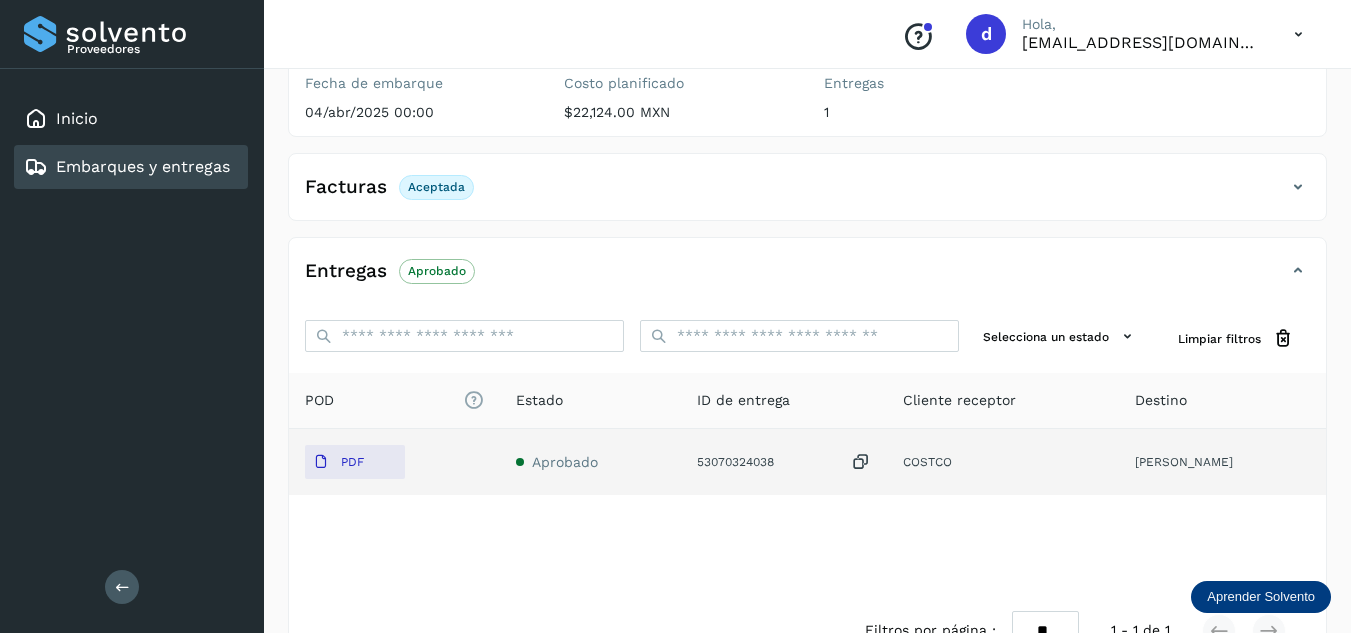 scroll, scrollTop: 314, scrollLeft: 0, axis: vertical 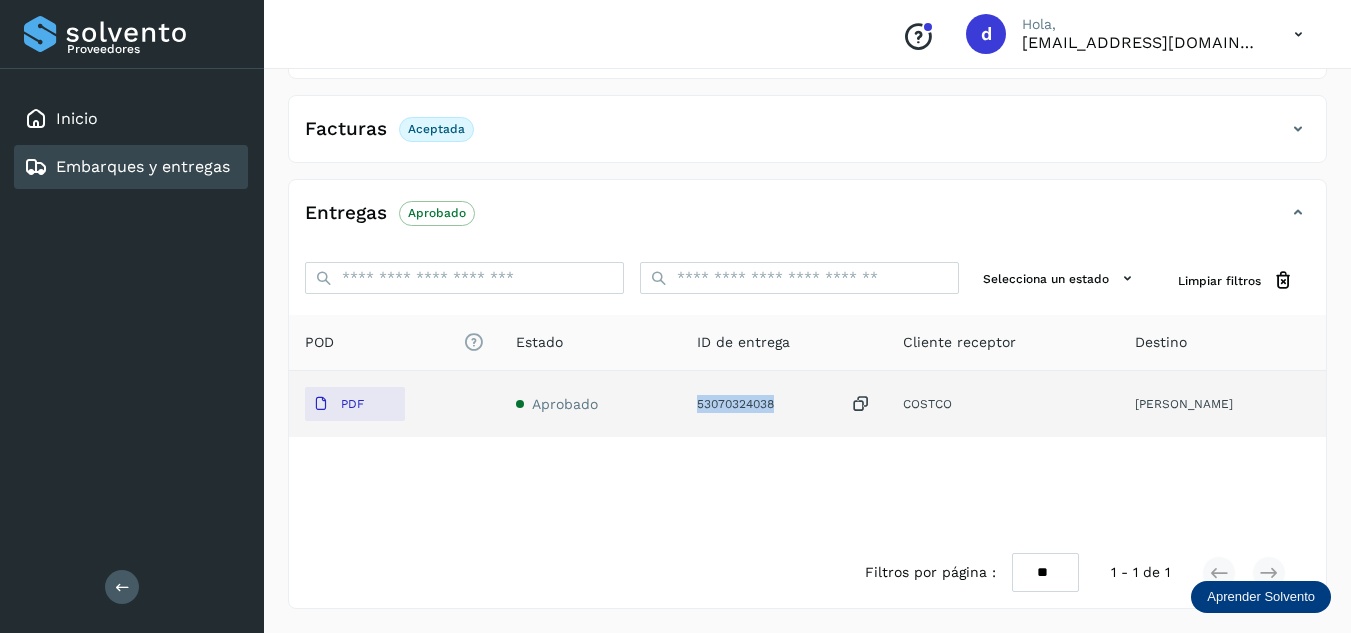drag, startPoint x: 811, startPoint y: 408, endPoint x: 729, endPoint y: 410, distance: 82.02438 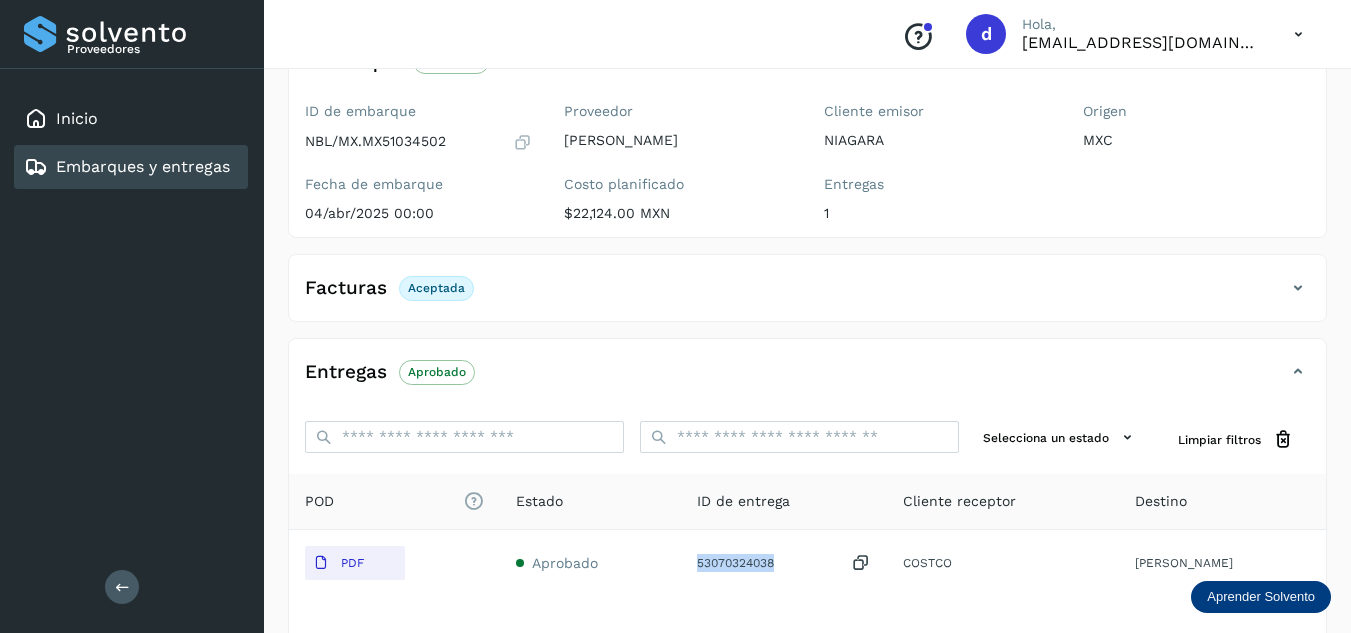 scroll, scrollTop: 0, scrollLeft: 0, axis: both 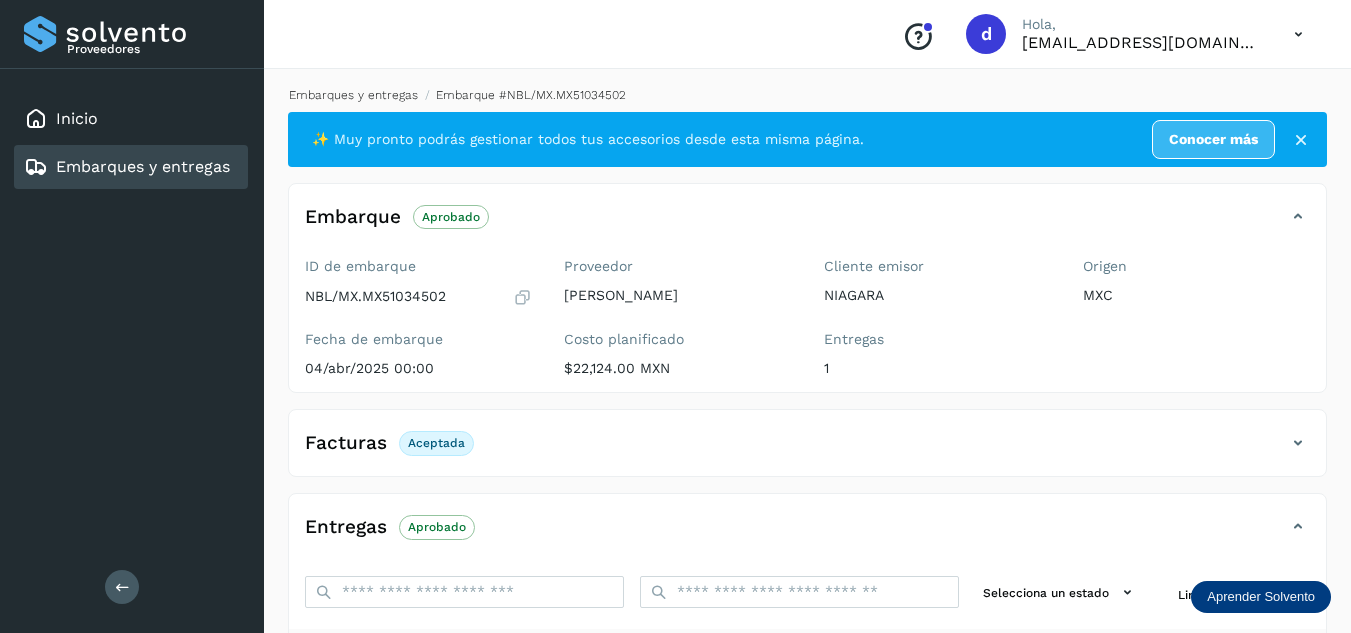 click on "Embarques y entregas" at bounding box center (353, 95) 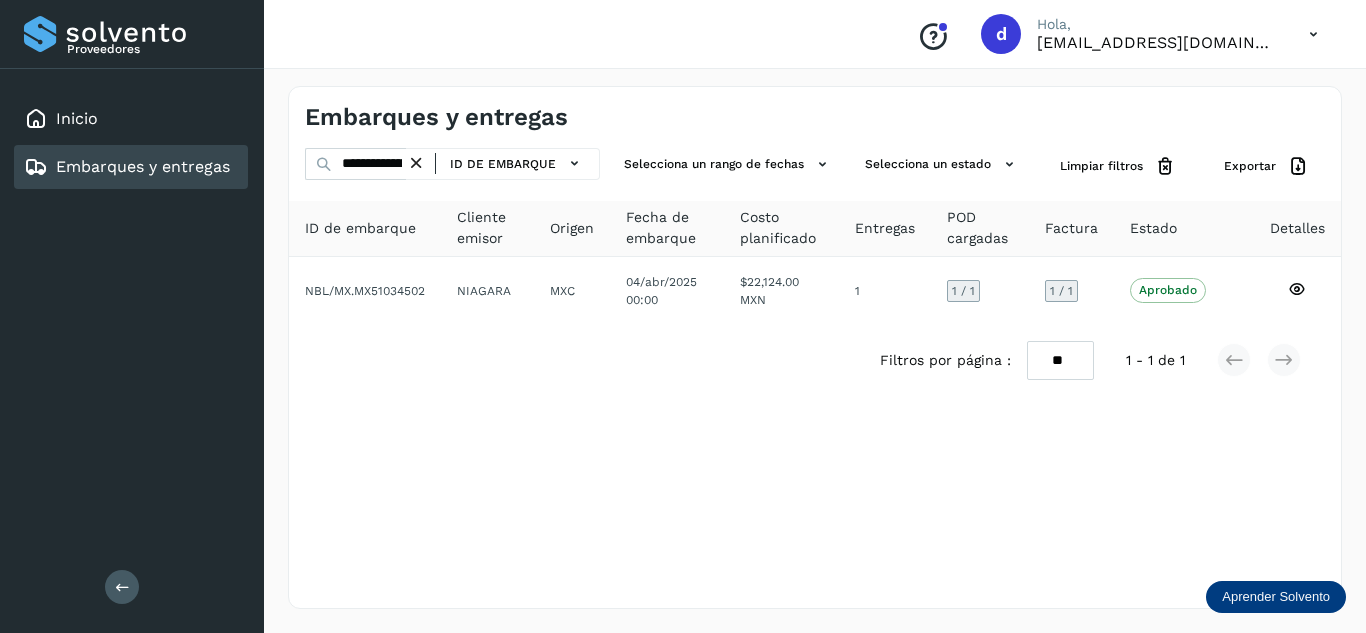 click at bounding box center (416, 163) 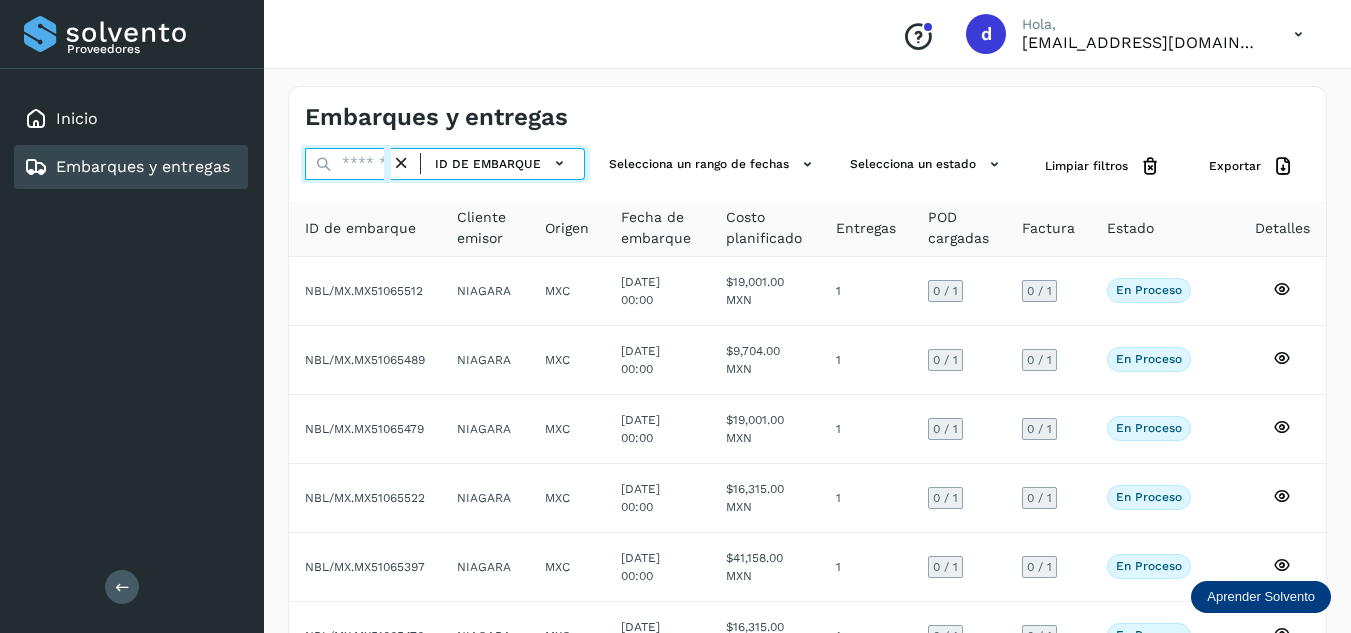 click at bounding box center (348, 164) 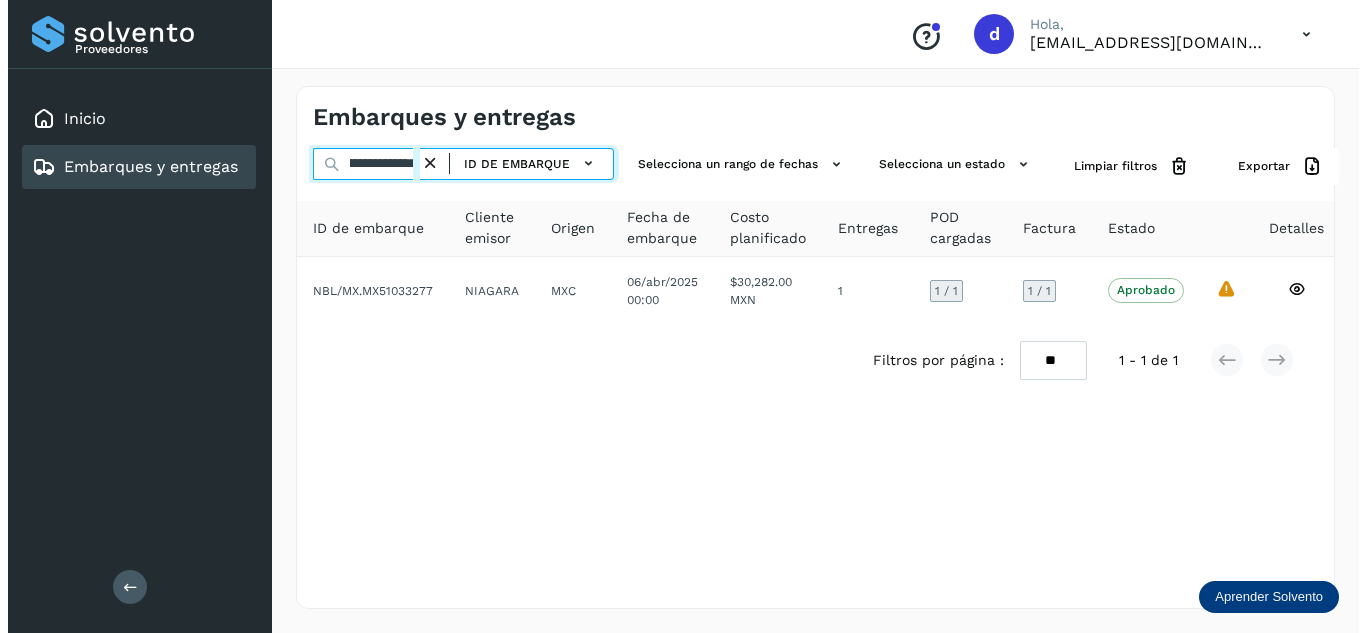 scroll, scrollTop: 0, scrollLeft: 74, axis: horizontal 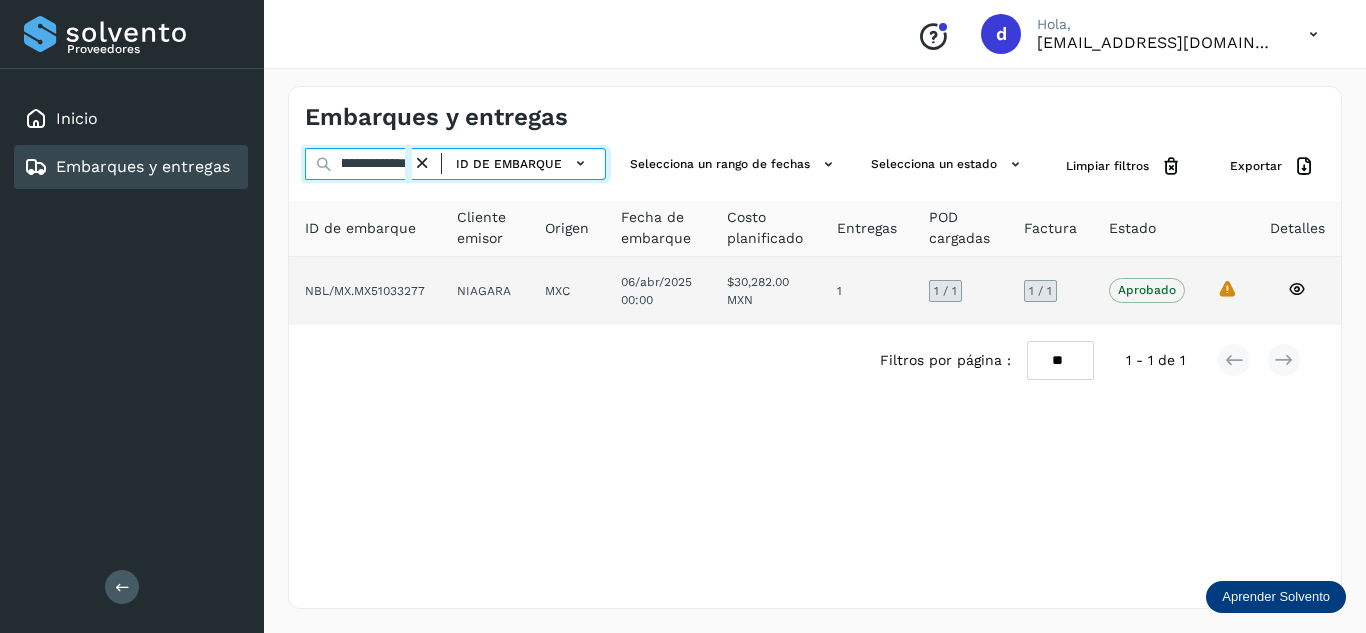 type on "**********" 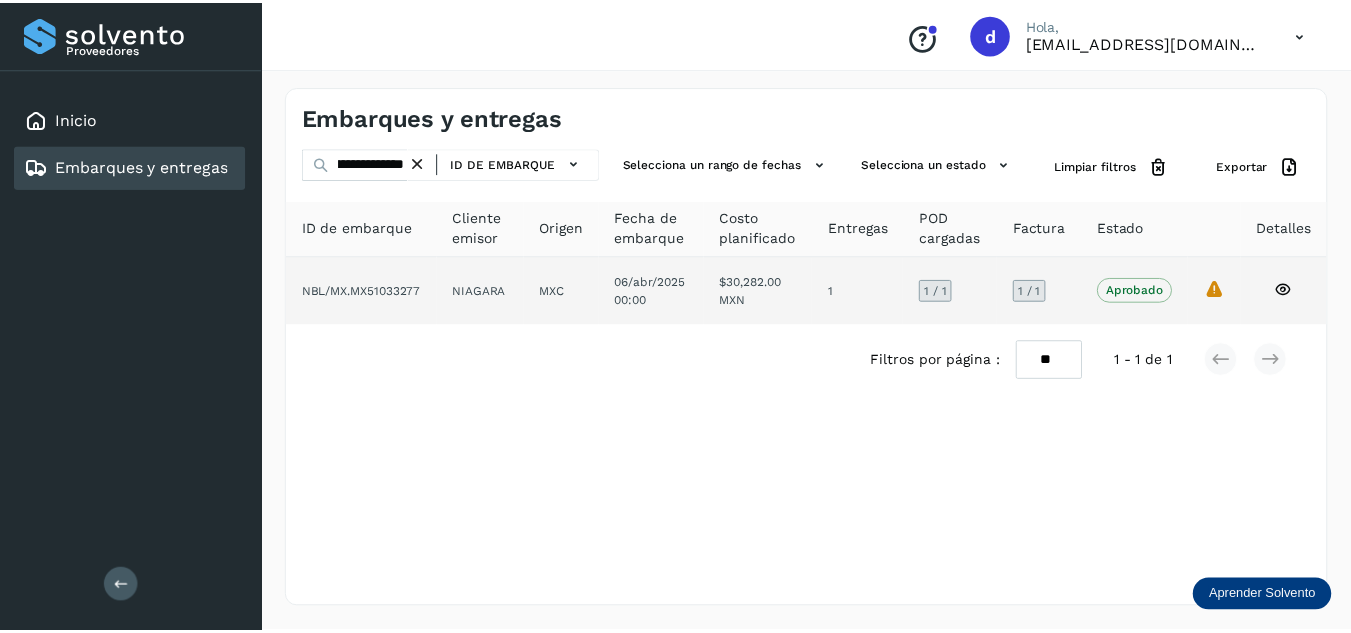 scroll, scrollTop: 0, scrollLeft: 0, axis: both 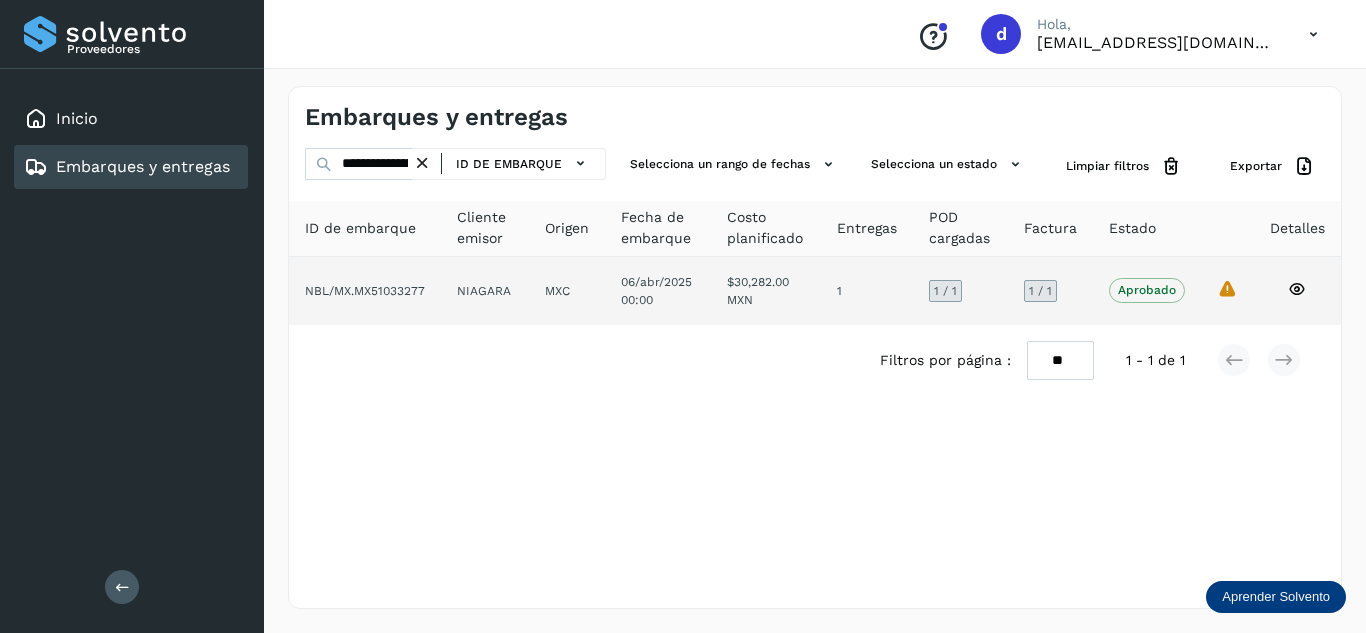 click 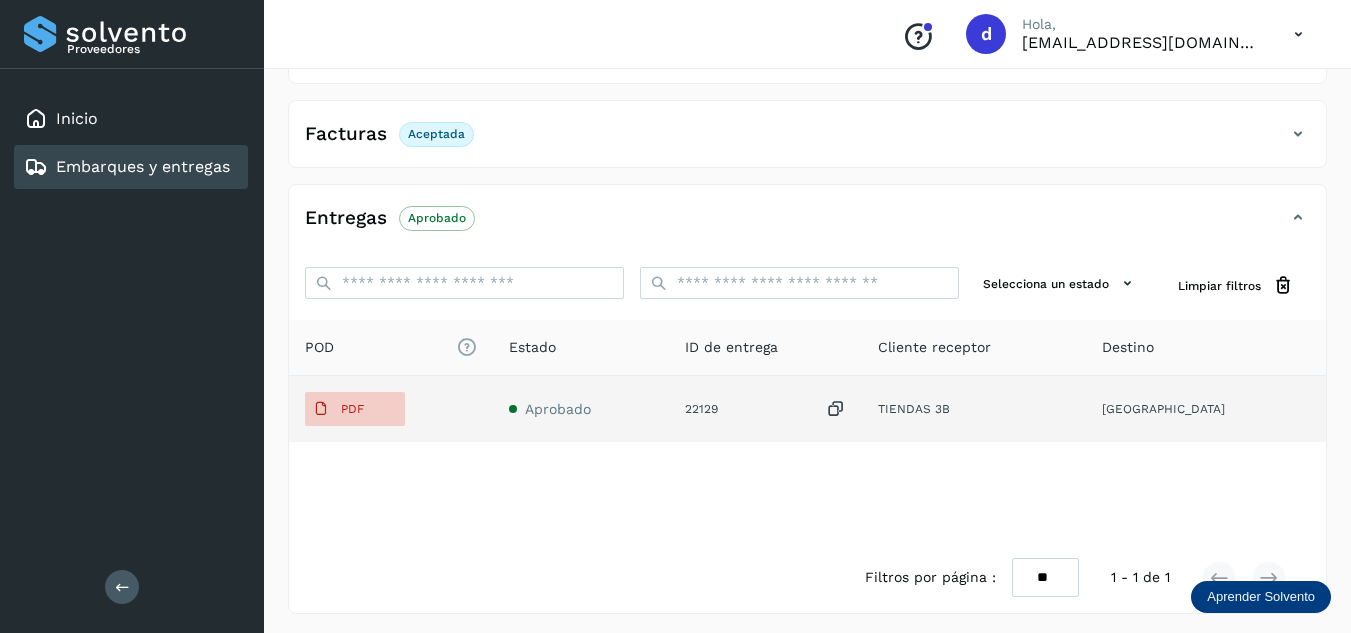 scroll, scrollTop: 385, scrollLeft: 0, axis: vertical 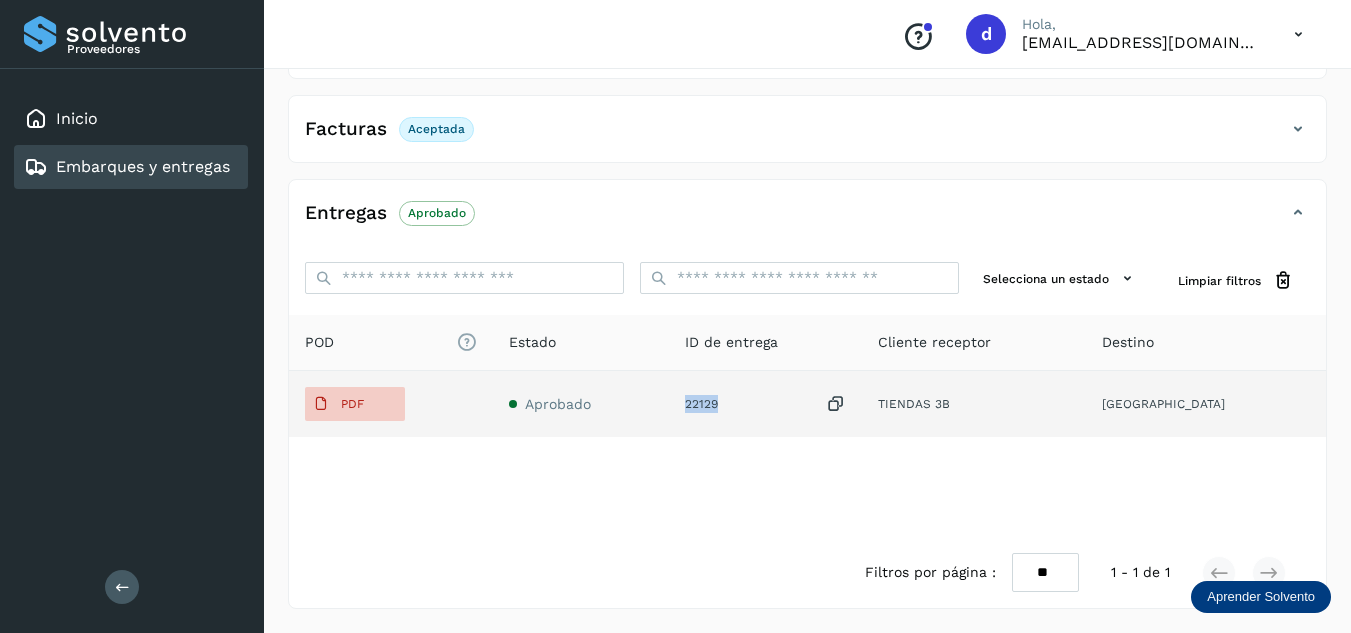 drag, startPoint x: 743, startPoint y: 411, endPoint x: 699, endPoint y: 411, distance: 44 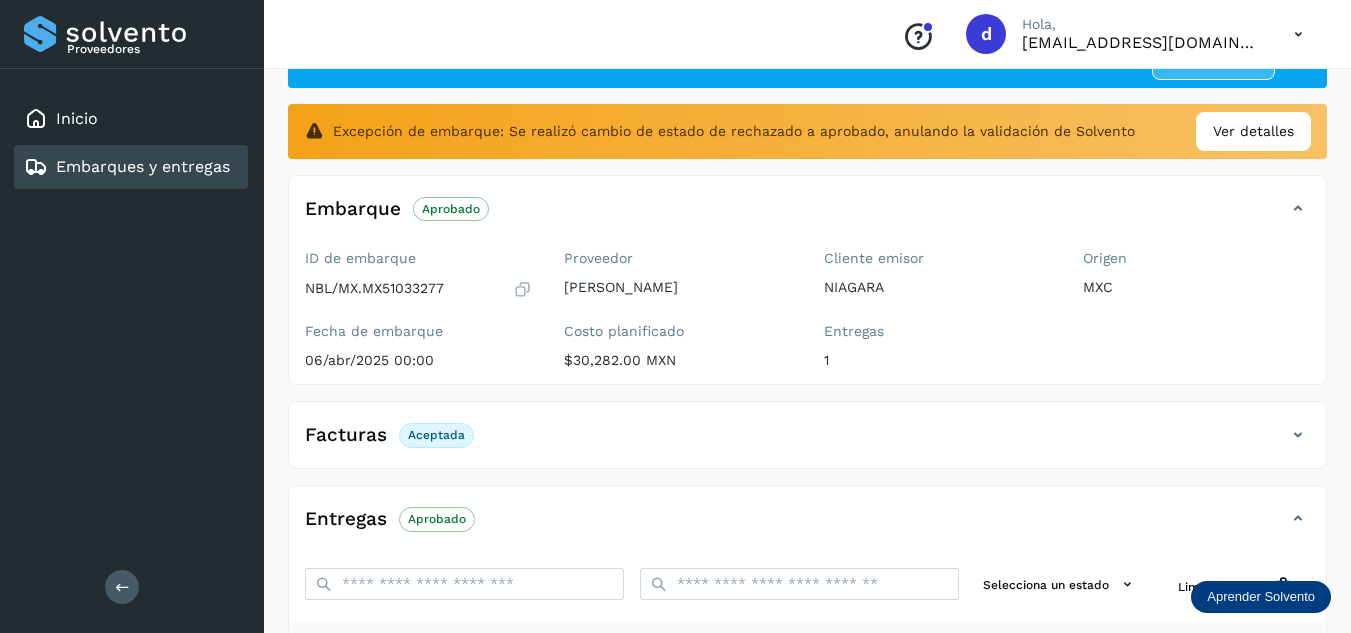 scroll, scrollTop: 0, scrollLeft: 0, axis: both 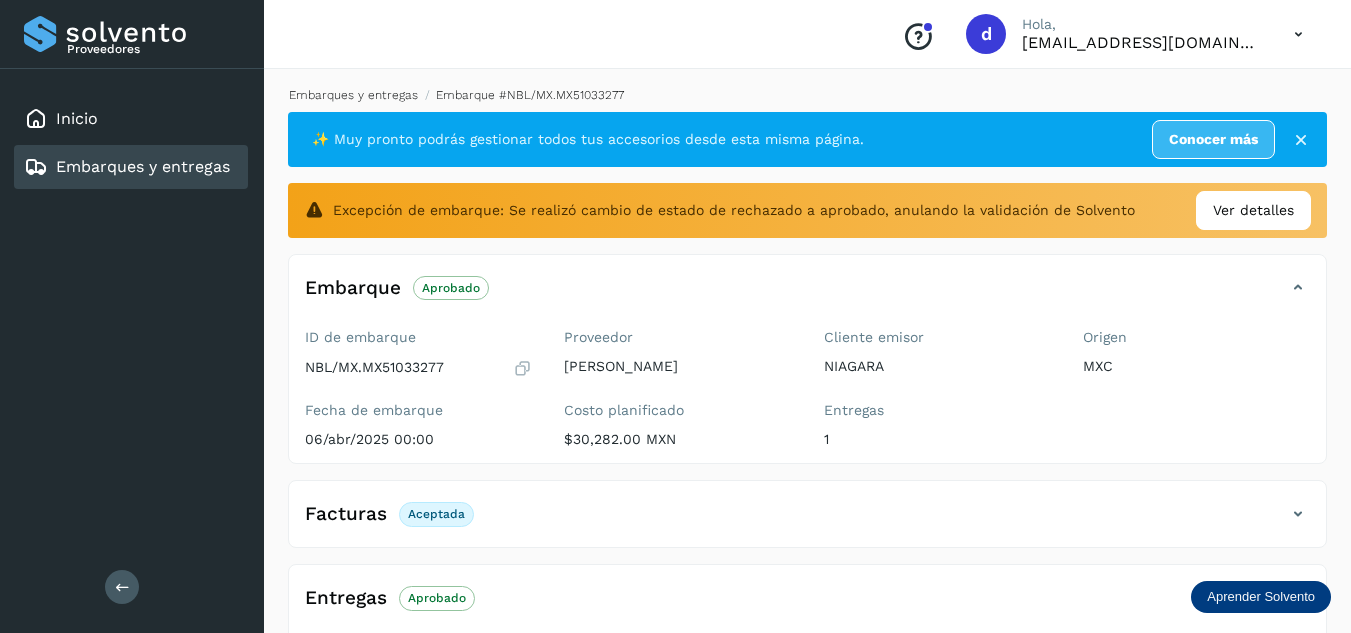 click on "Embarques y entregas" at bounding box center [353, 95] 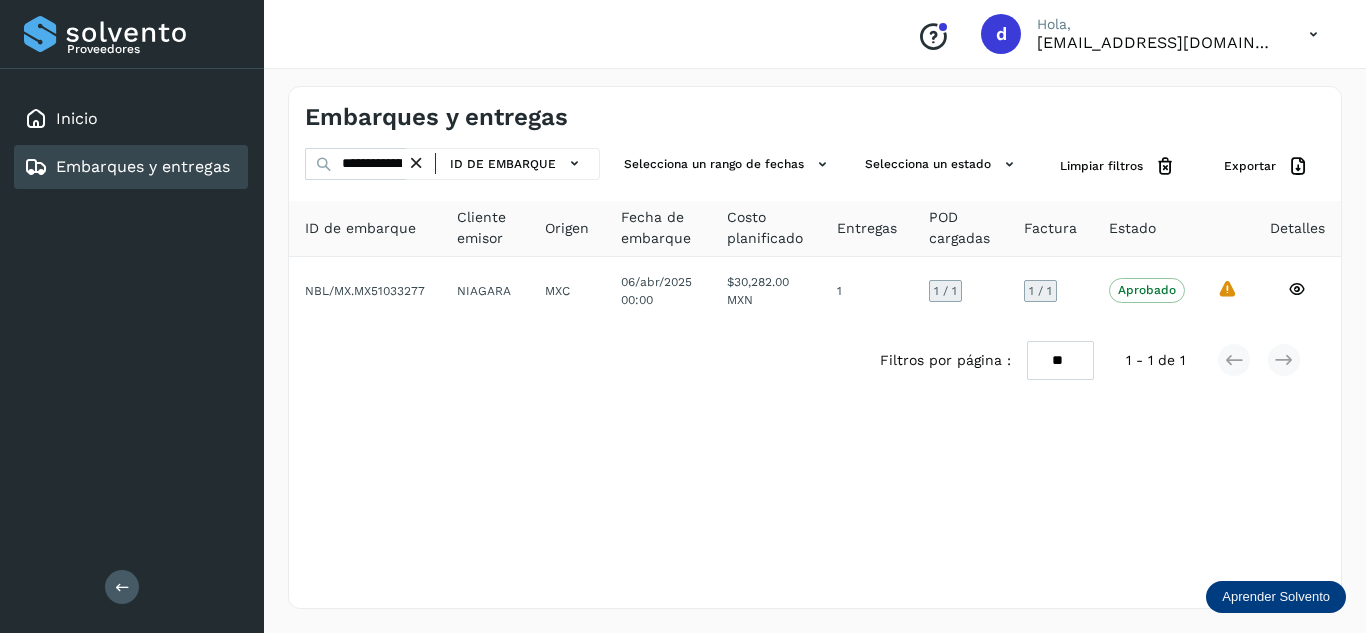 click at bounding box center [416, 163] 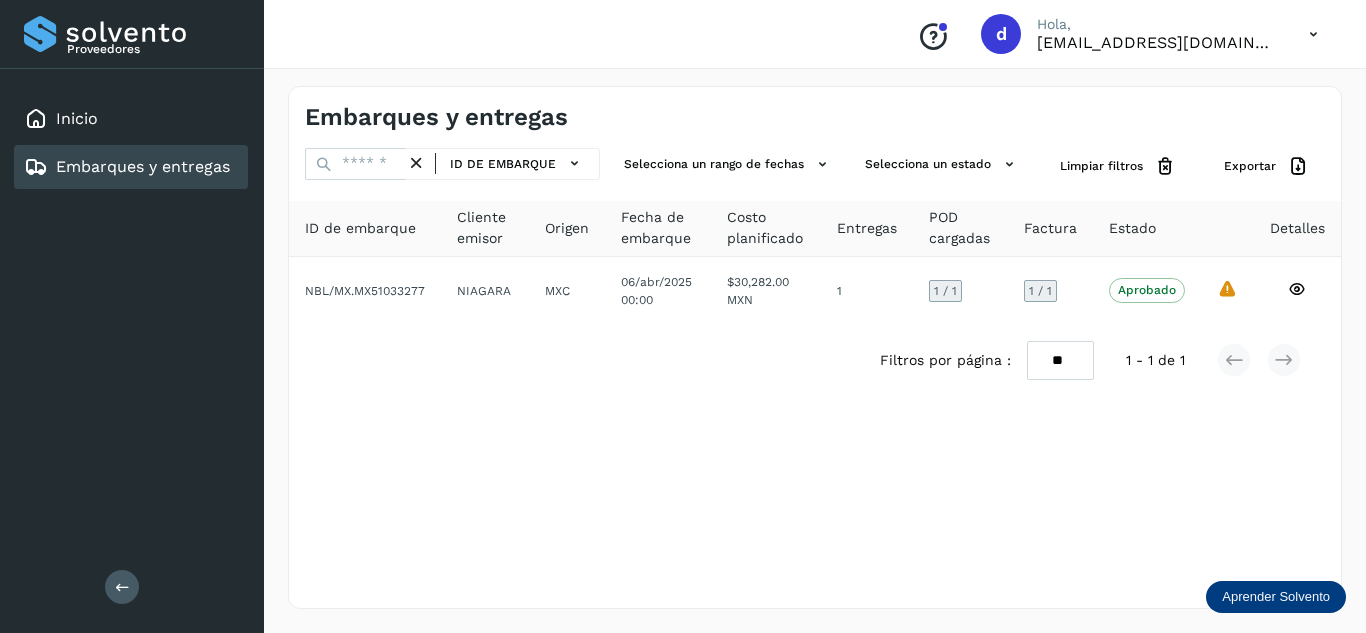 click at bounding box center (416, 163) 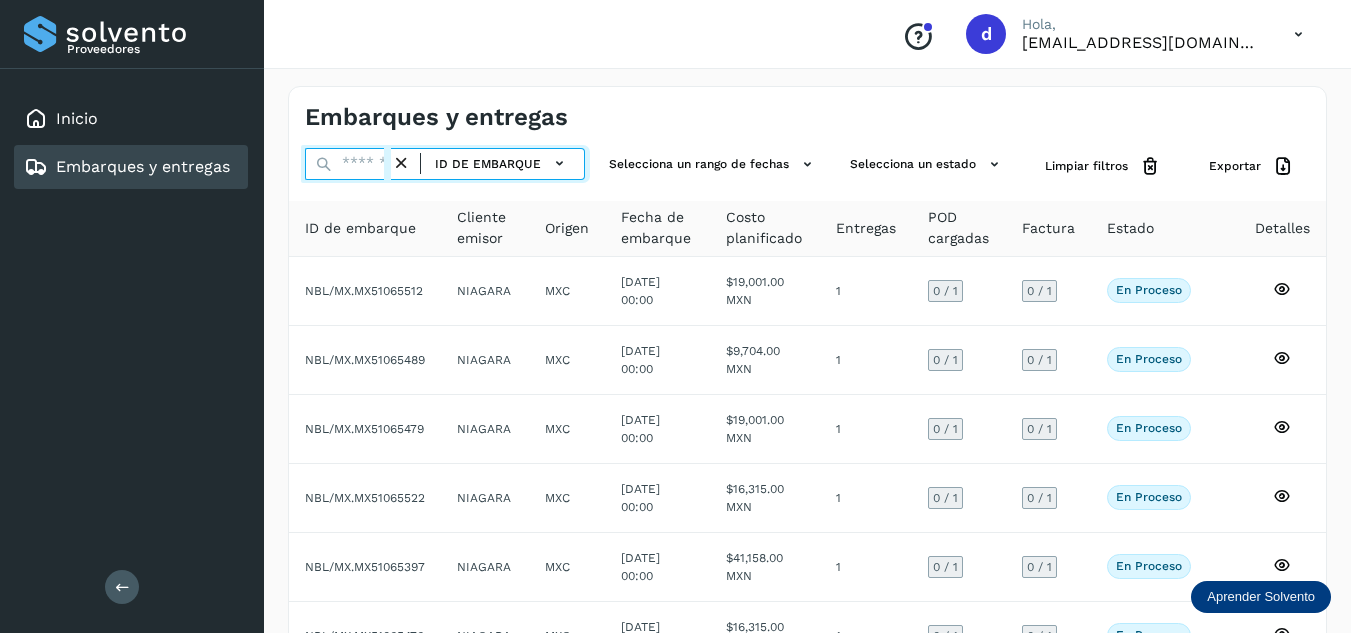 click at bounding box center (348, 164) 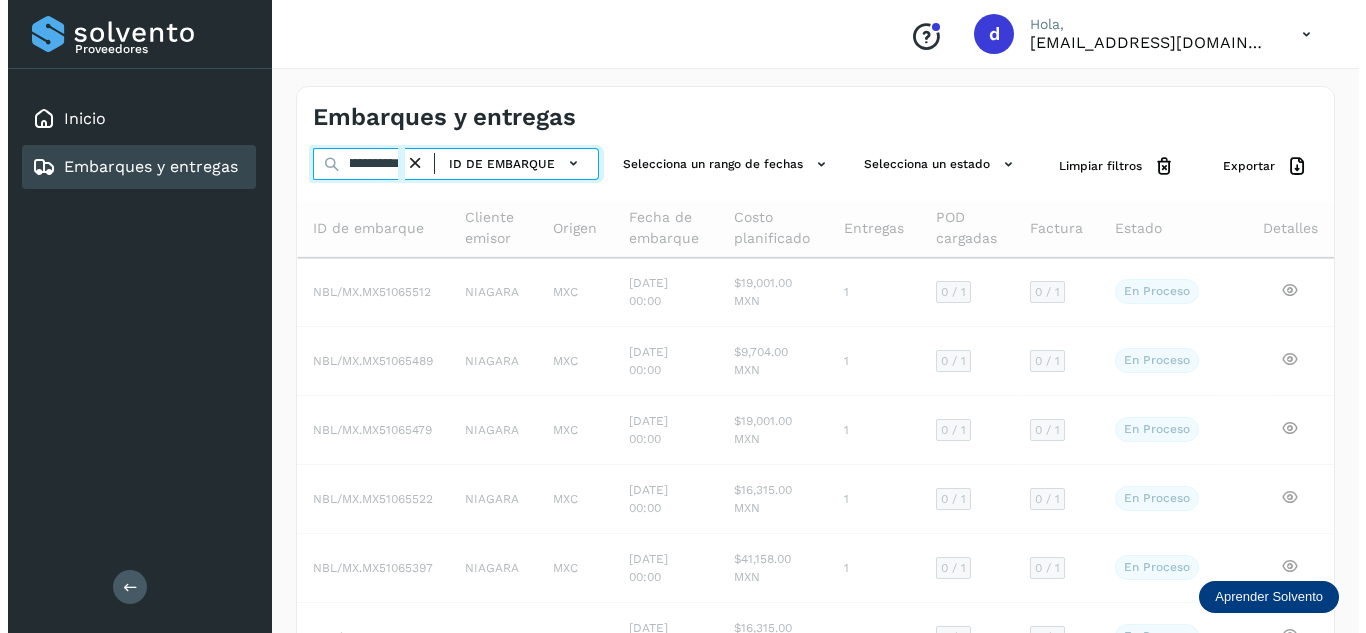 scroll, scrollTop: 0, scrollLeft: 73, axis: horizontal 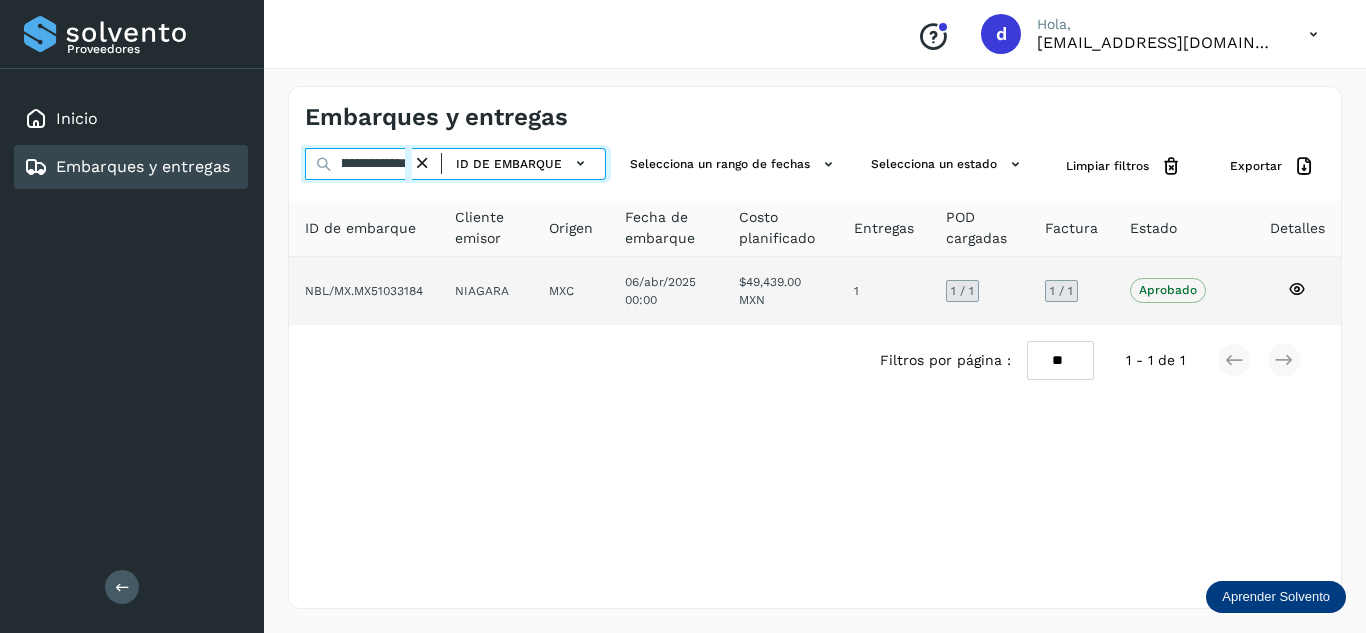type on "**********" 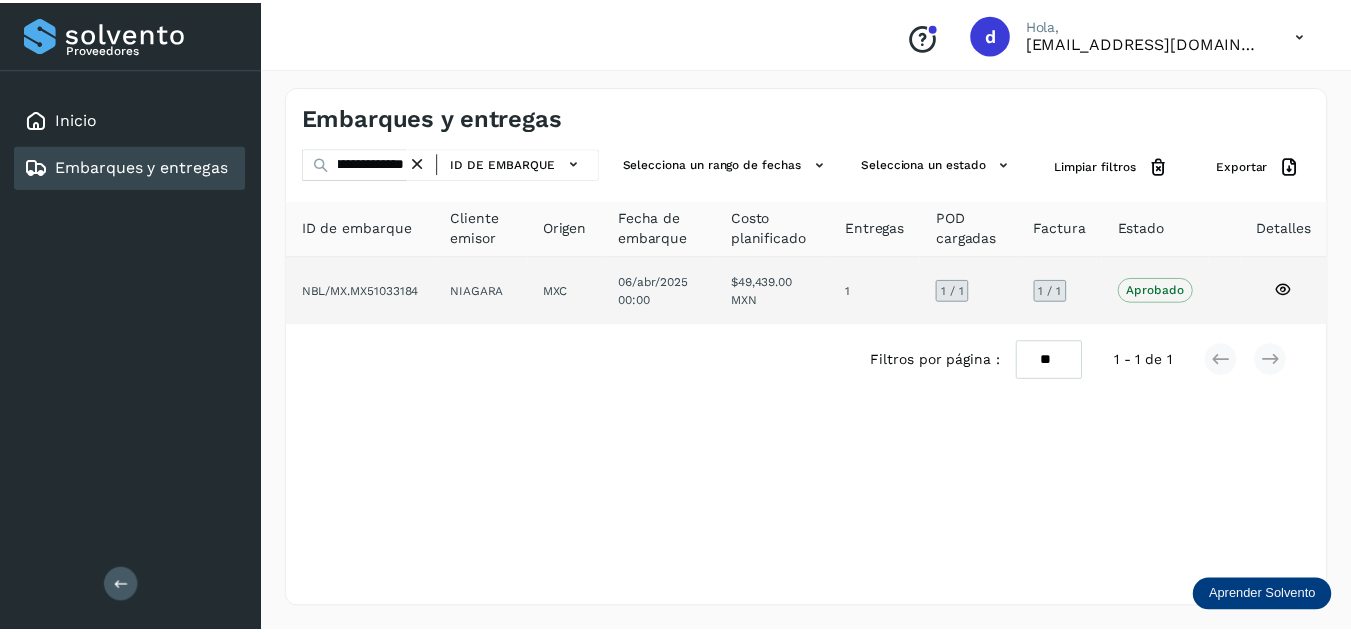 scroll, scrollTop: 0, scrollLeft: 0, axis: both 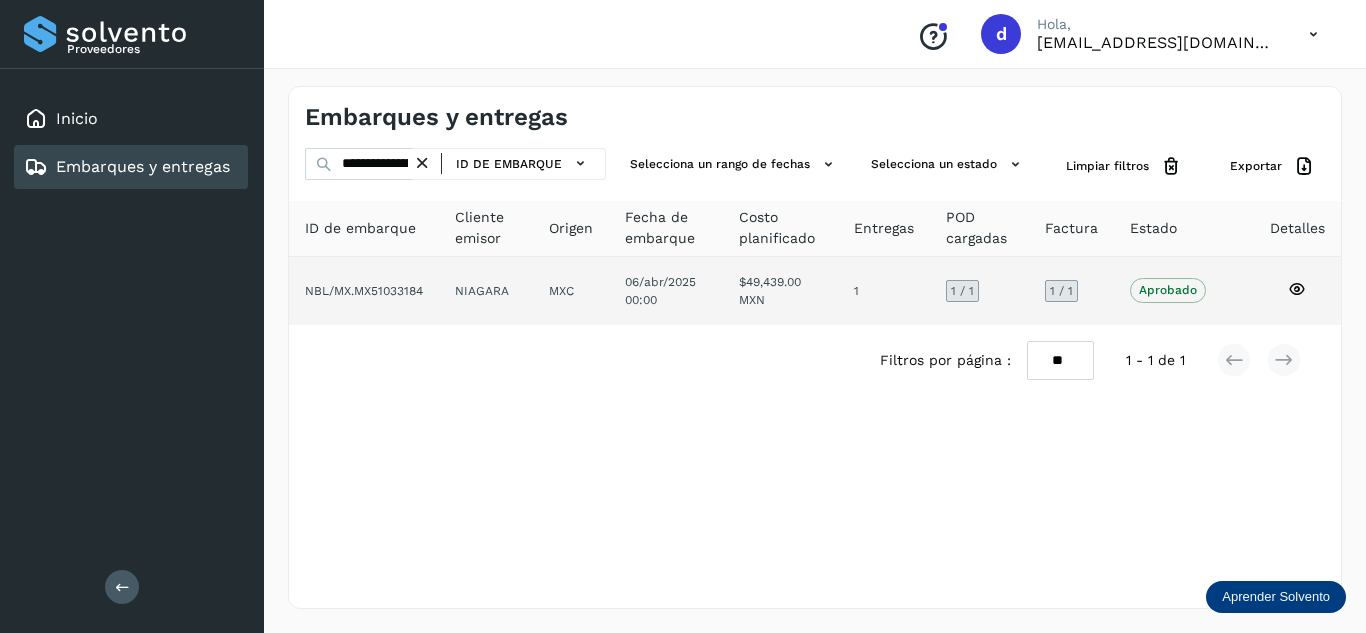 click 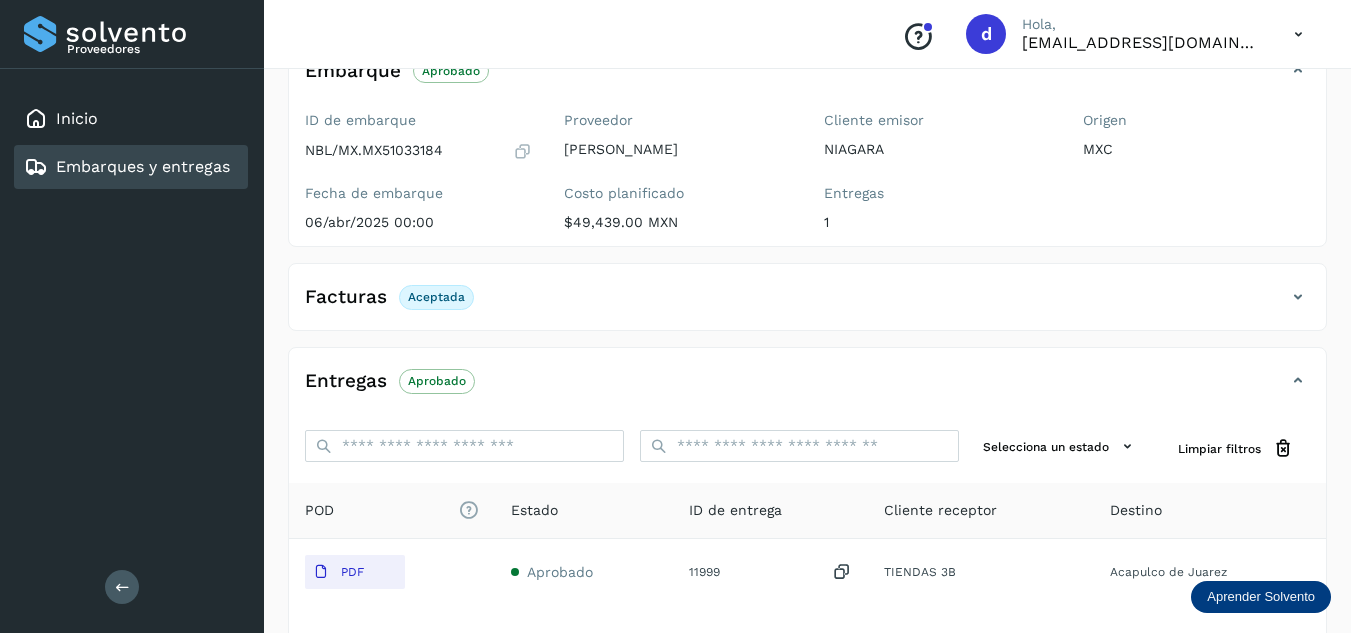 scroll, scrollTop: 300, scrollLeft: 0, axis: vertical 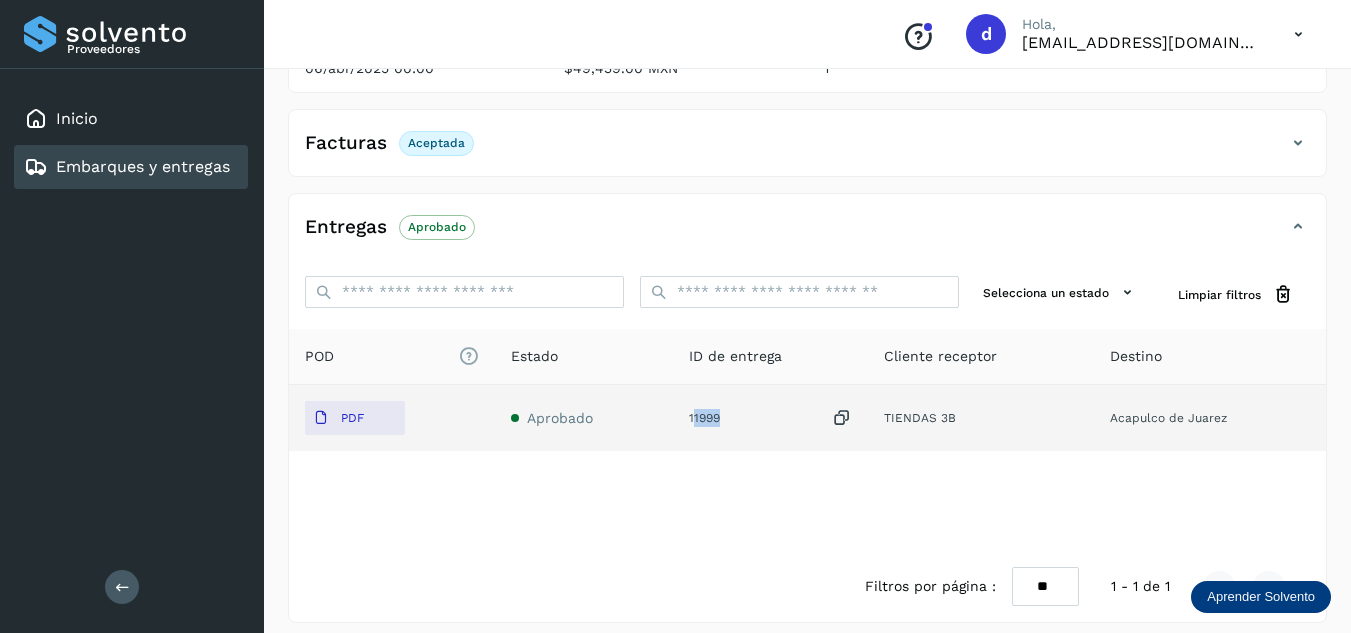 drag, startPoint x: 722, startPoint y: 417, endPoint x: 693, endPoint y: 419, distance: 29.068884 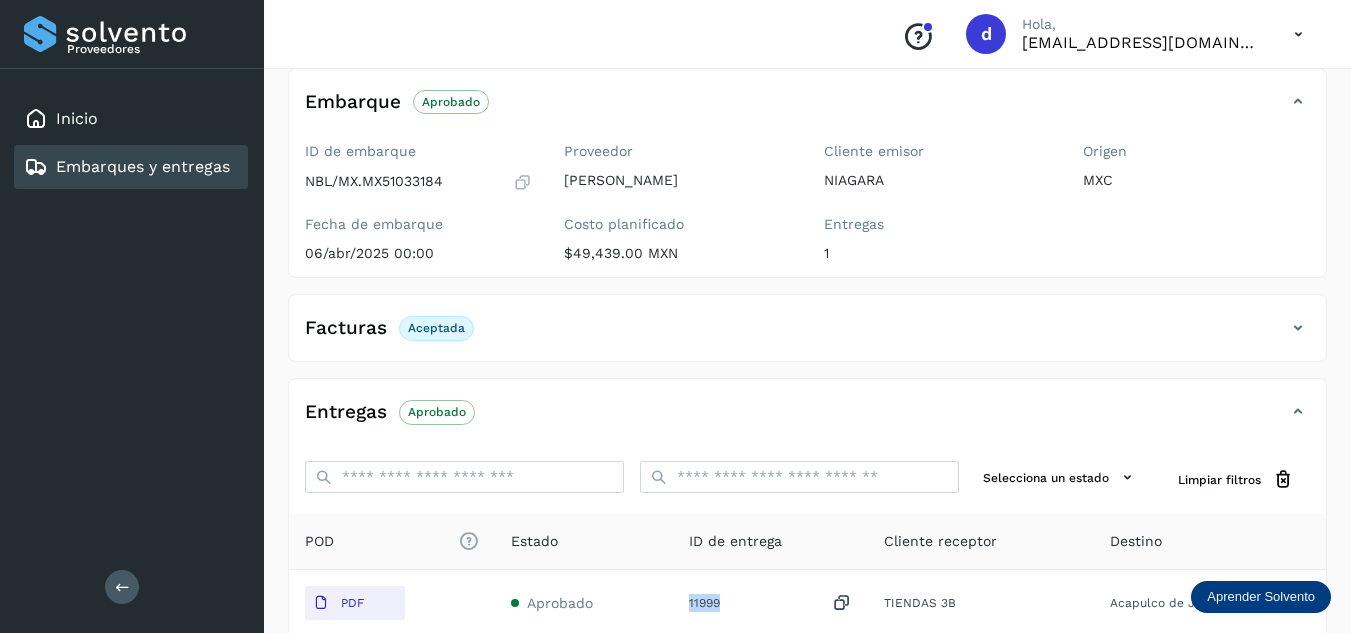 scroll, scrollTop: 0, scrollLeft: 0, axis: both 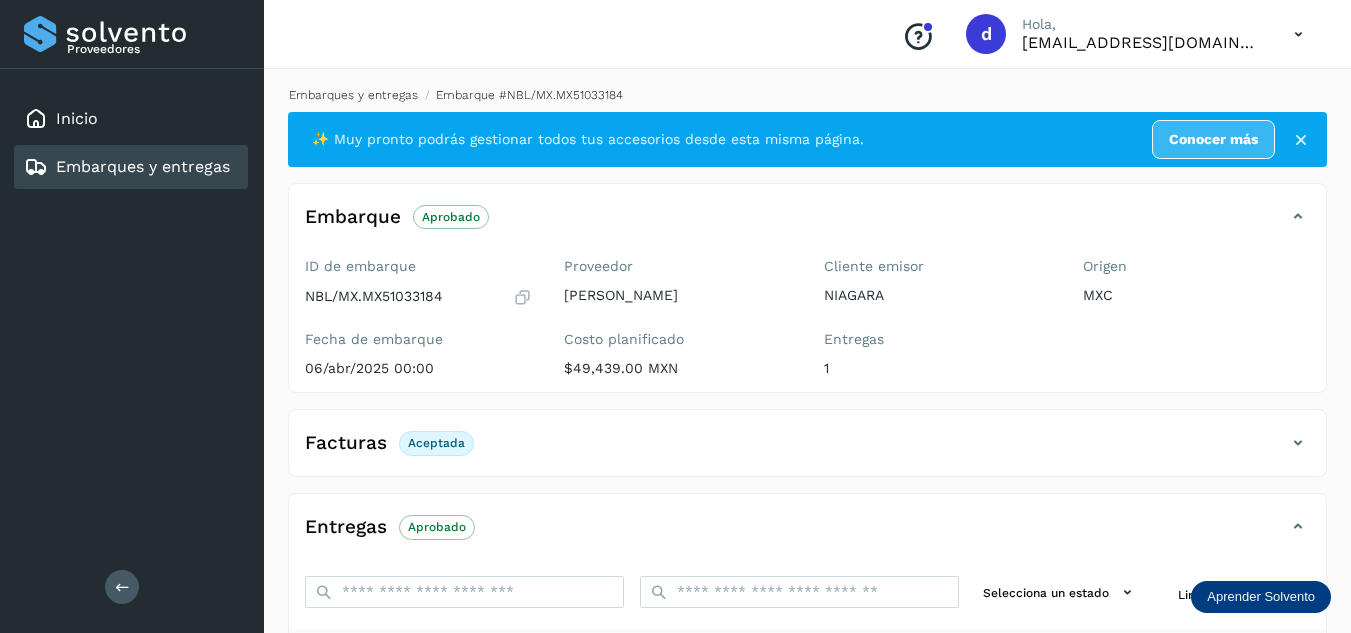 click on "Embarques y entregas" at bounding box center [353, 95] 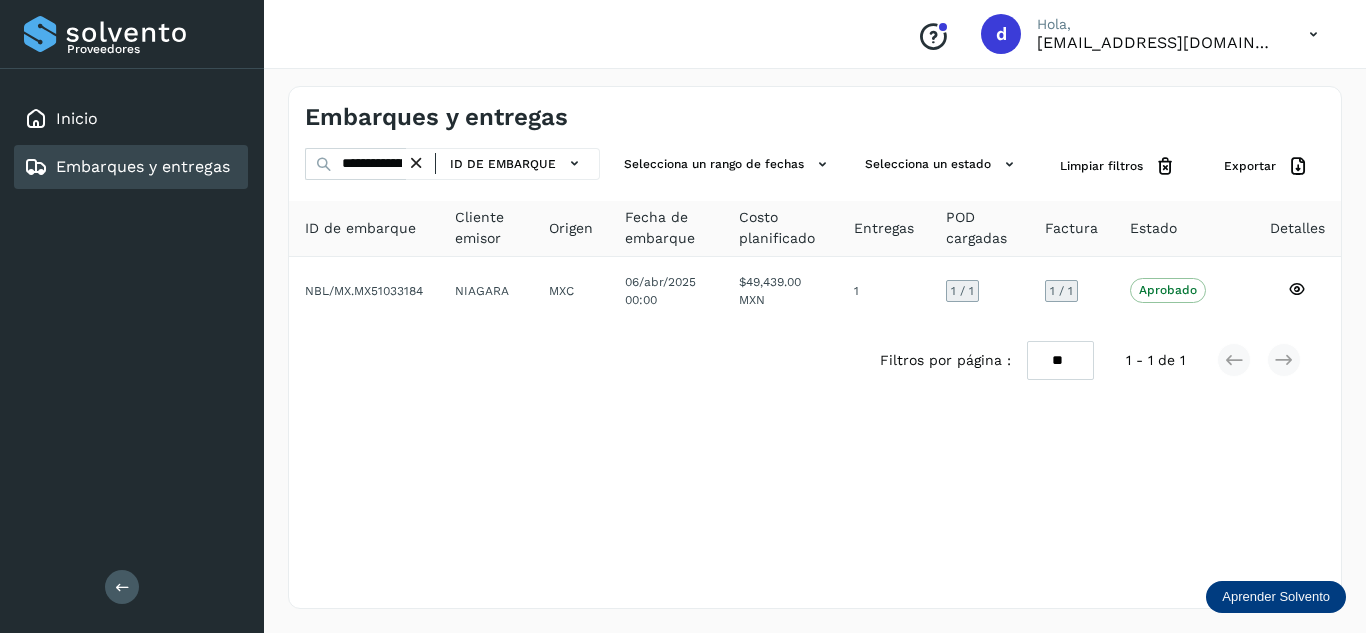 click at bounding box center (416, 163) 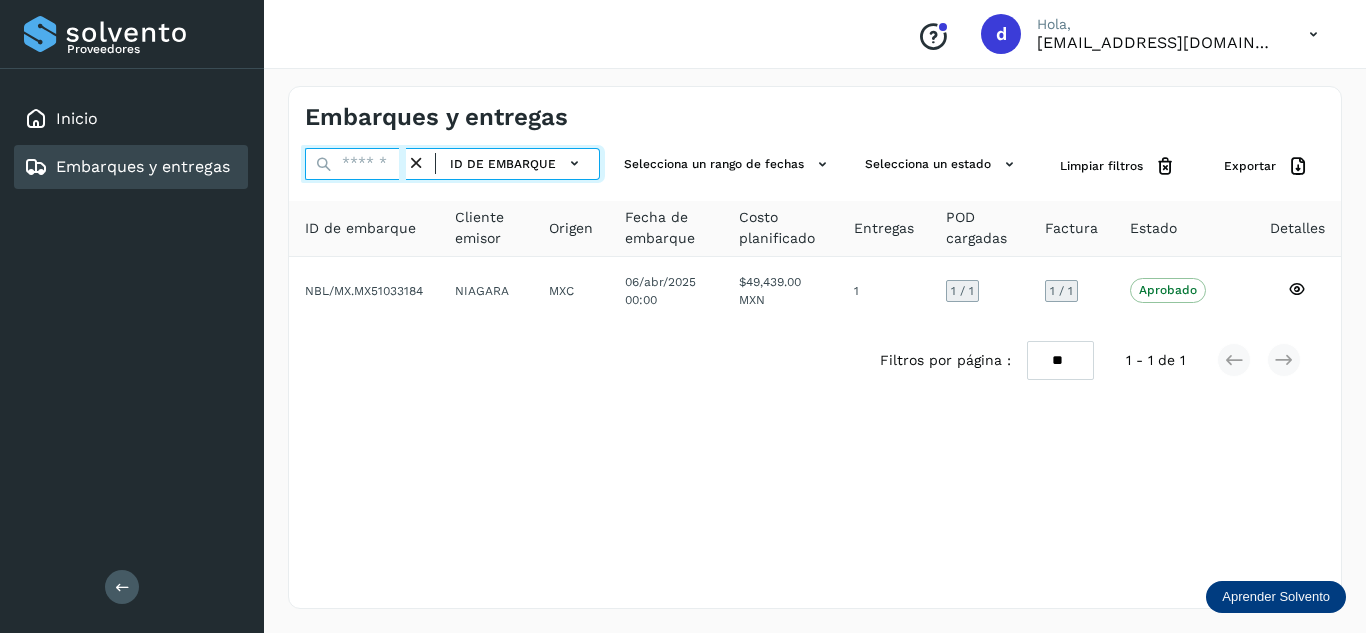 click at bounding box center (355, 164) 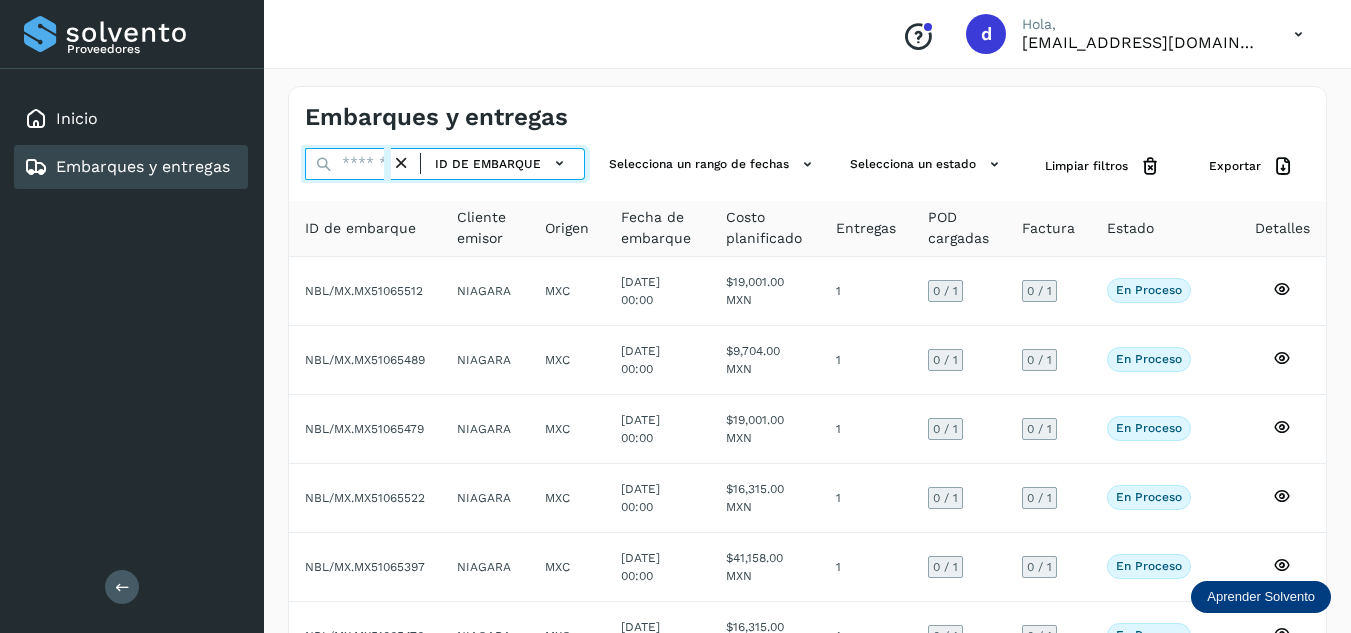 paste on "**********" 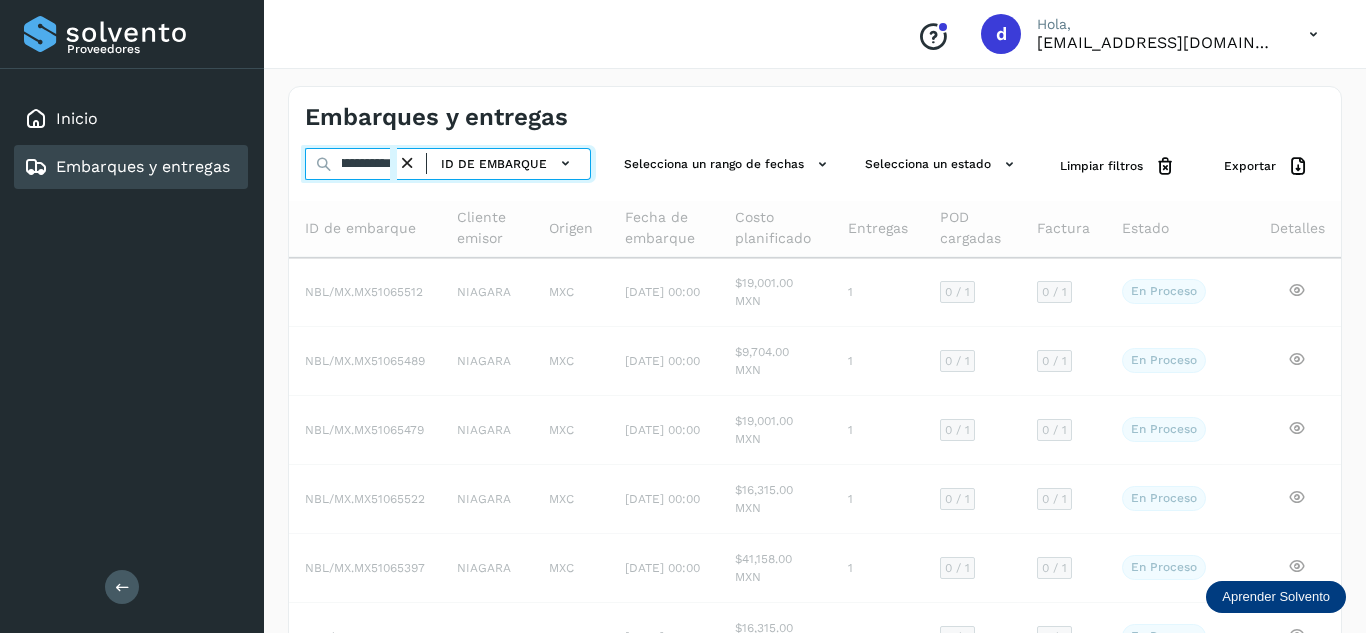 scroll, scrollTop: 0, scrollLeft: 73, axis: horizontal 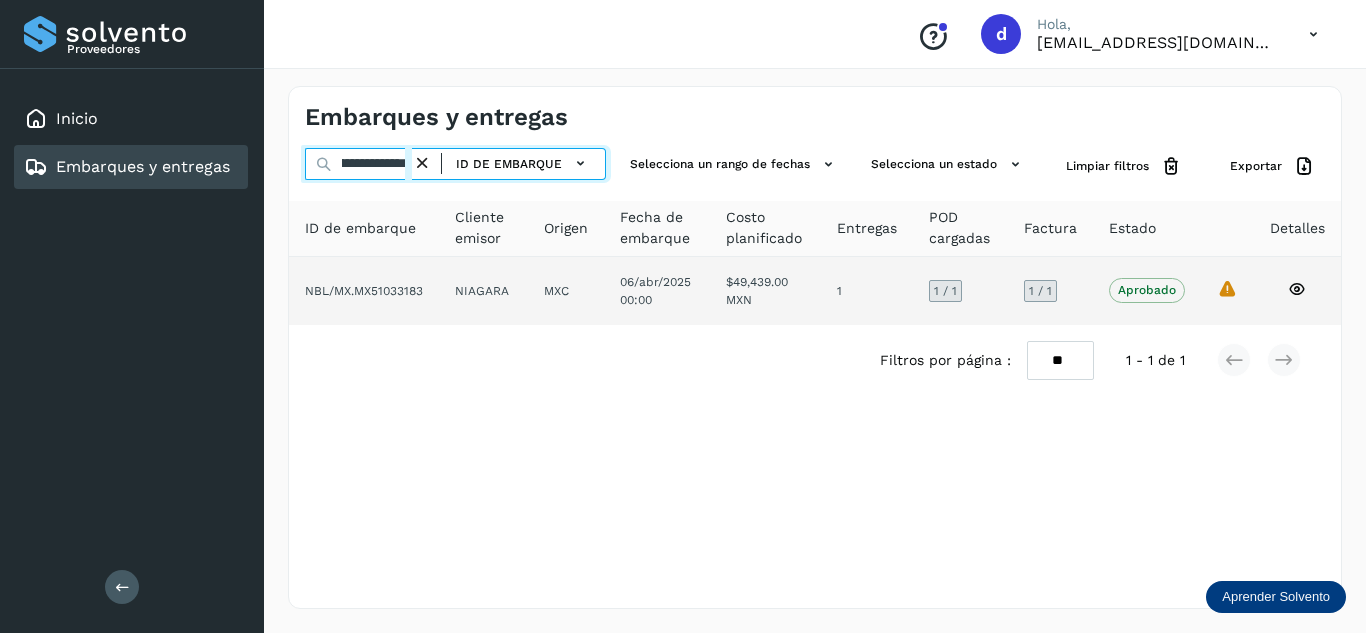 type on "**********" 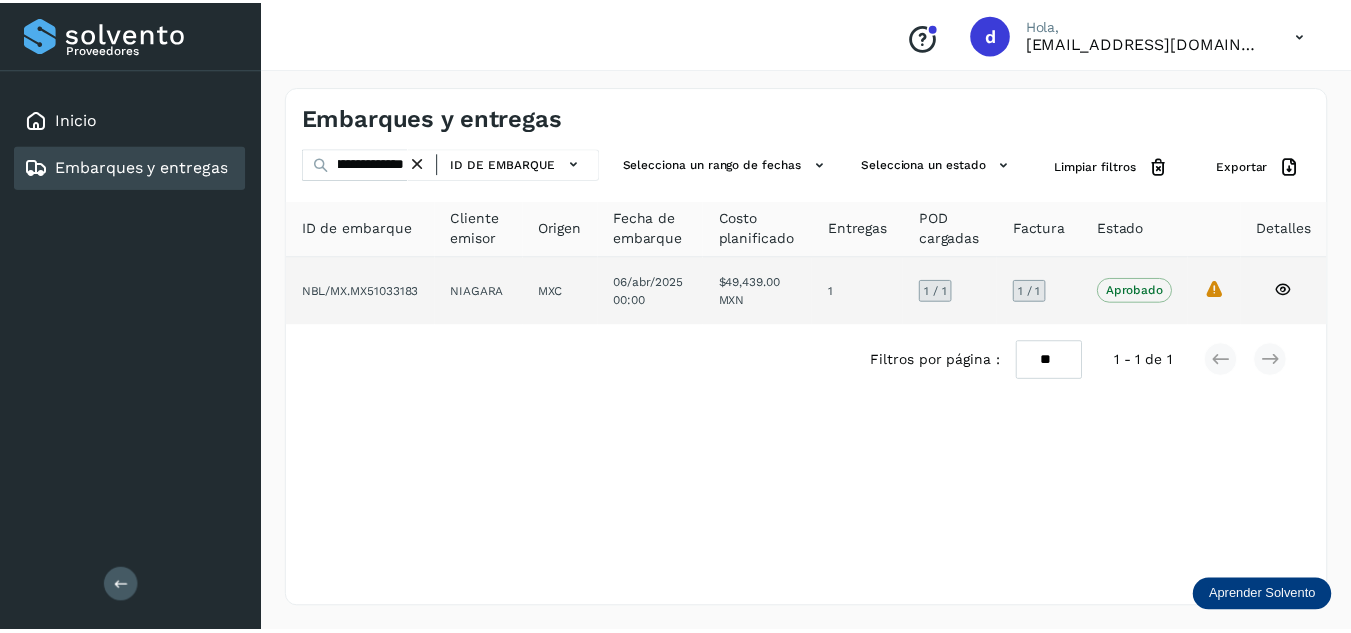 scroll, scrollTop: 0, scrollLeft: 0, axis: both 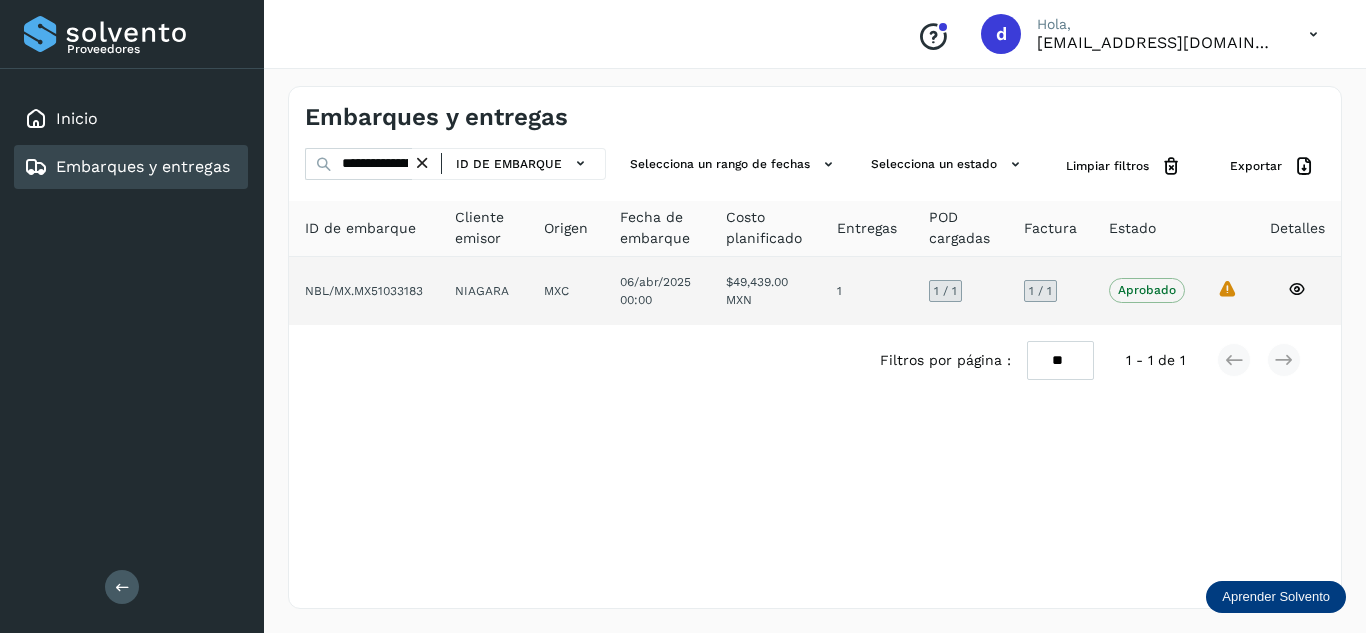 click 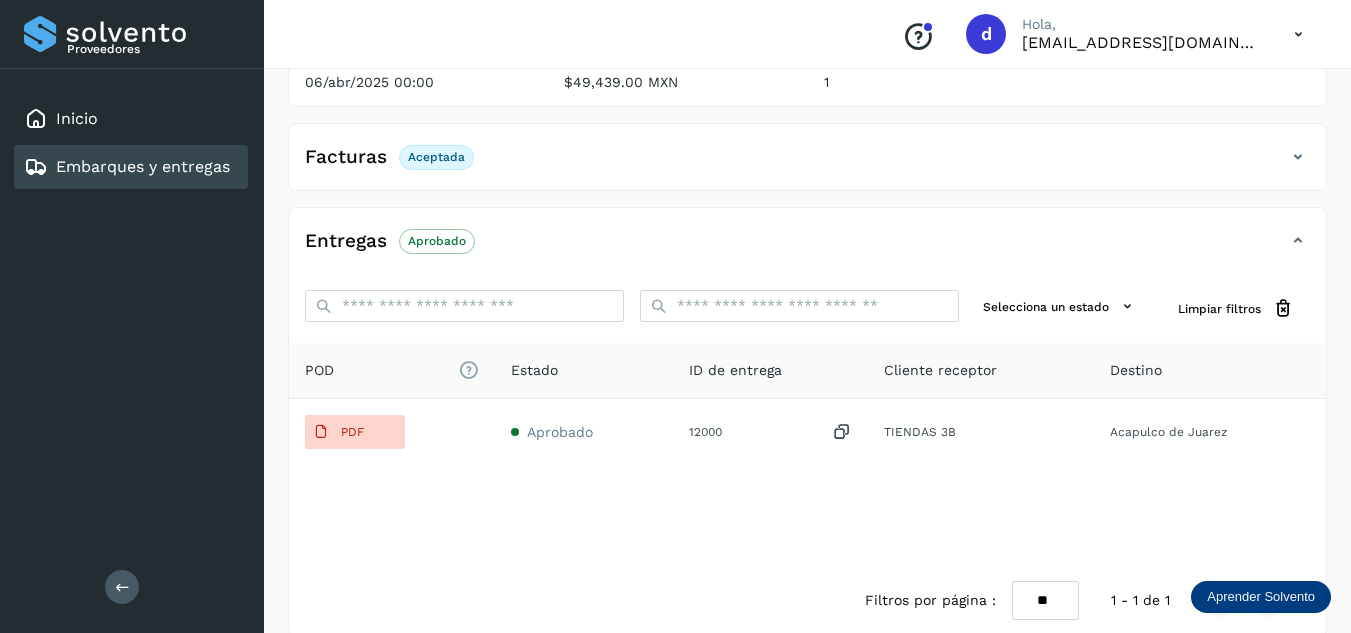 scroll, scrollTop: 385, scrollLeft: 0, axis: vertical 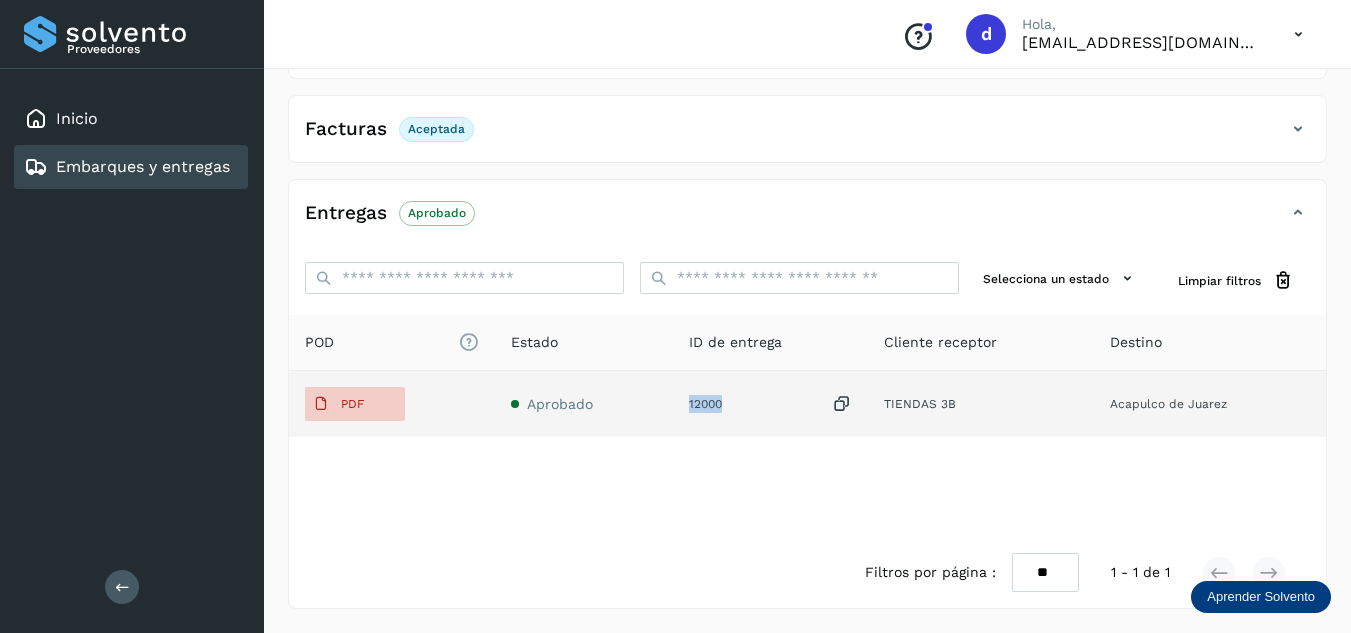 drag, startPoint x: 732, startPoint y: 411, endPoint x: 691, endPoint y: 409, distance: 41.04875 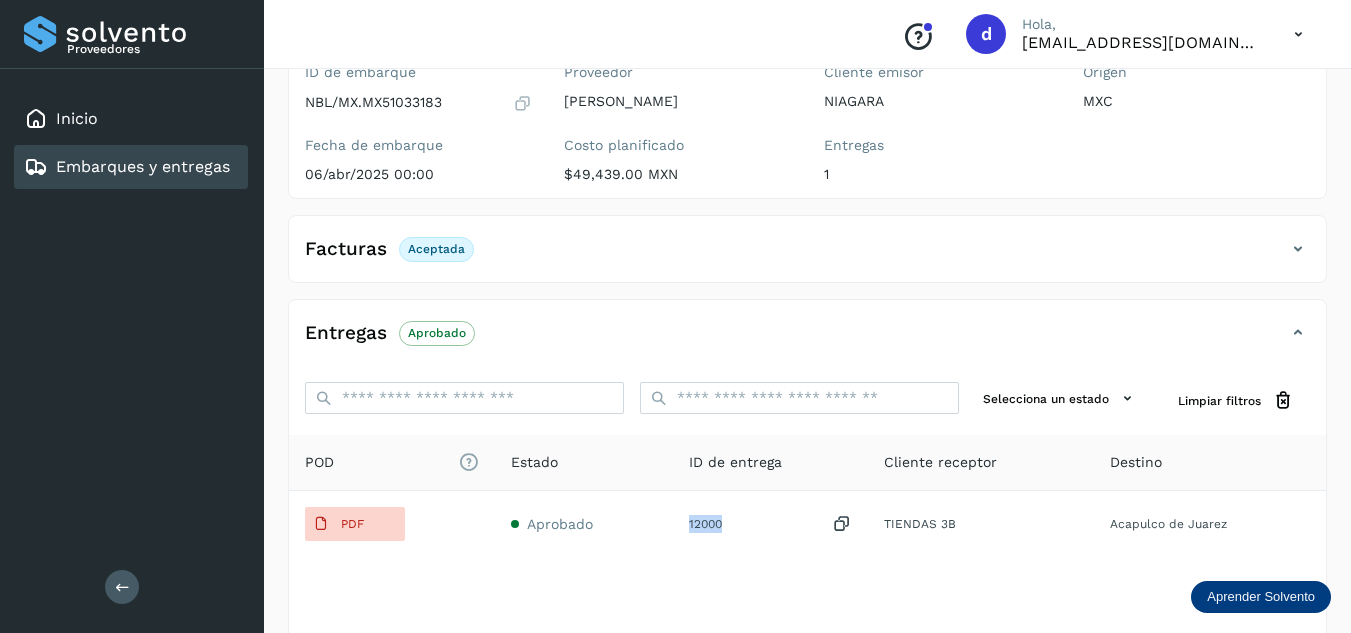 scroll, scrollTop: 0, scrollLeft: 0, axis: both 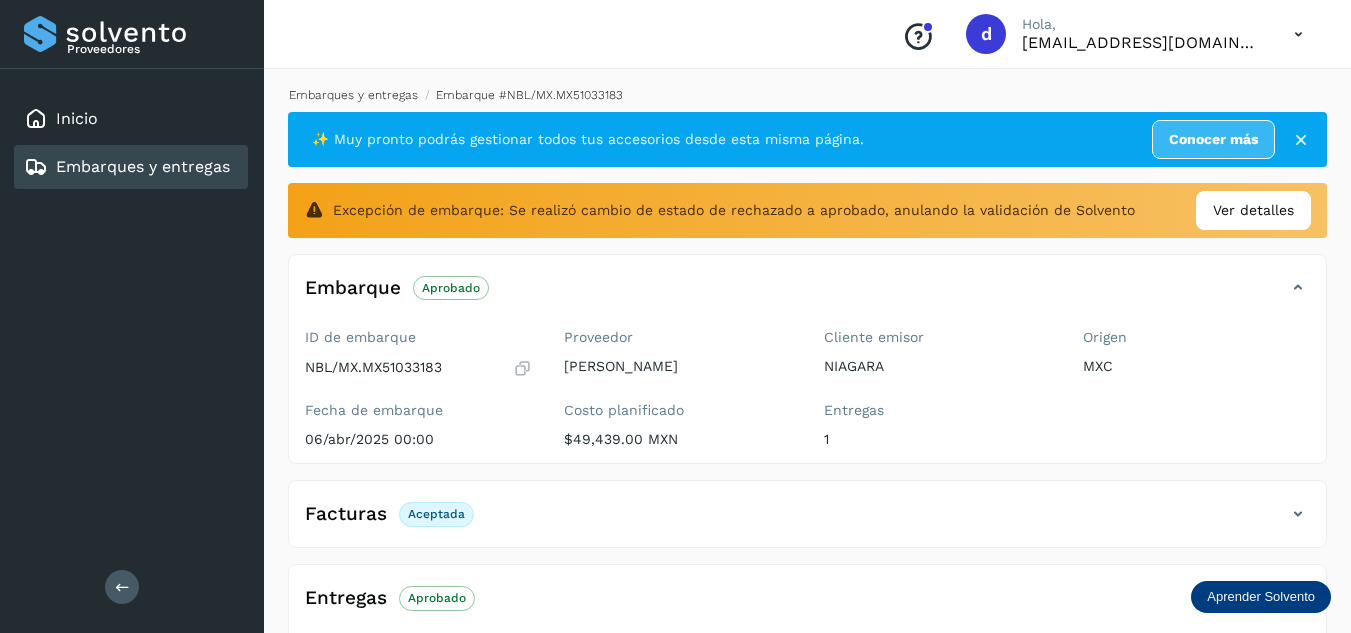 click on "Embarques y entregas" at bounding box center [353, 95] 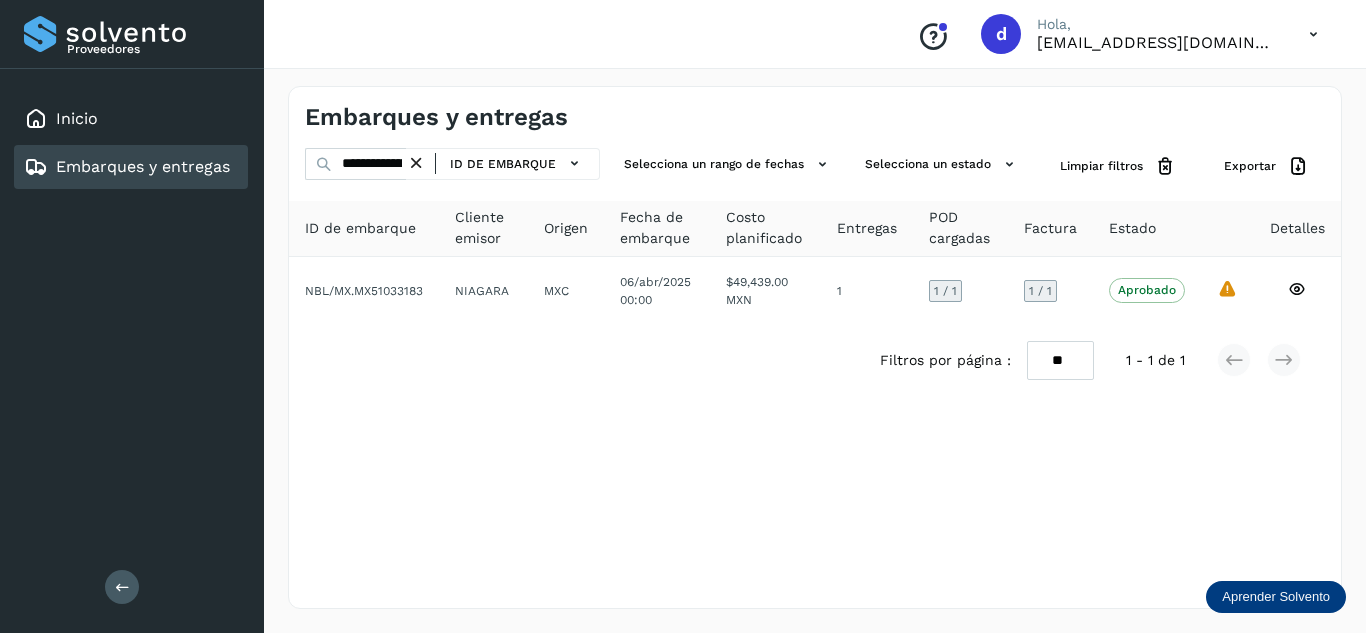 click at bounding box center [416, 163] 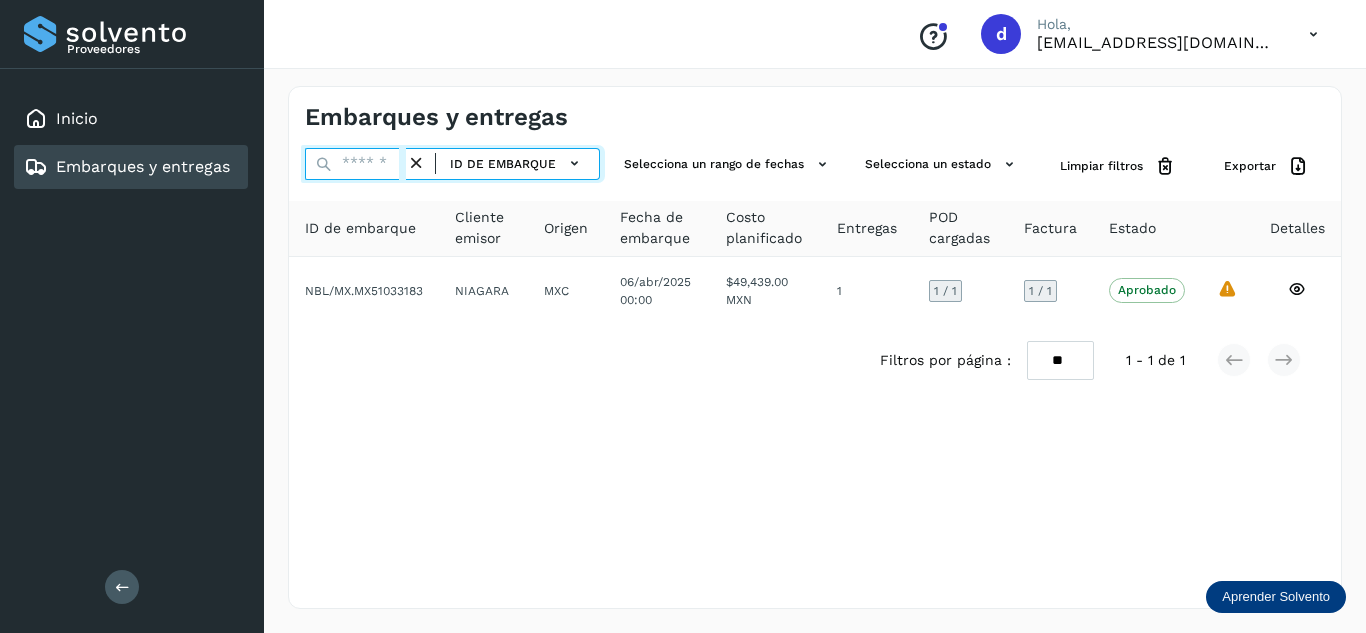 click at bounding box center [355, 164] 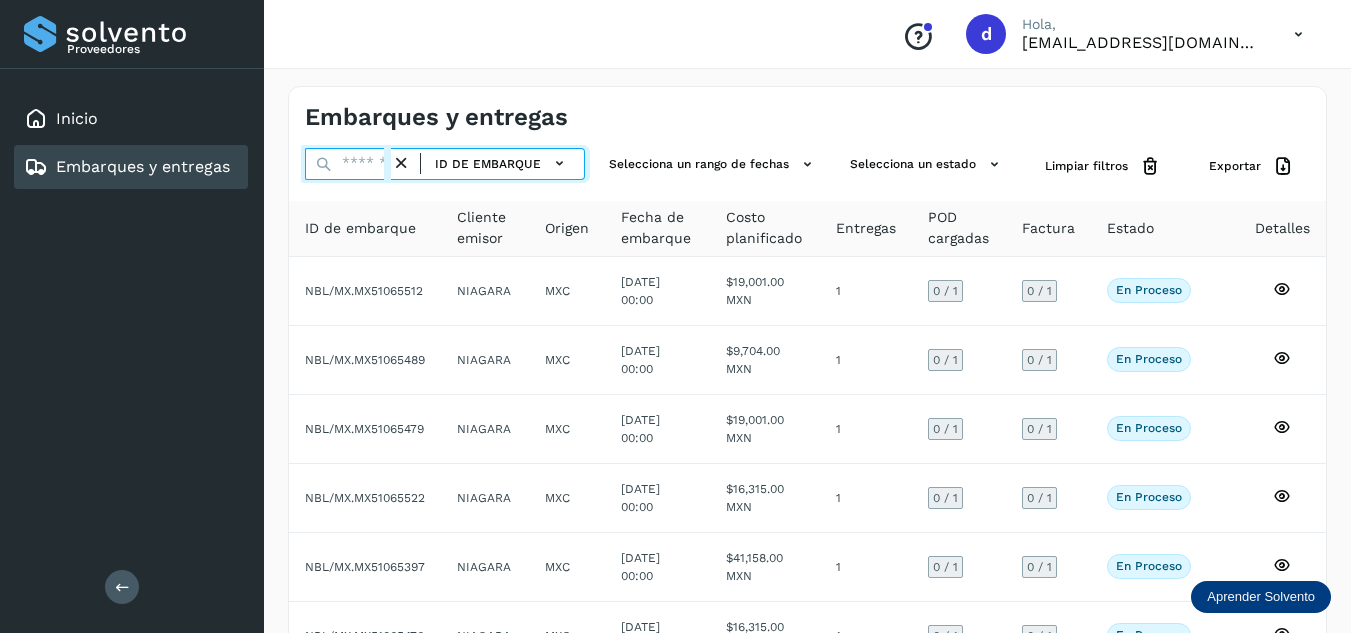 paste on "**********" 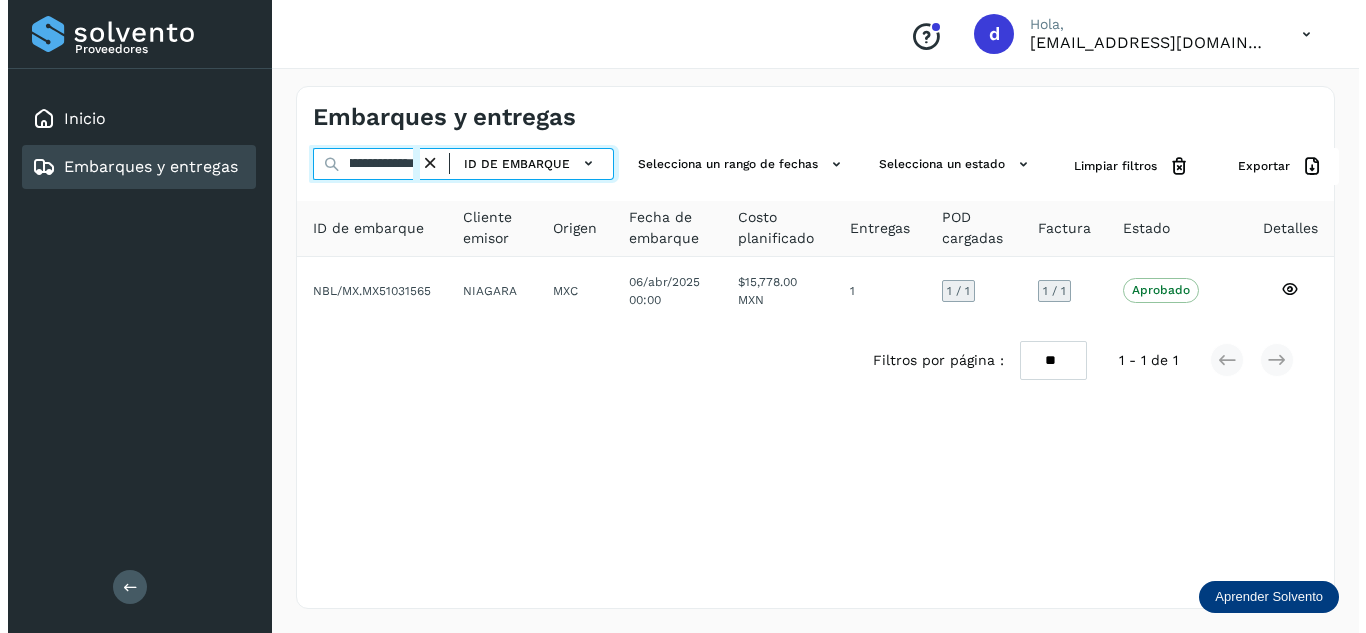 scroll, scrollTop: 0, scrollLeft: 73, axis: horizontal 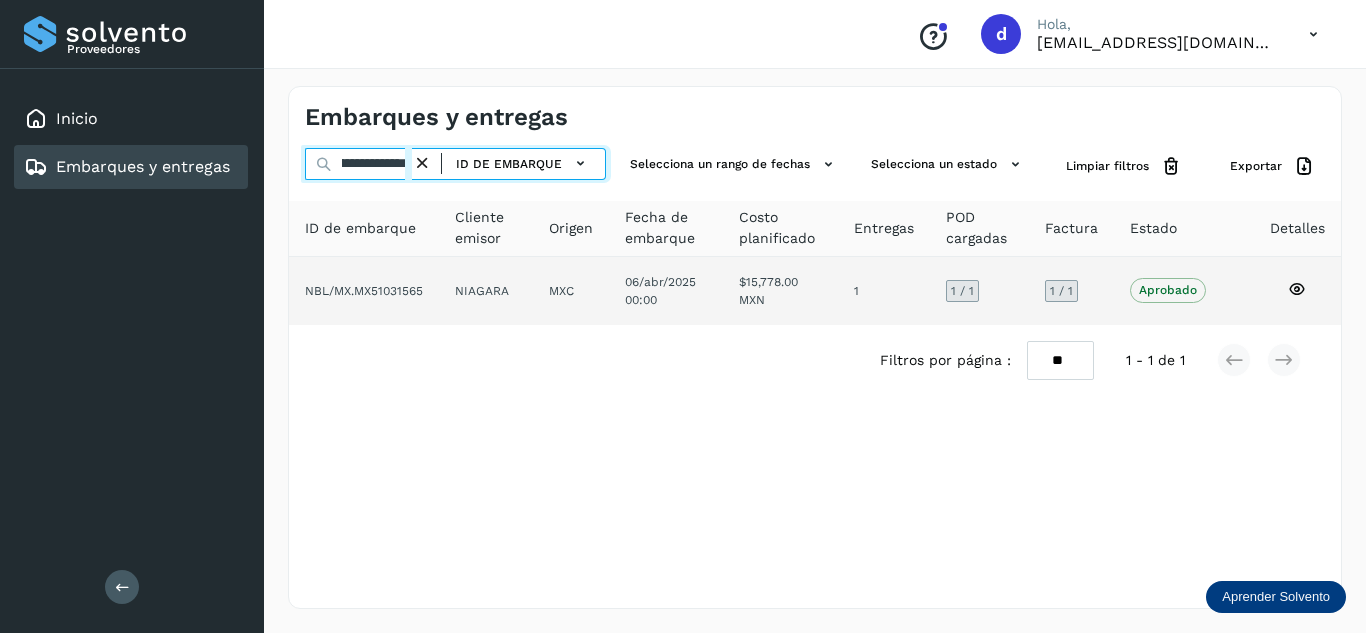 type on "**********" 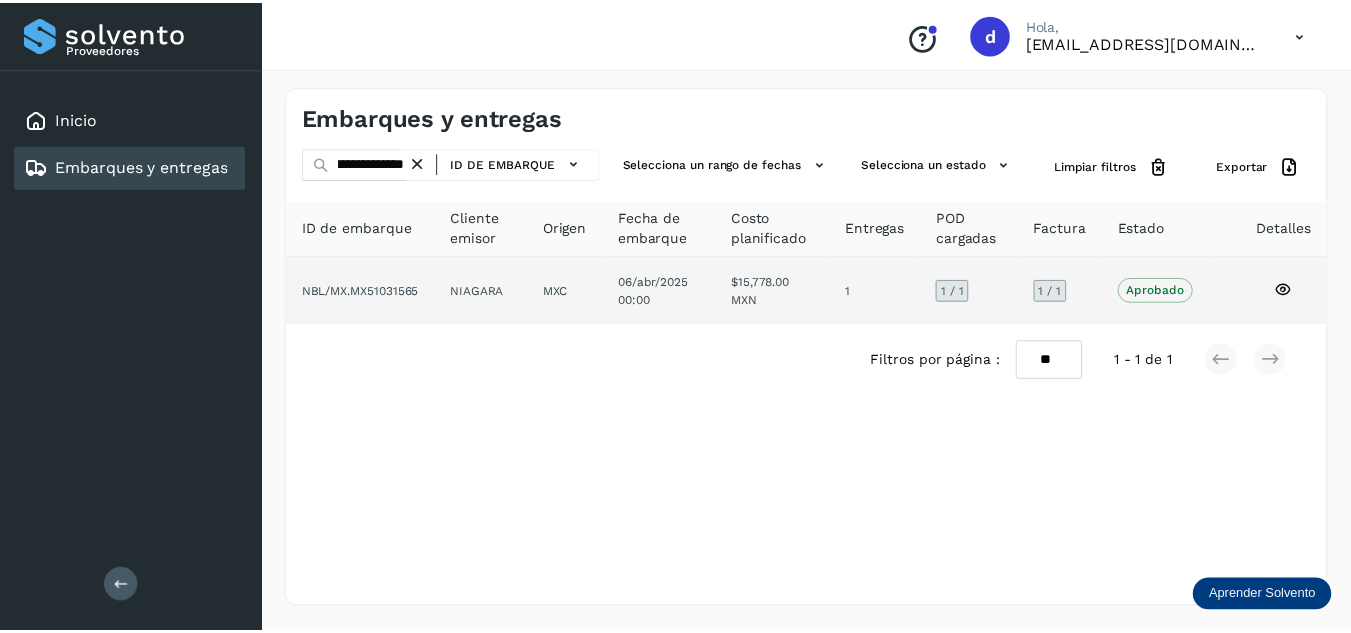 scroll, scrollTop: 0, scrollLeft: 0, axis: both 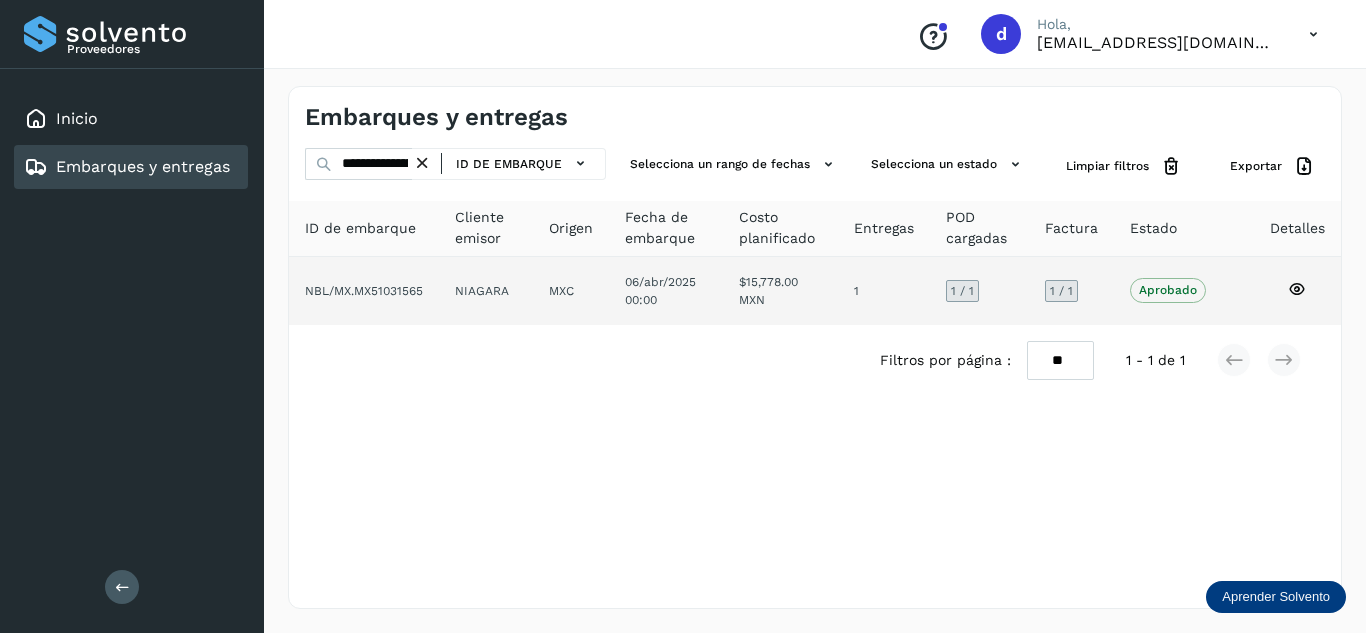 click 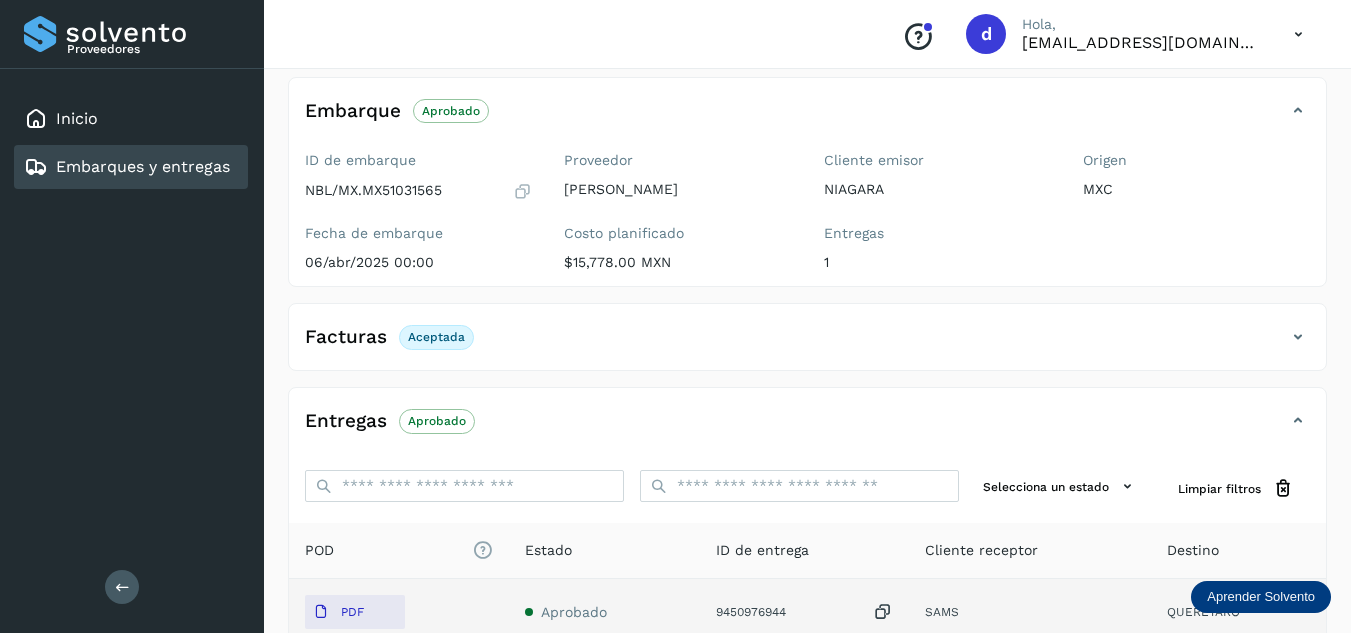 scroll, scrollTop: 300, scrollLeft: 0, axis: vertical 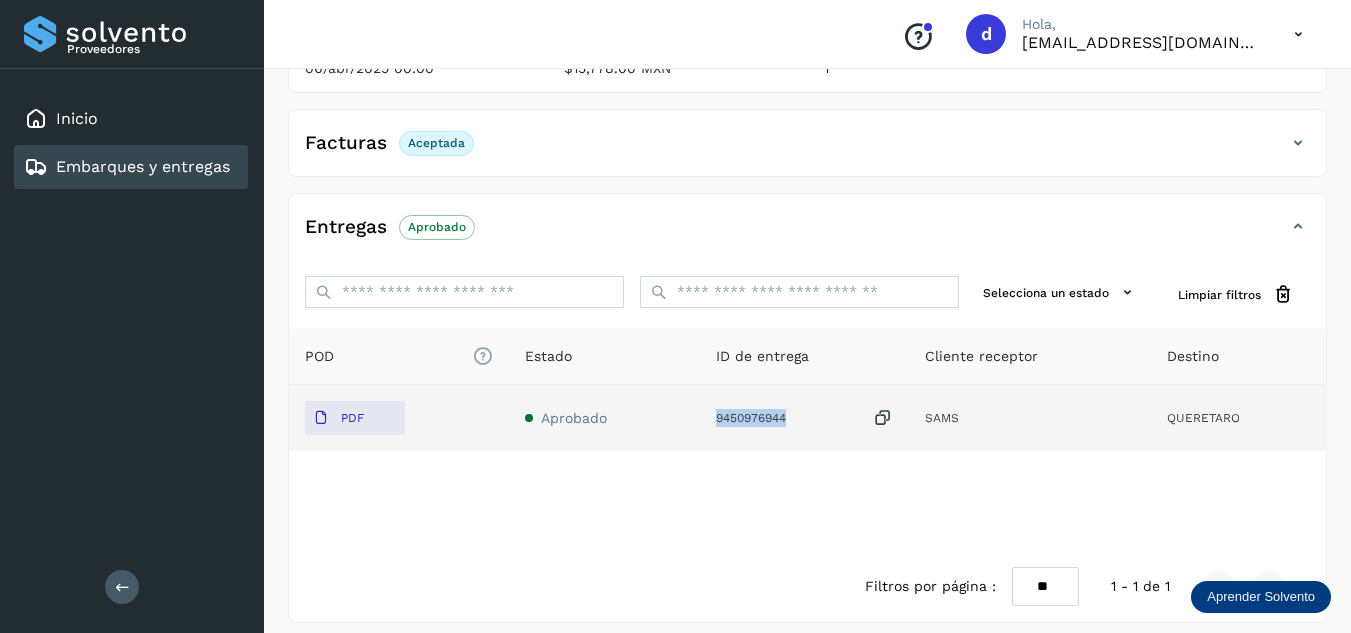 drag, startPoint x: 791, startPoint y: 416, endPoint x: 714, endPoint y: 422, distance: 77.23341 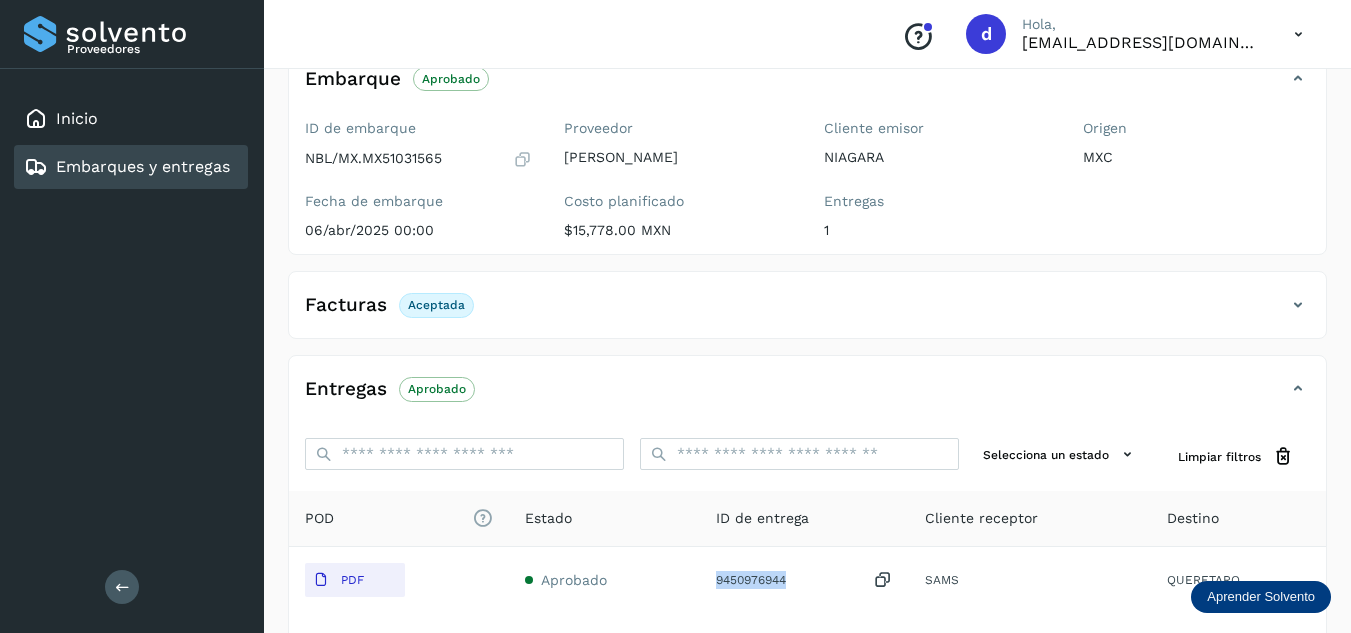 scroll, scrollTop: 0, scrollLeft: 0, axis: both 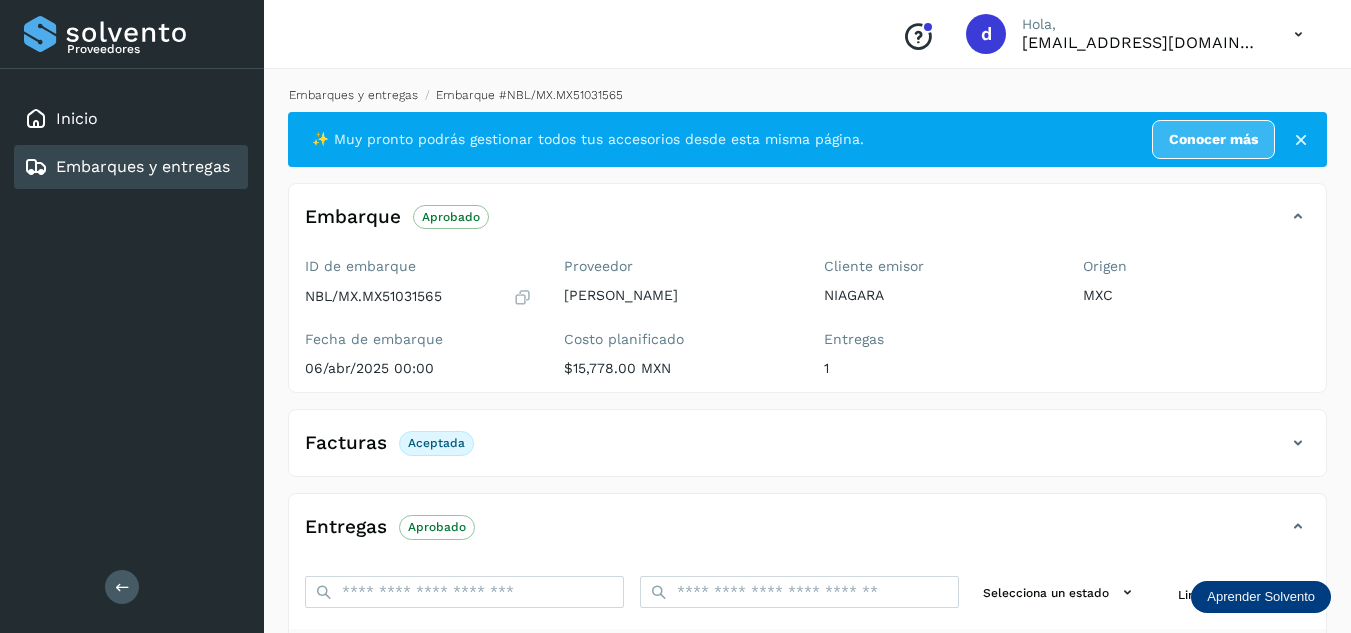 click on "Embarques y entregas" at bounding box center [353, 95] 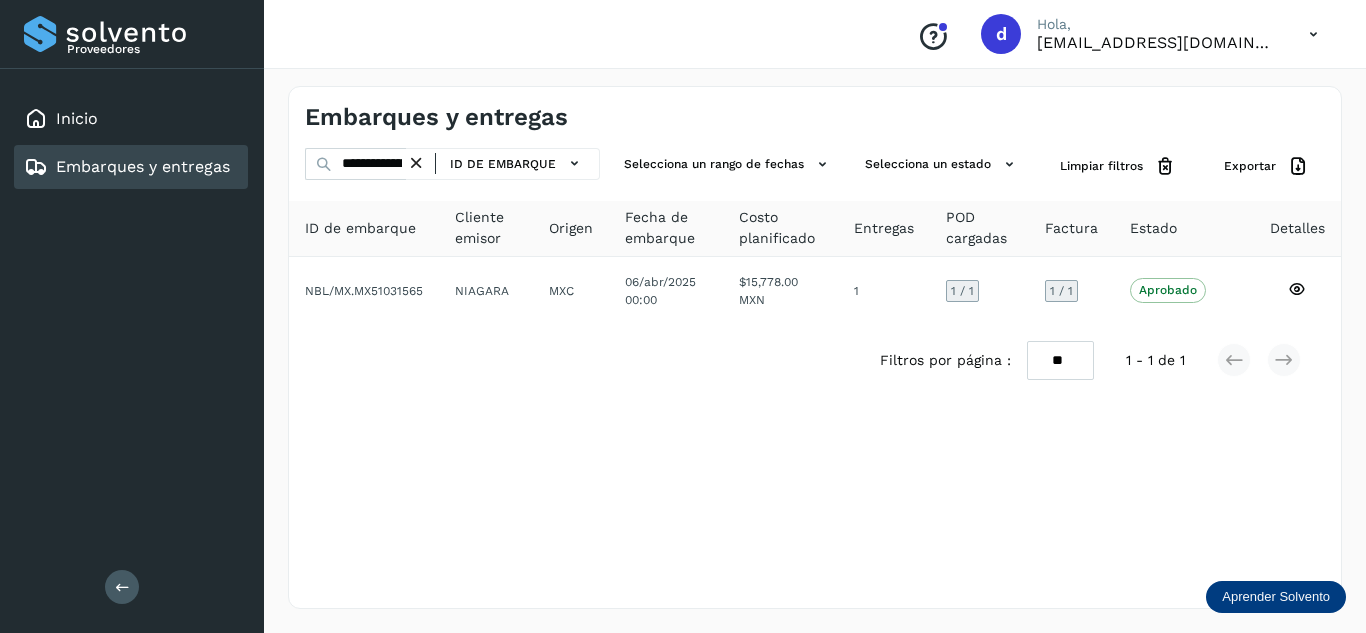 click on "ID de embarque" 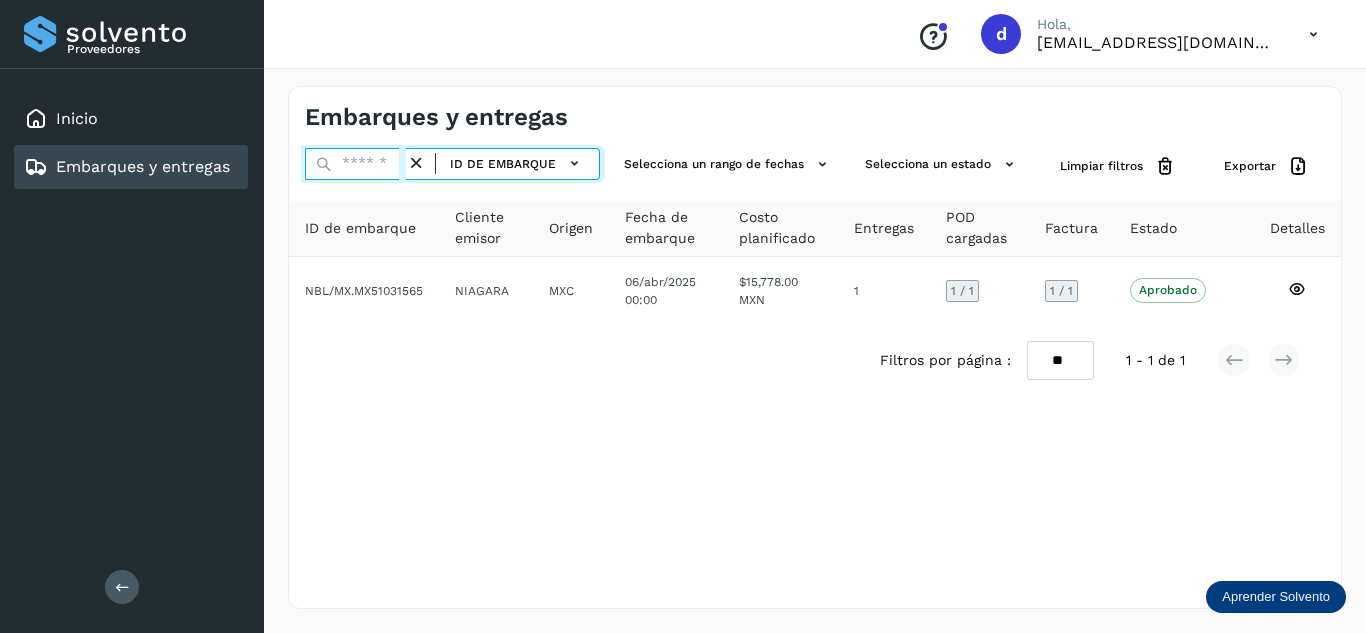click at bounding box center (355, 164) 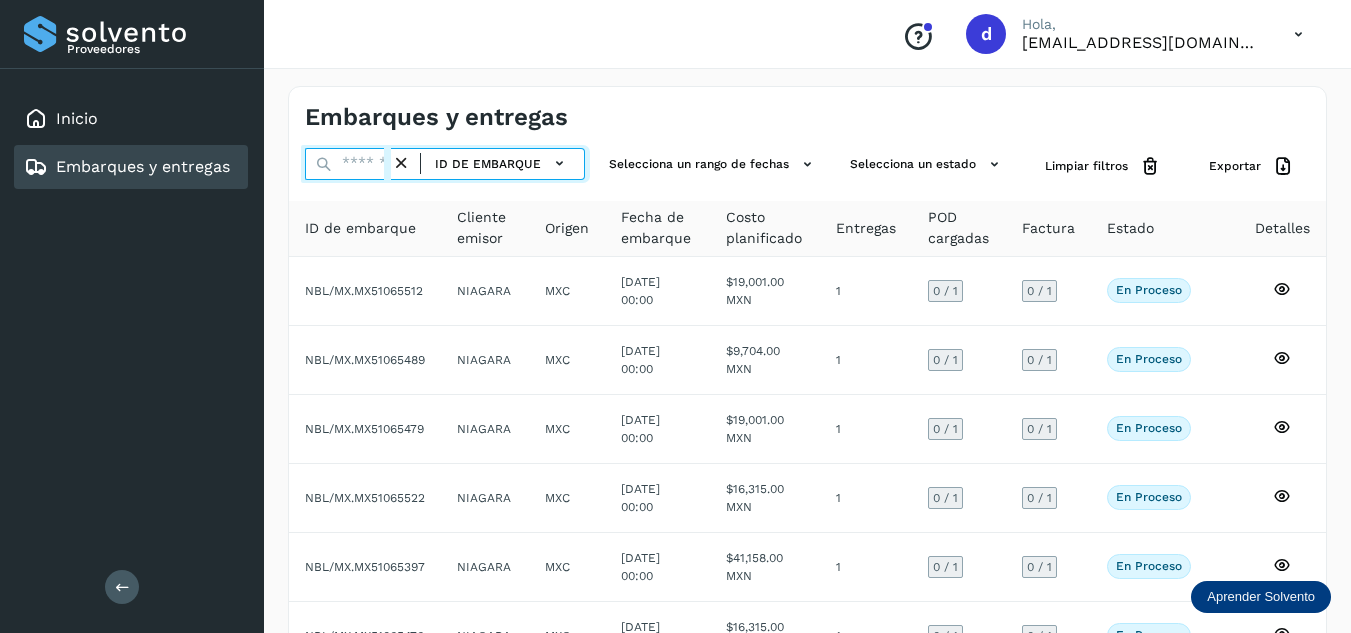 paste on "**********" 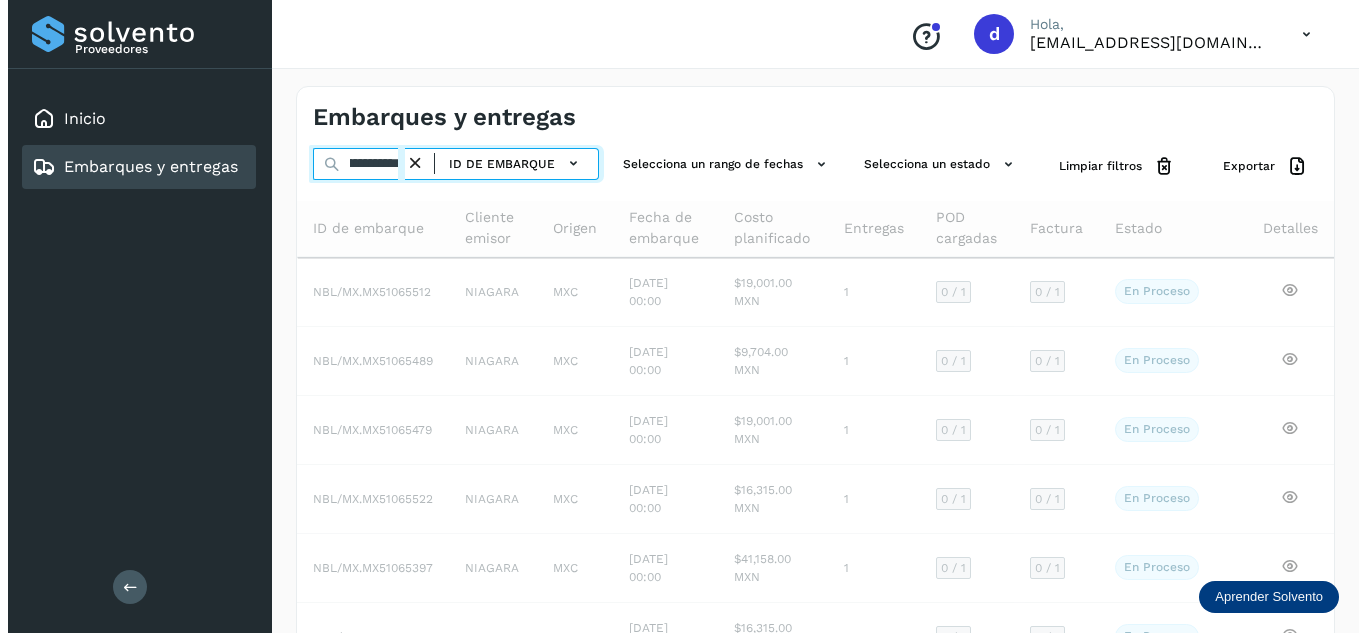 scroll, scrollTop: 0, scrollLeft: 73, axis: horizontal 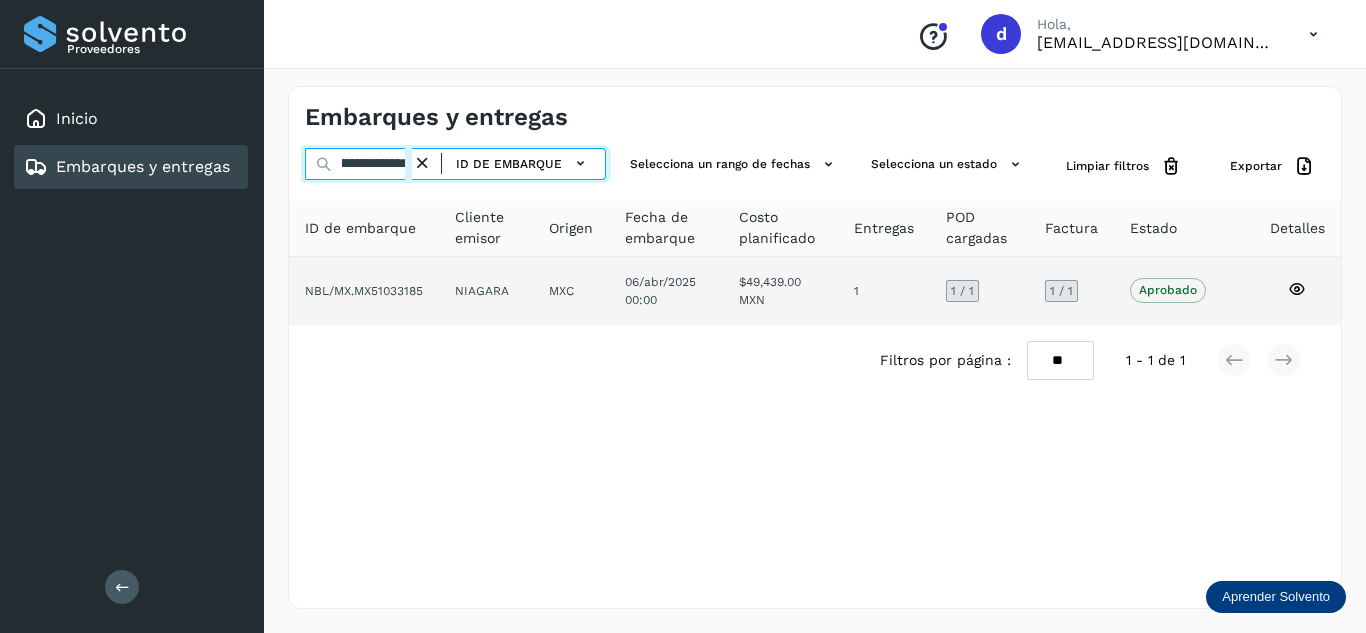 type on "**********" 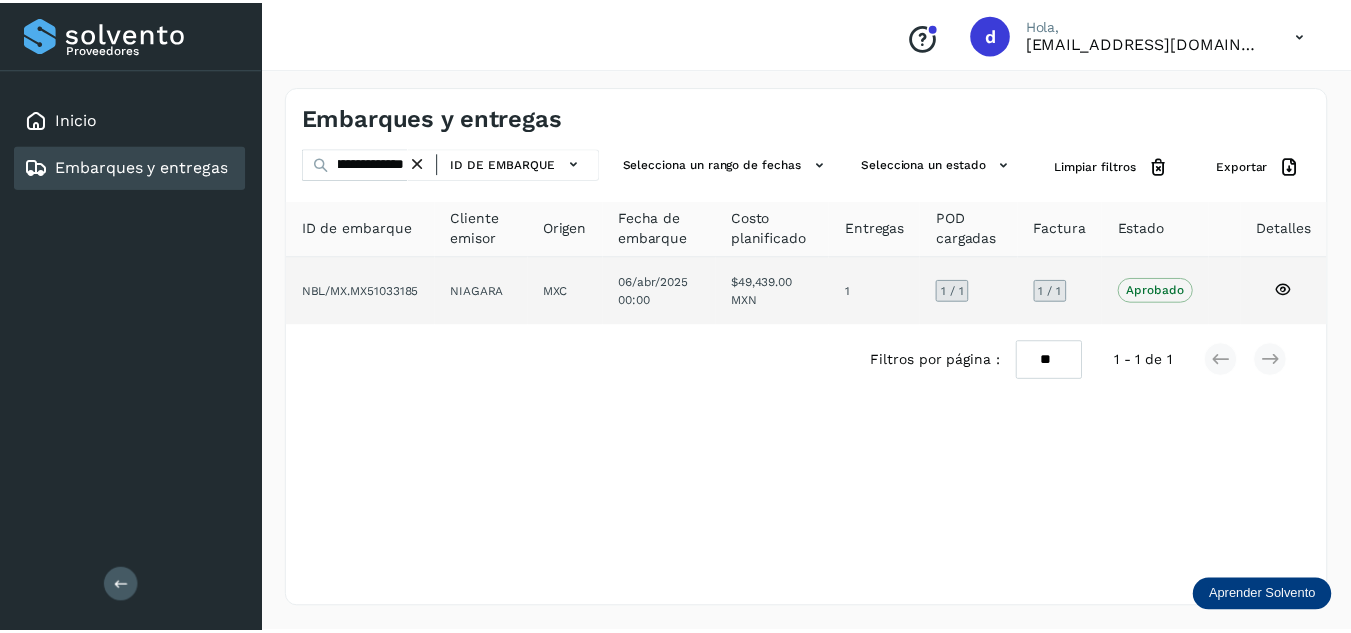 scroll, scrollTop: 0, scrollLeft: 0, axis: both 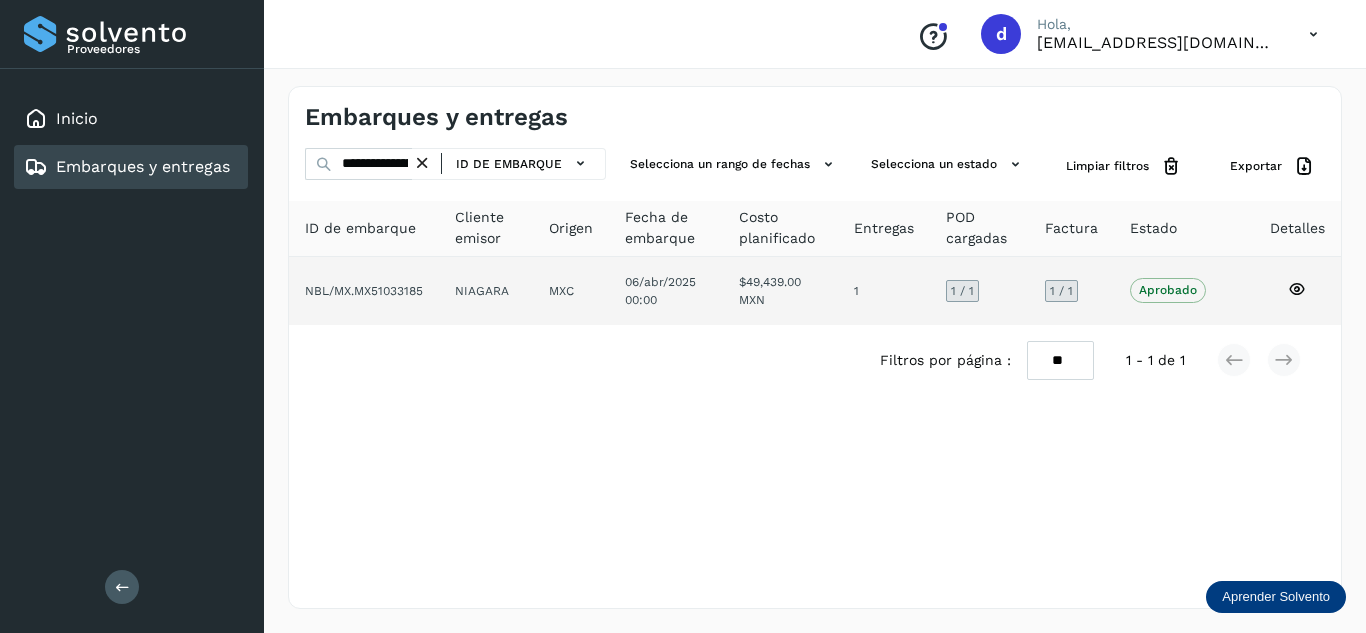 click 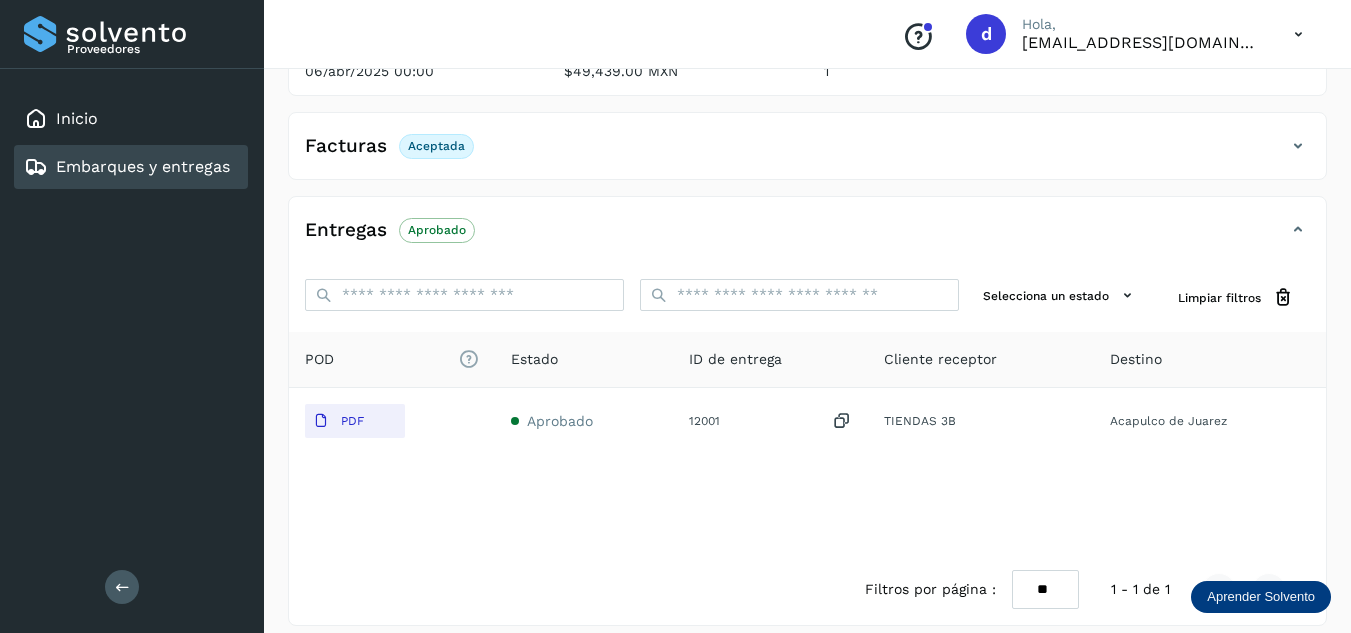 scroll, scrollTop: 314, scrollLeft: 0, axis: vertical 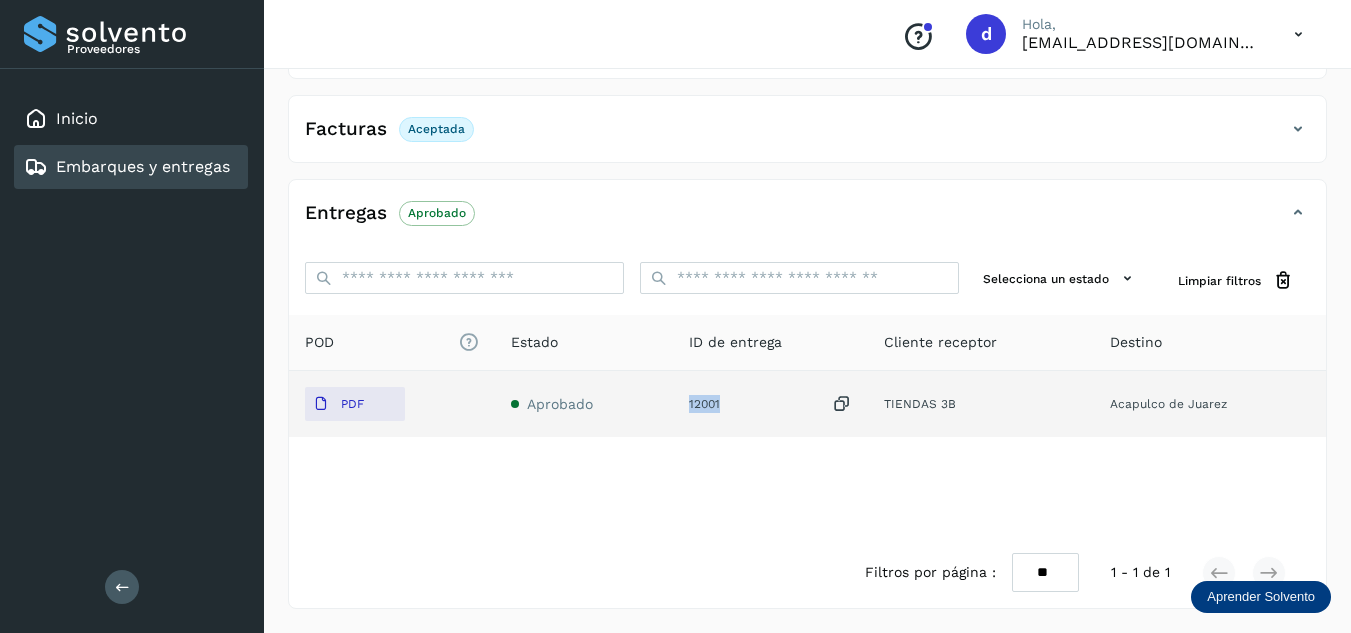 drag, startPoint x: 727, startPoint y: 406, endPoint x: 691, endPoint y: 407, distance: 36.013885 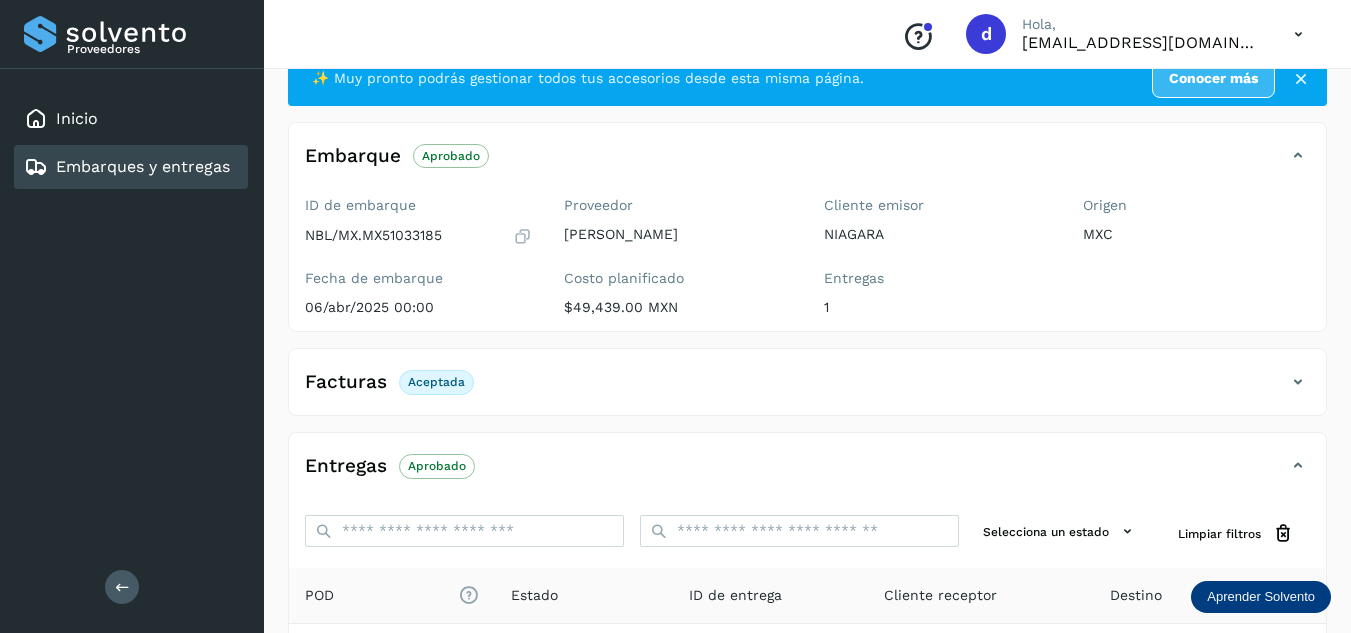 scroll, scrollTop: 0, scrollLeft: 0, axis: both 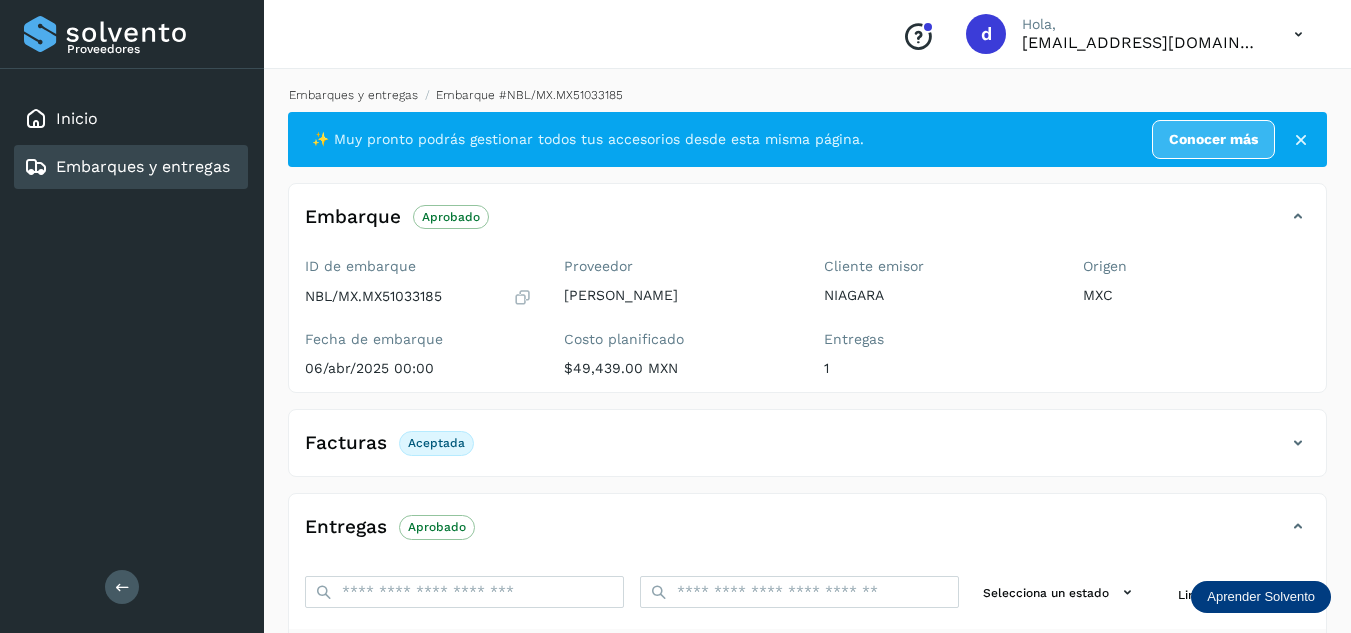 click on "Embarques y entregas" at bounding box center (353, 95) 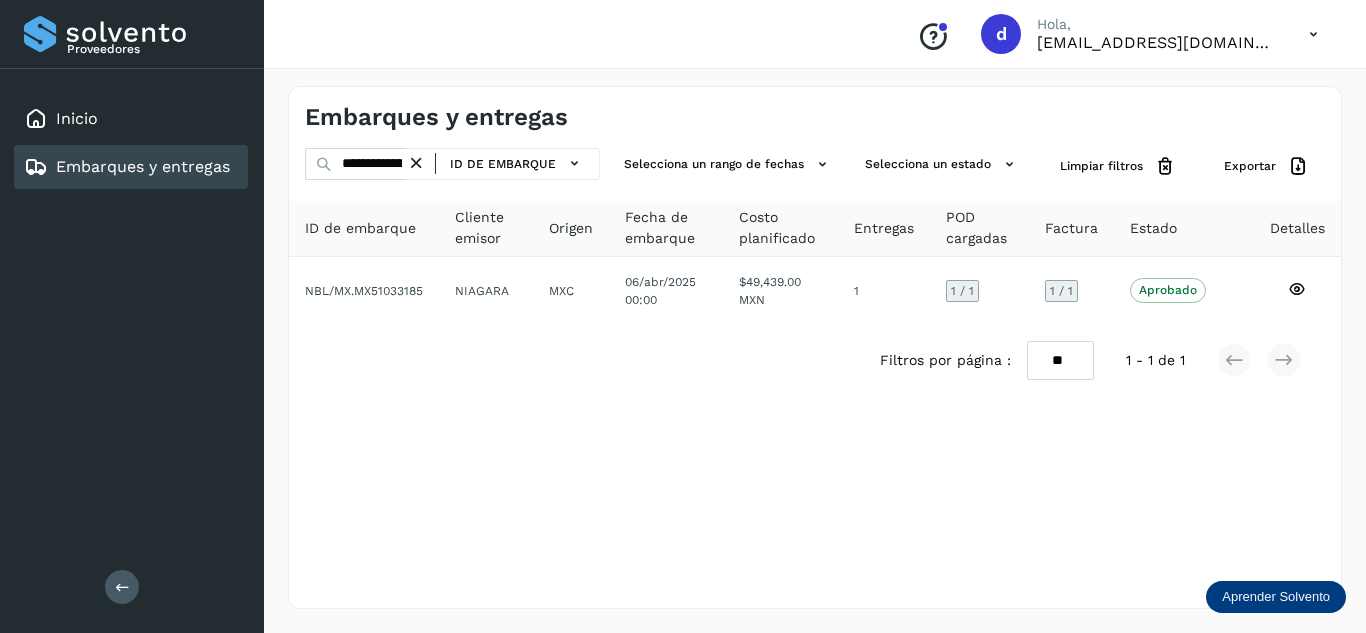 click at bounding box center [416, 163] 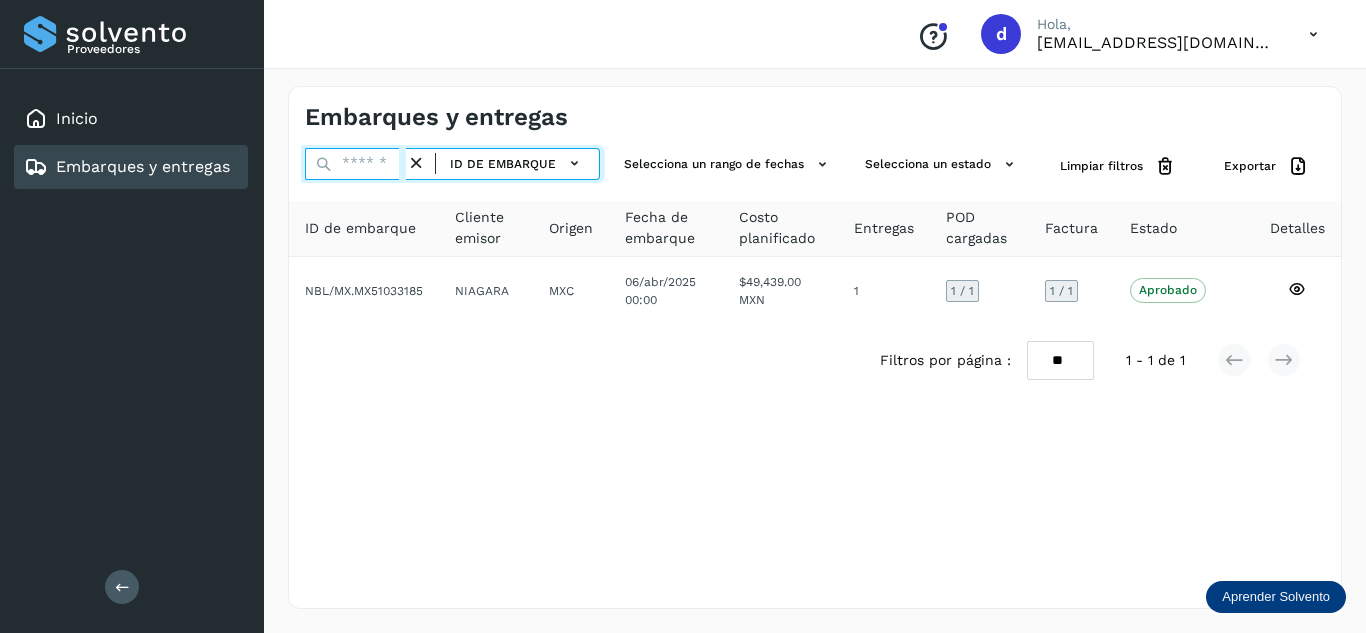 click at bounding box center (355, 164) 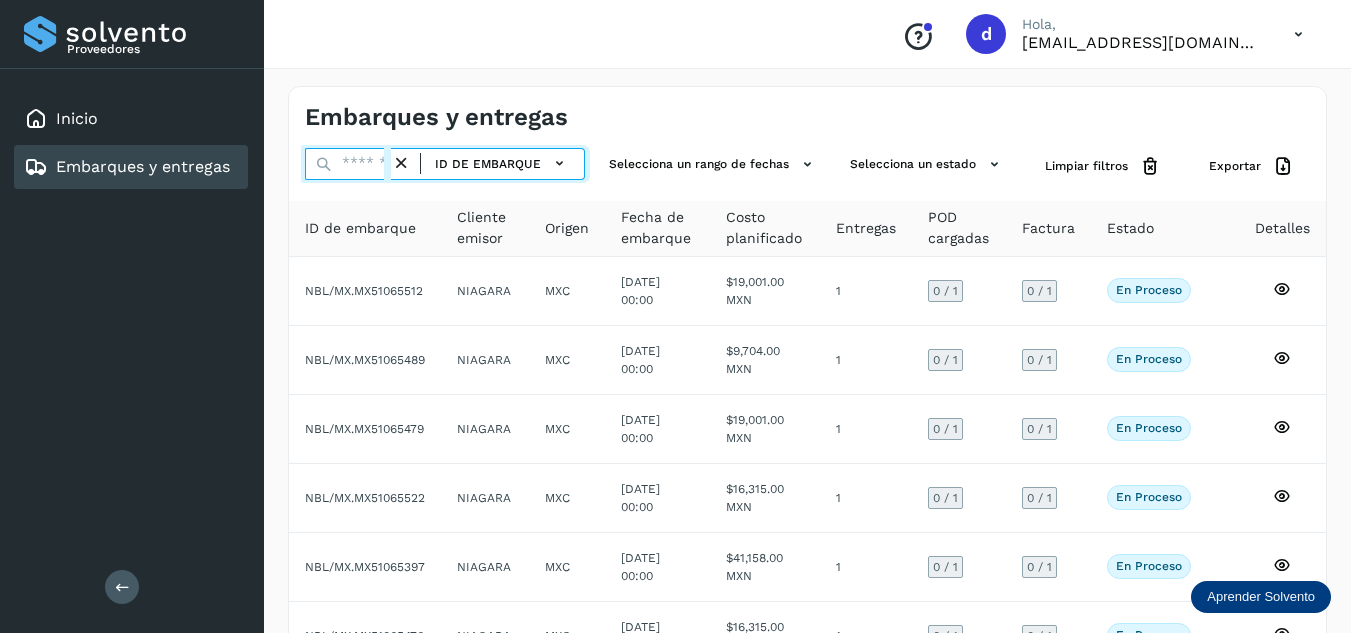 paste on "**********" 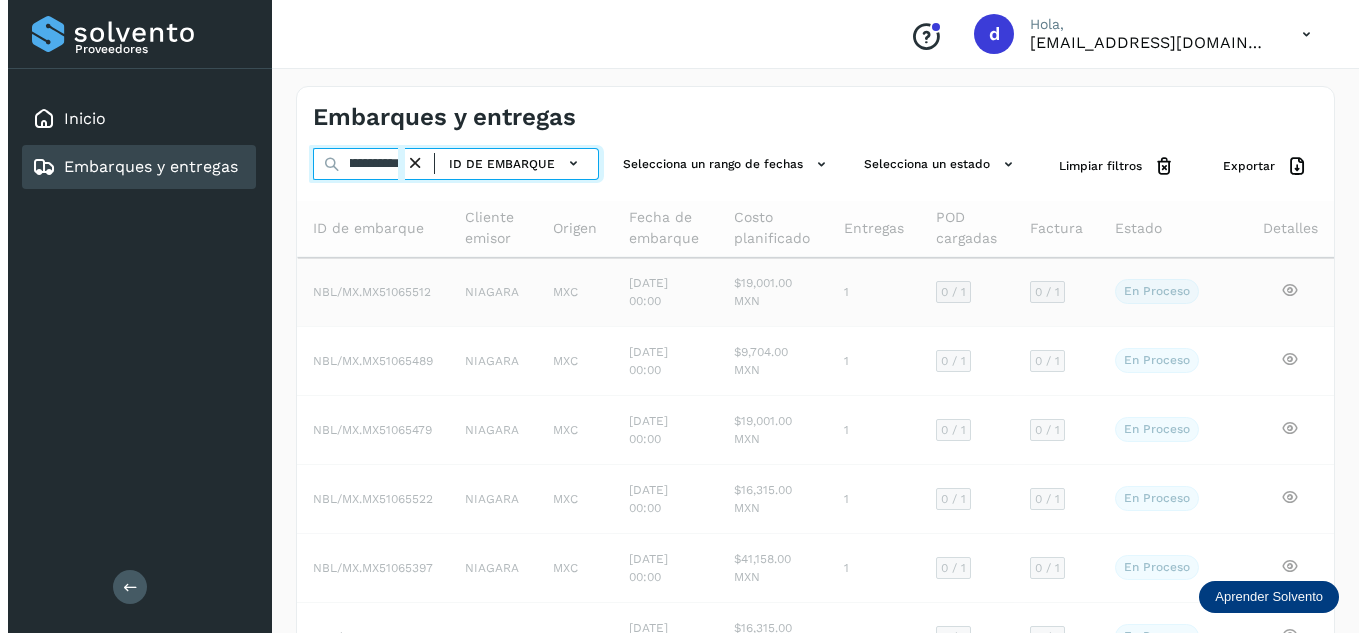 scroll, scrollTop: 0, scrollLeft: 74, axis: horizontal 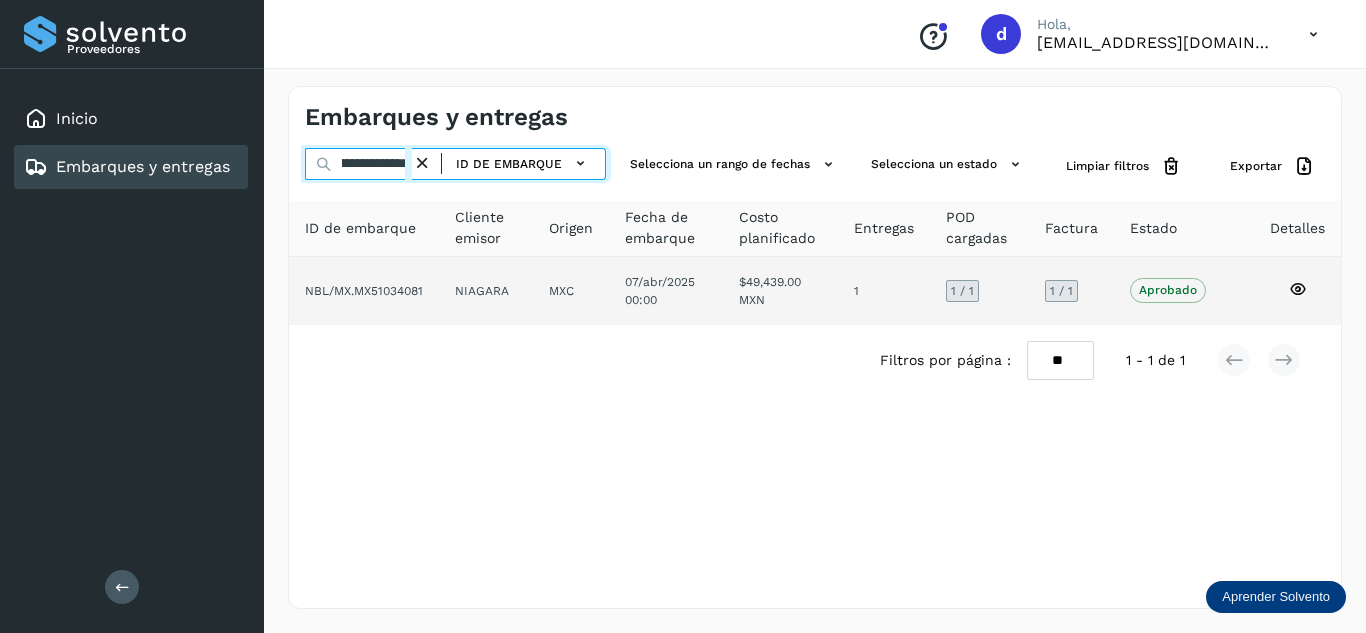 type on "**********" 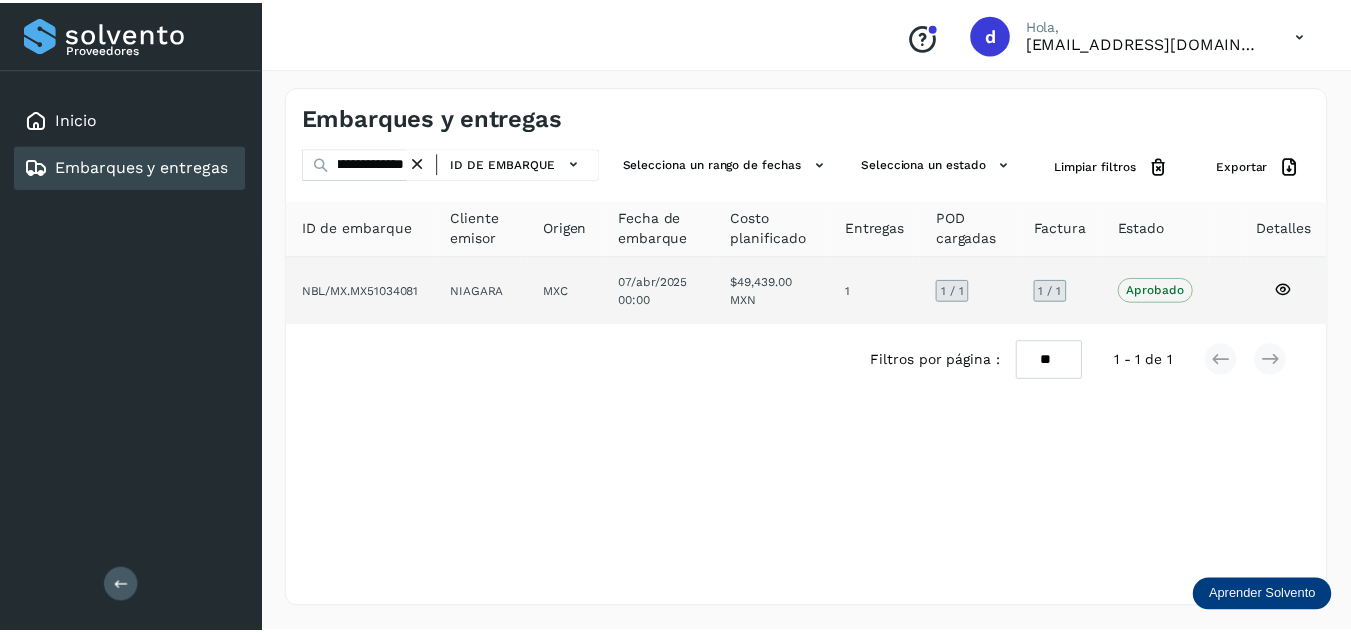 scroll, scrollTop: 0, scrollLeft: 0, axis: both 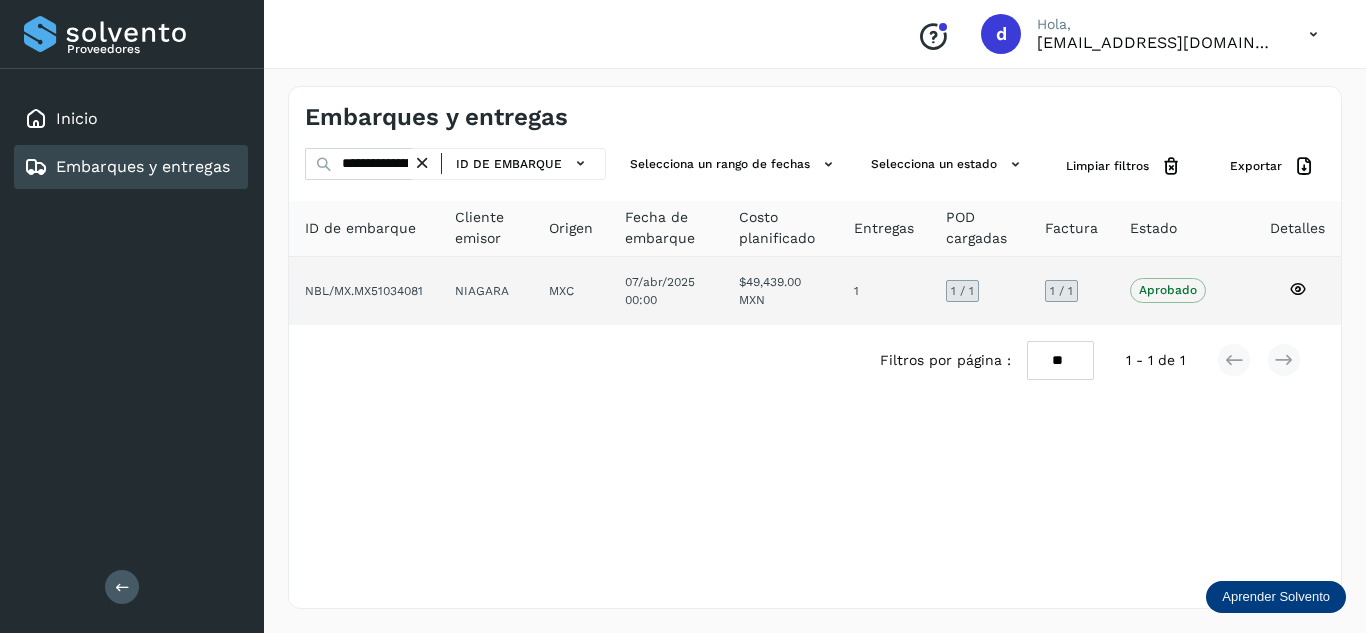 click 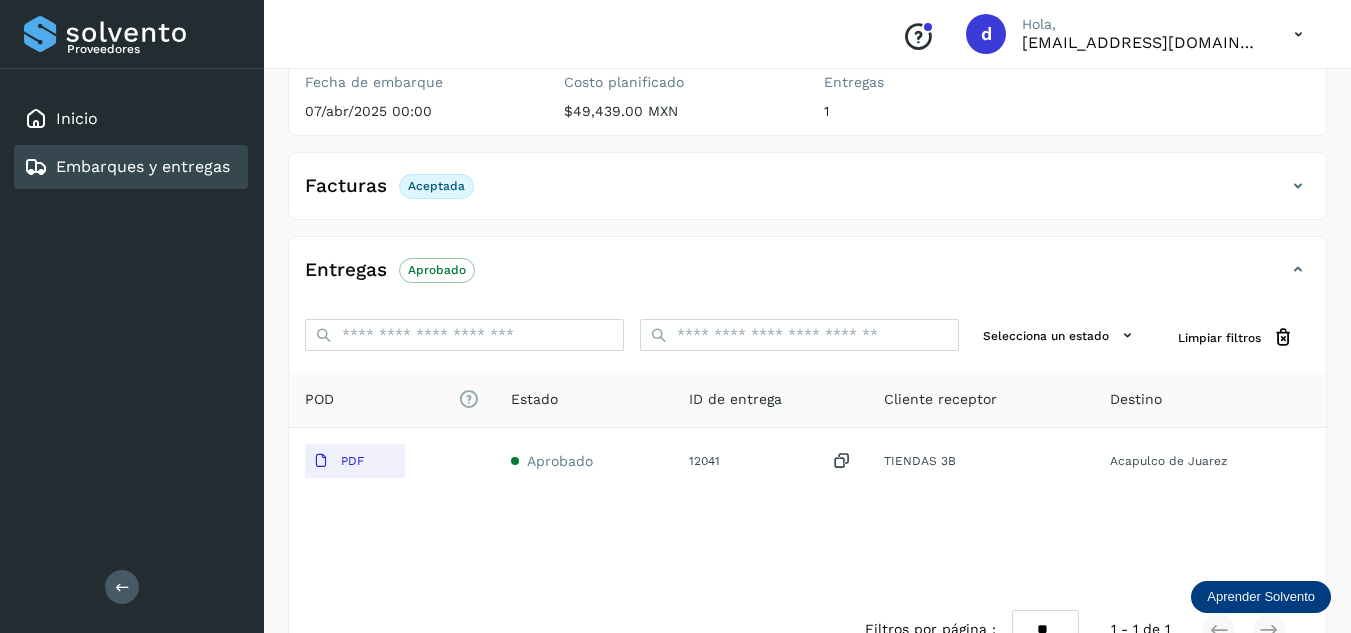 scroll, scrollTop: 314, scrollLeft: 0, axis: vertical 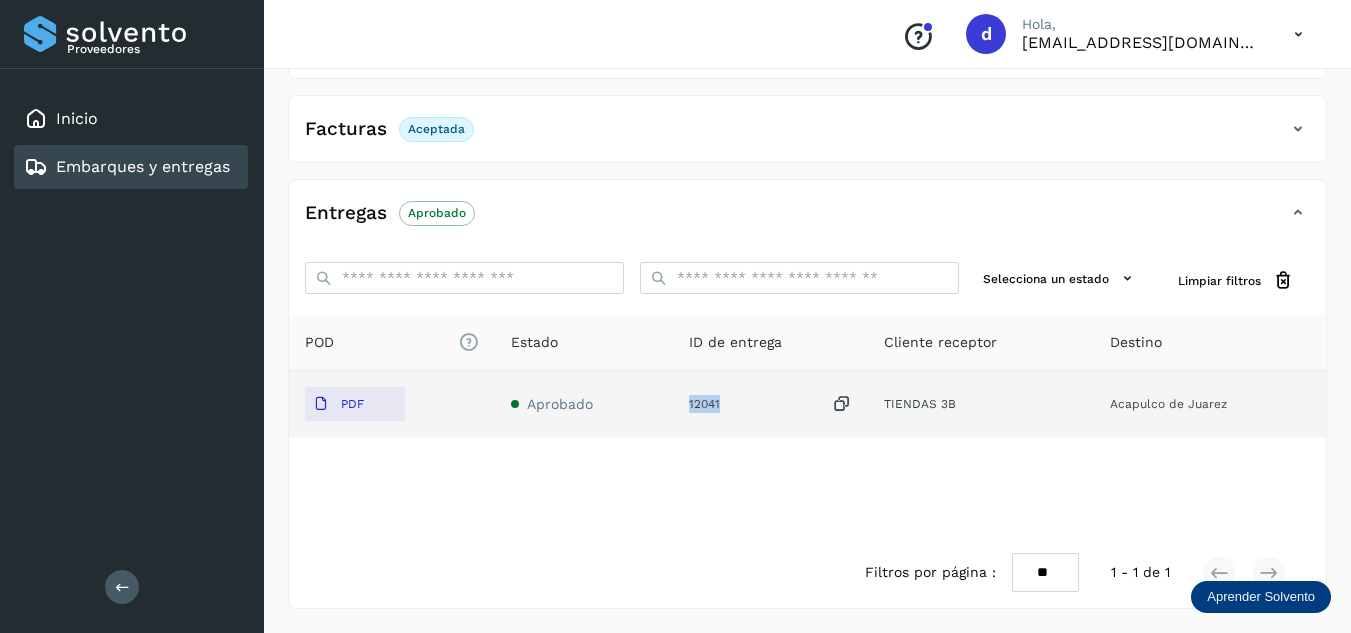 drag, startPoint x: 724, startPoint y: 404, endPoint x: 690, endPoint y: 409, distance: 34.36568 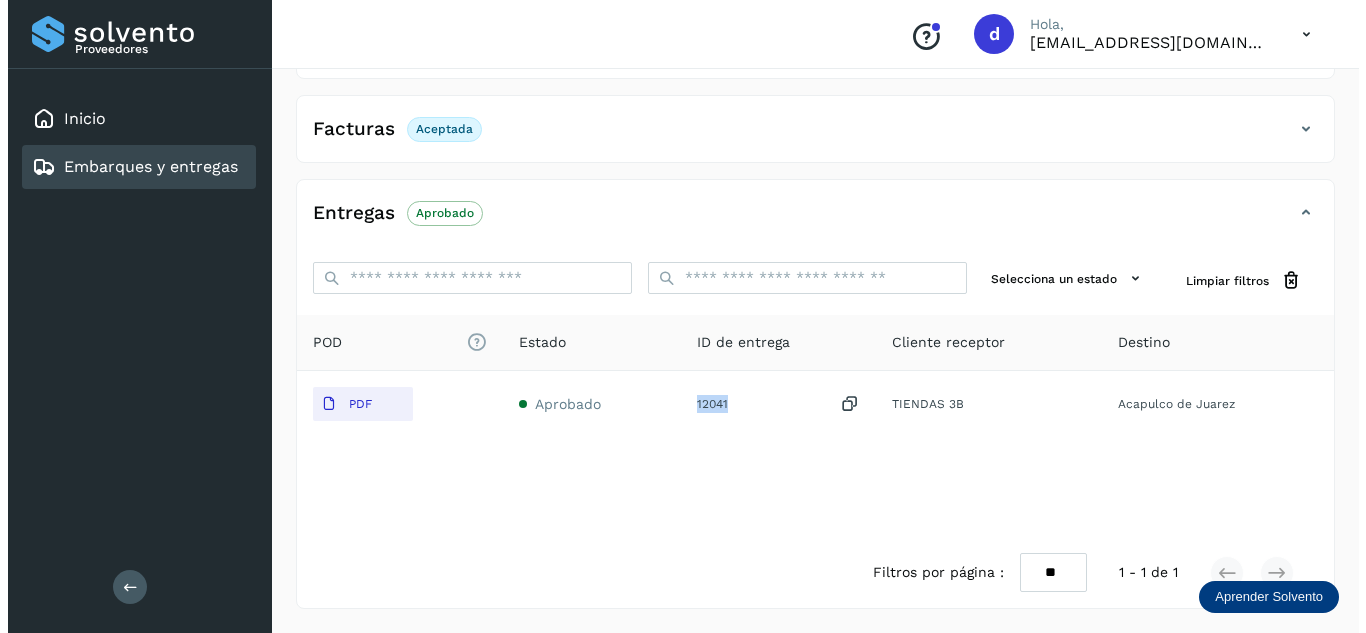 scroll, scrollTop: 0, scrollLeft: 0, axis: both 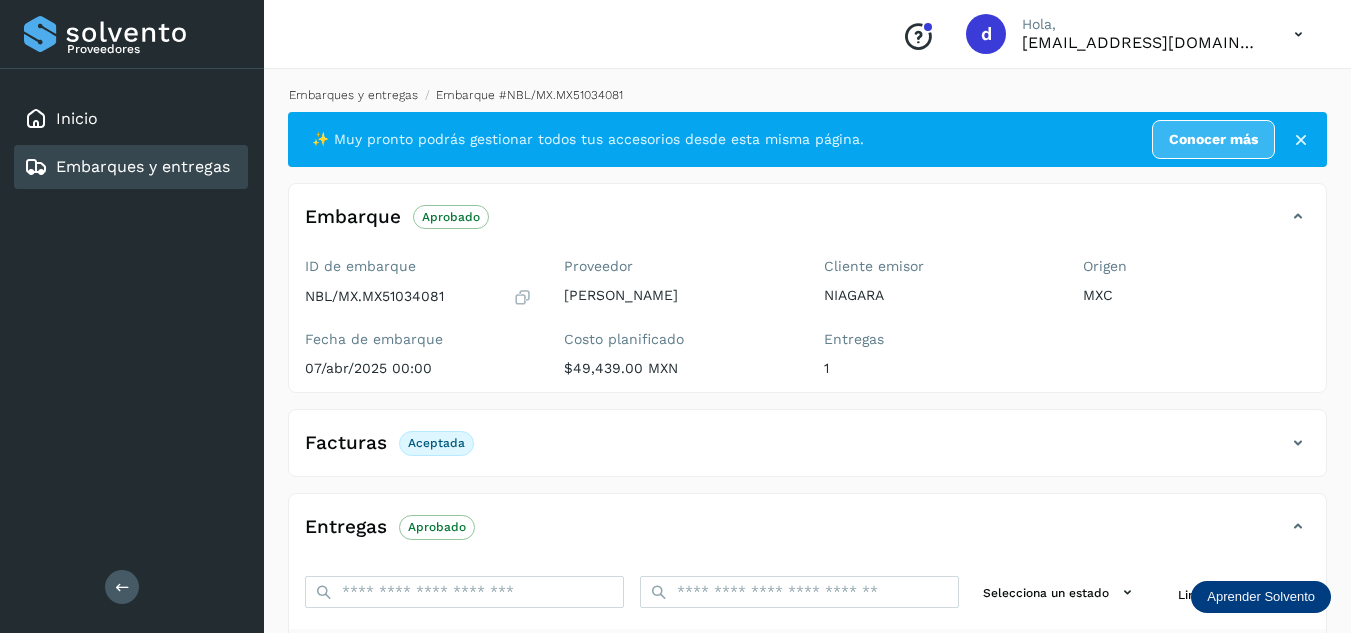 click on "Embarques y entregas" at bounding box center [353, 95] 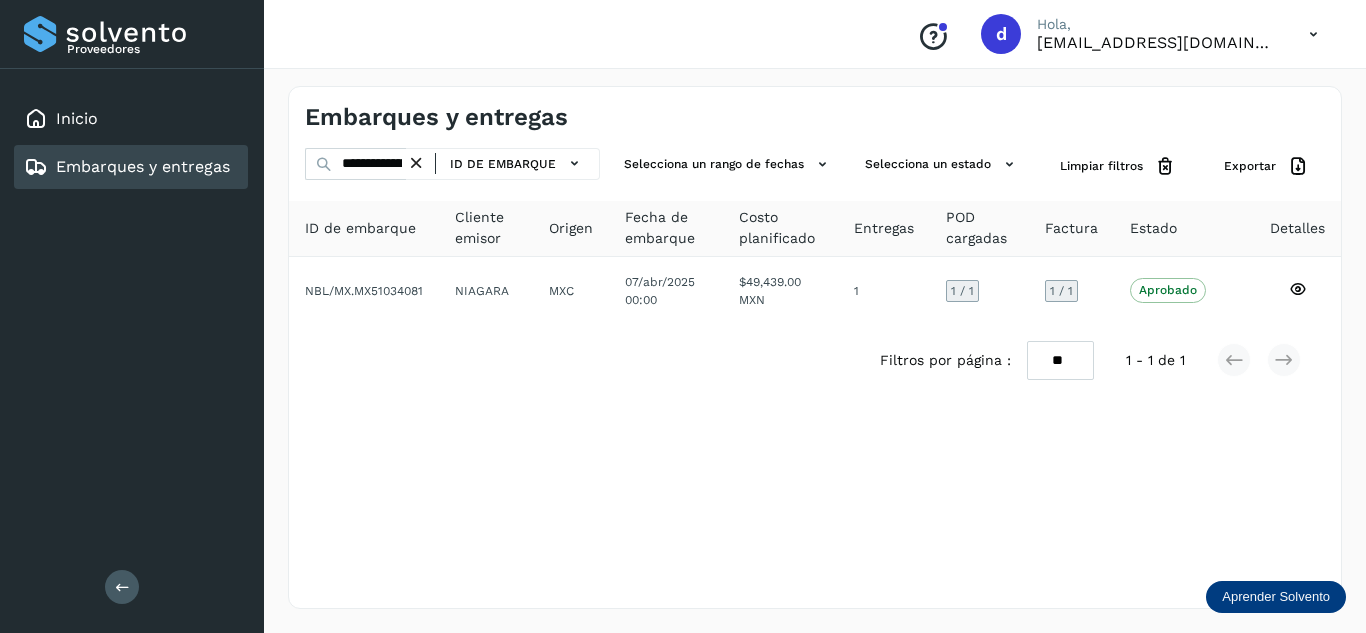 click at bounding box center (416, 163) 